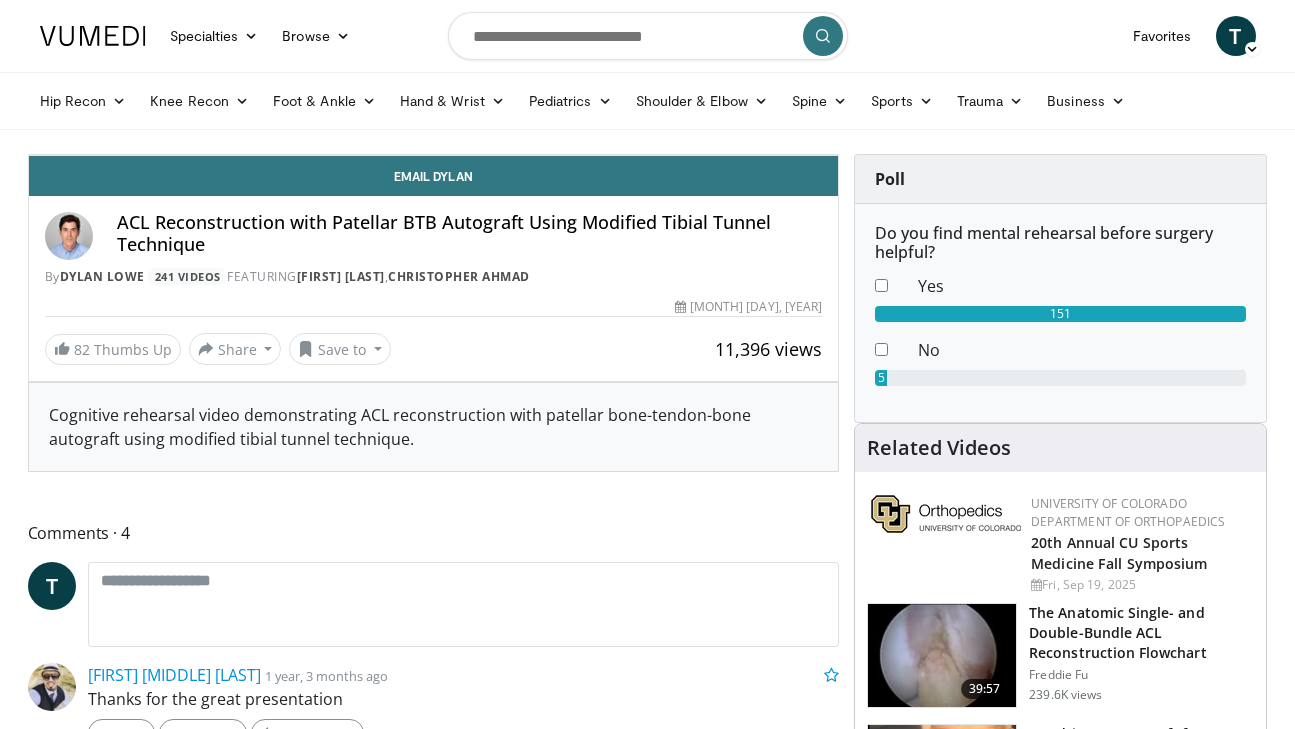 scroll, scrollTop: 0, scrollLeft: 0, axis: both 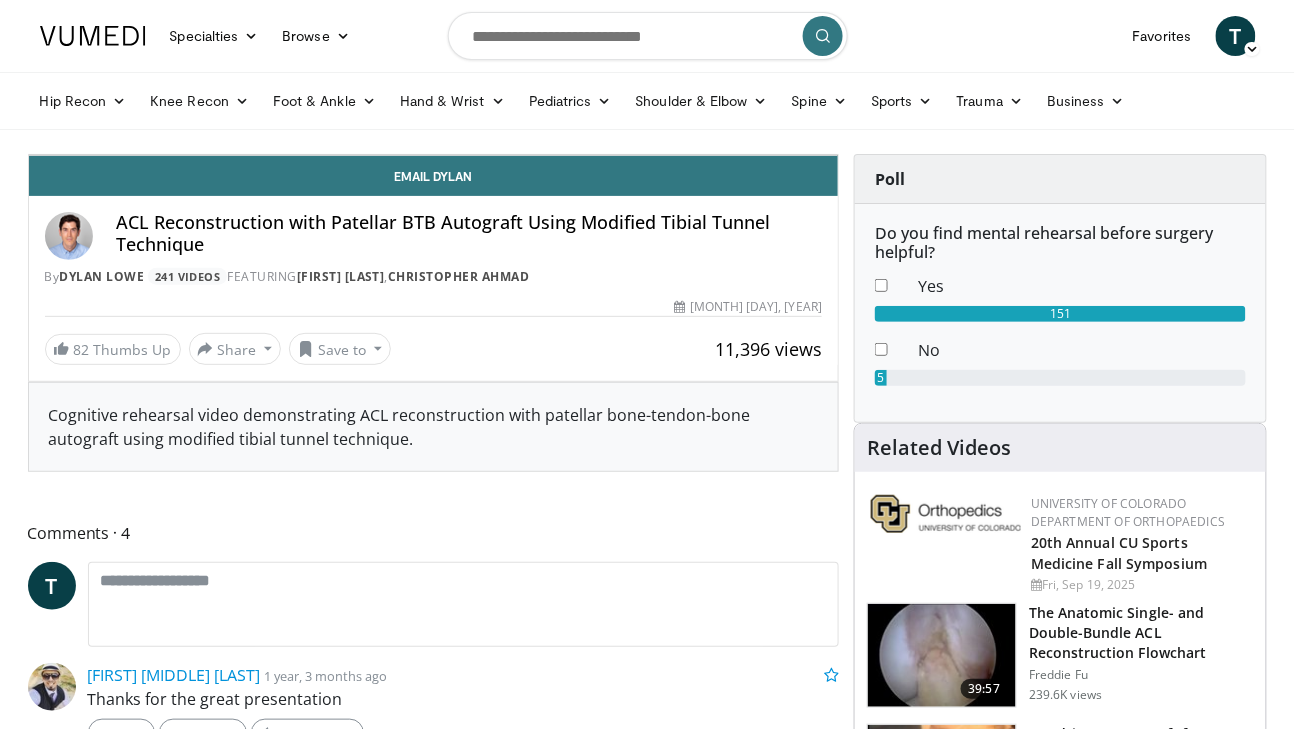 click at bounding box center [433, 155] 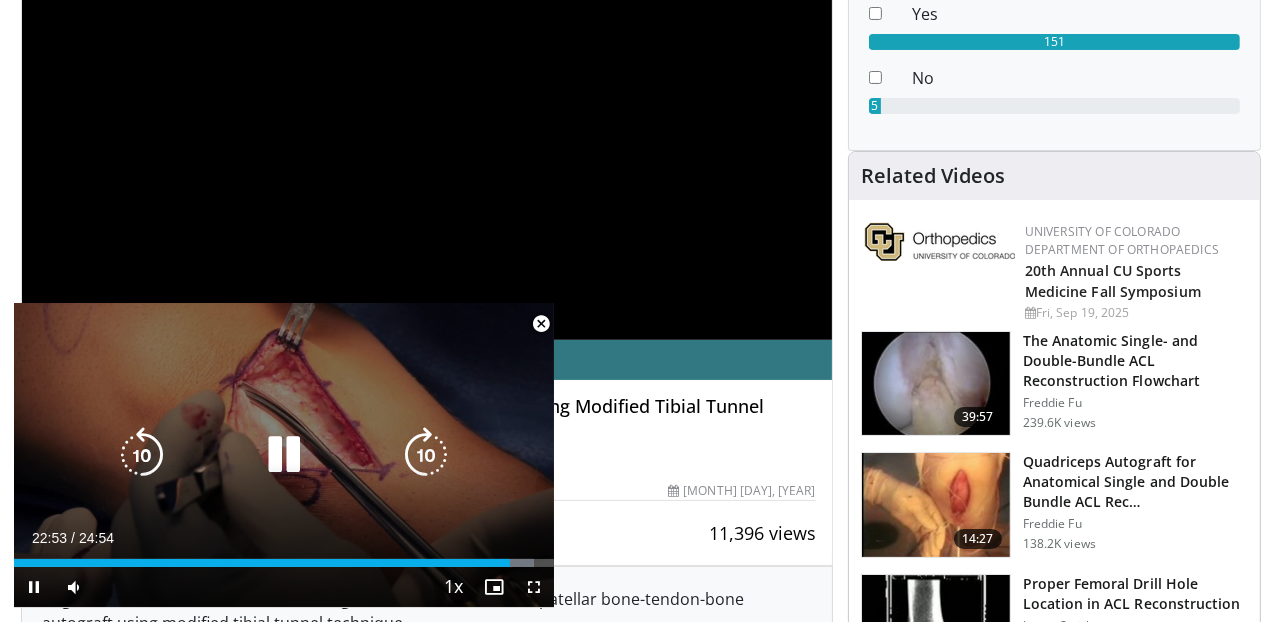 scroll, scrollTop: 272, scrollLeft: 0, axis: vertical 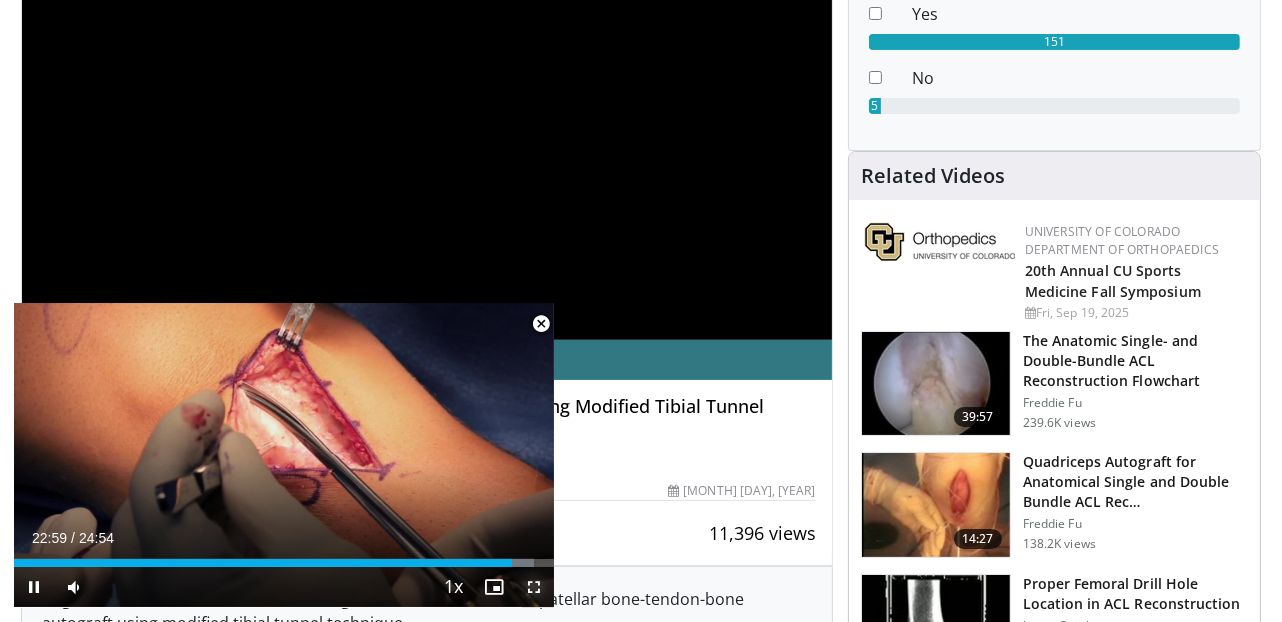 click at bounding box center [534, 587] 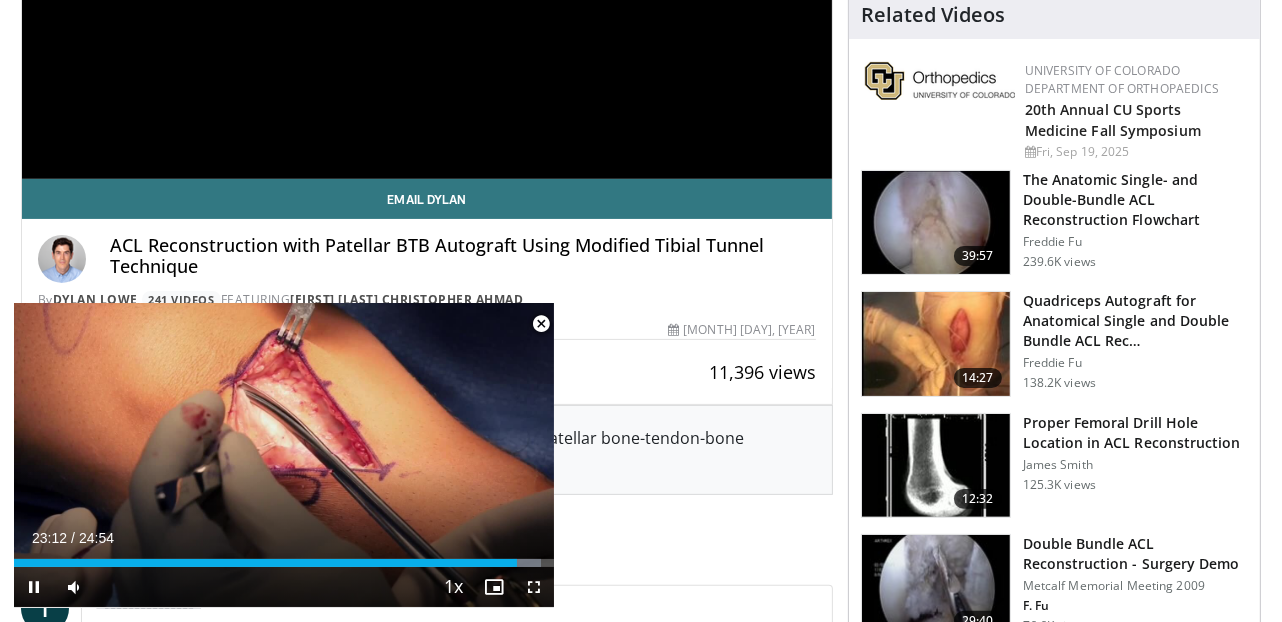 scroll, scrollTop: 454, scrollLeft: 0, axis: vertical 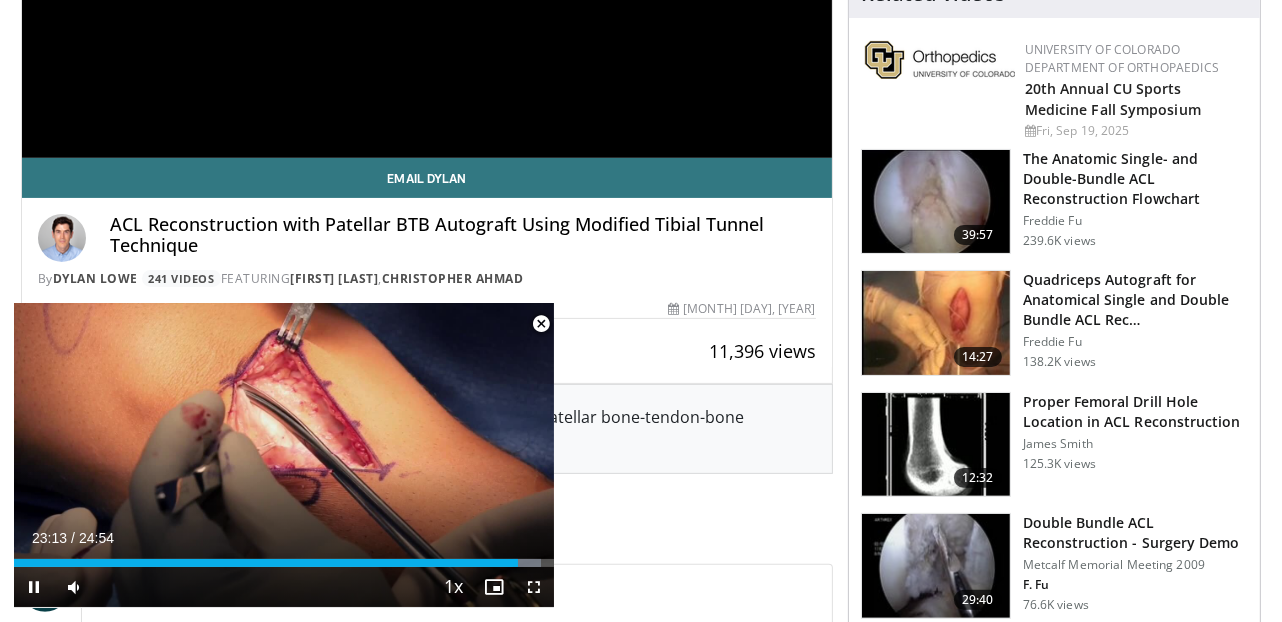 click at bounding box center (541, 324) 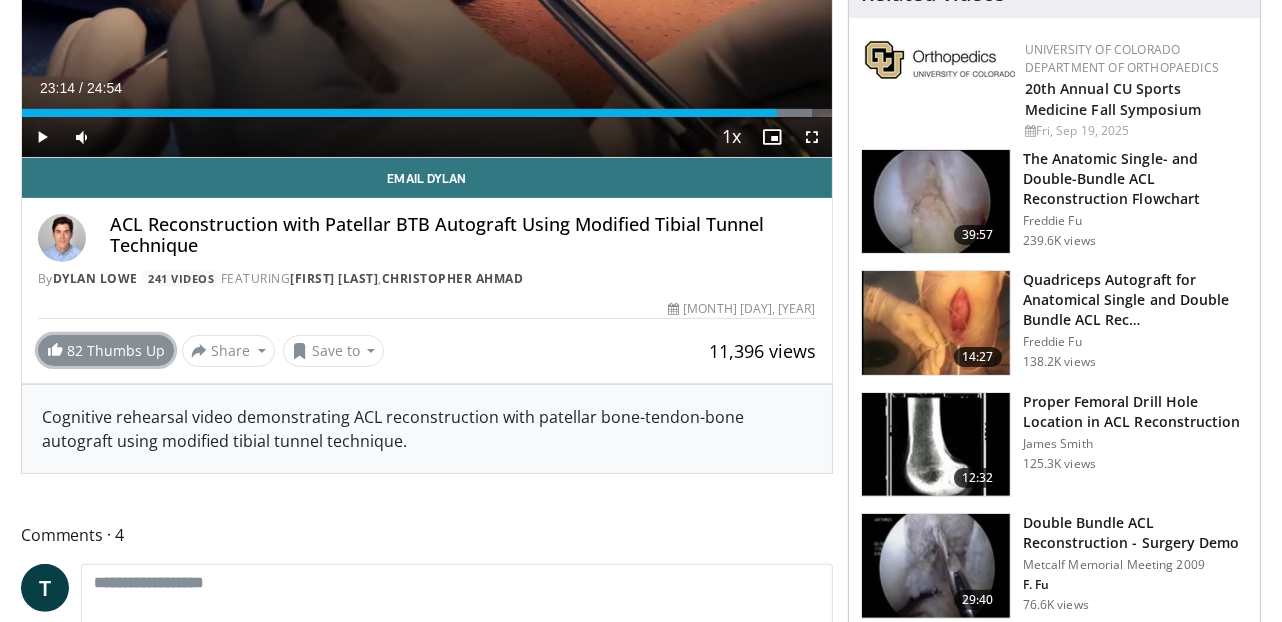 click on "82
Thumbs Up" at bounding box center (106, 350) 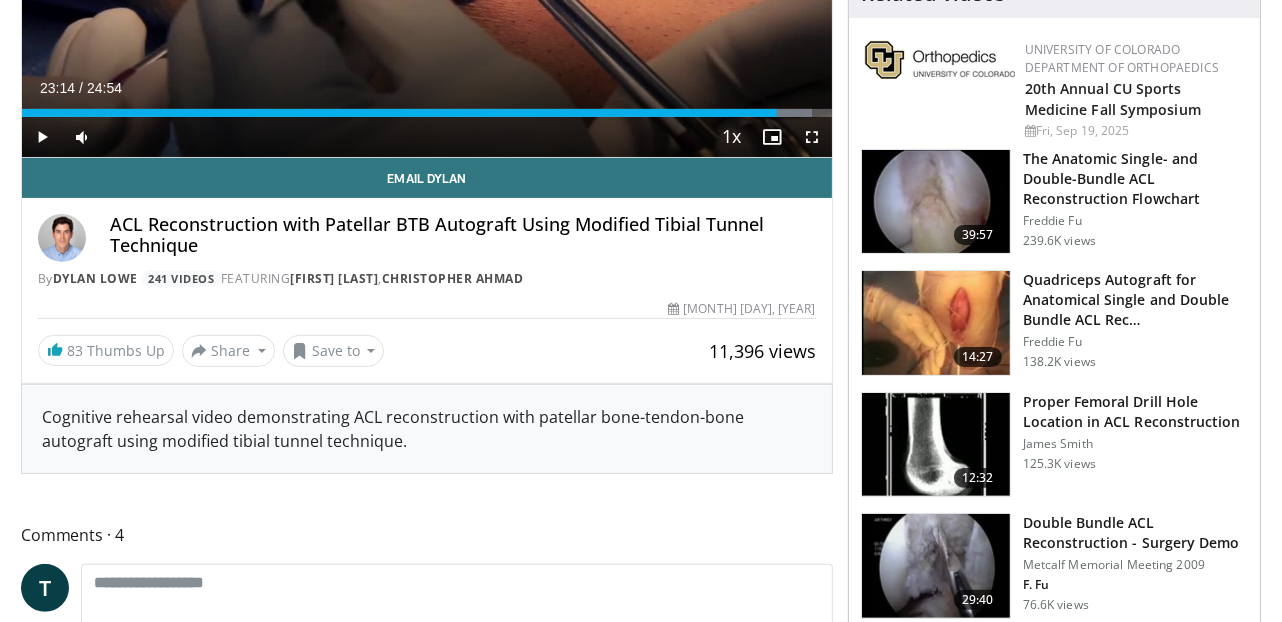 scroll, scrollTop: 181, scrollLeft: 0, axis: vertical 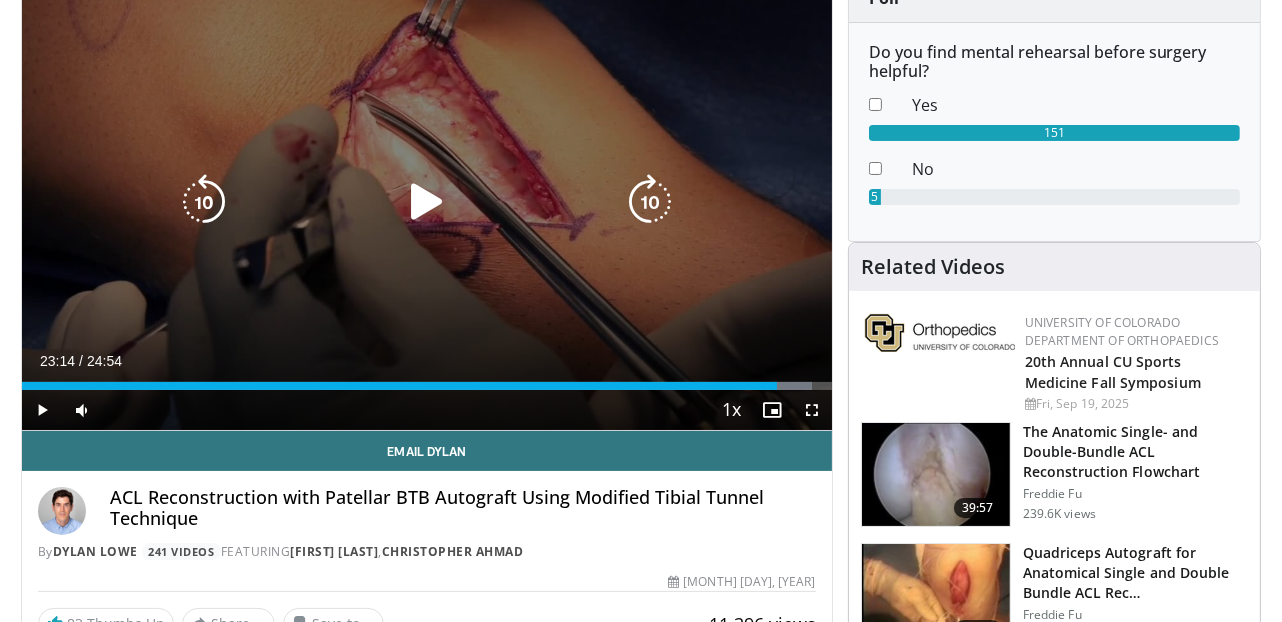 click on "10 seconds
Tap to unmute" at bounding box center (427, 202) 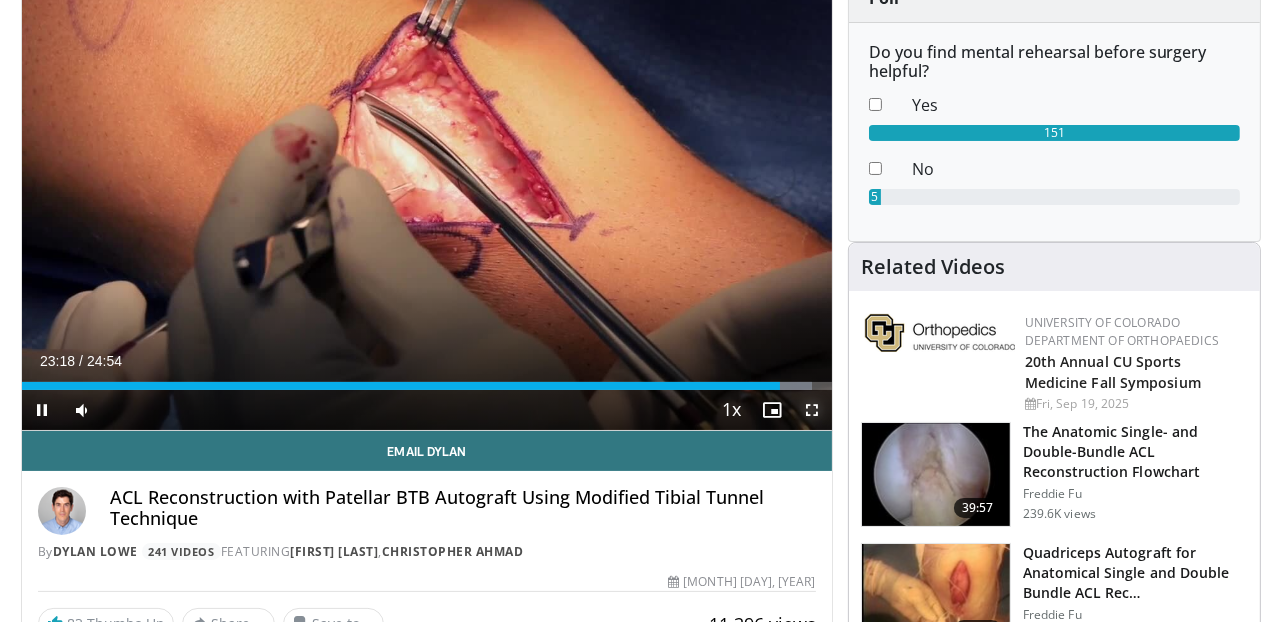 click at bounding box center (812, 410) 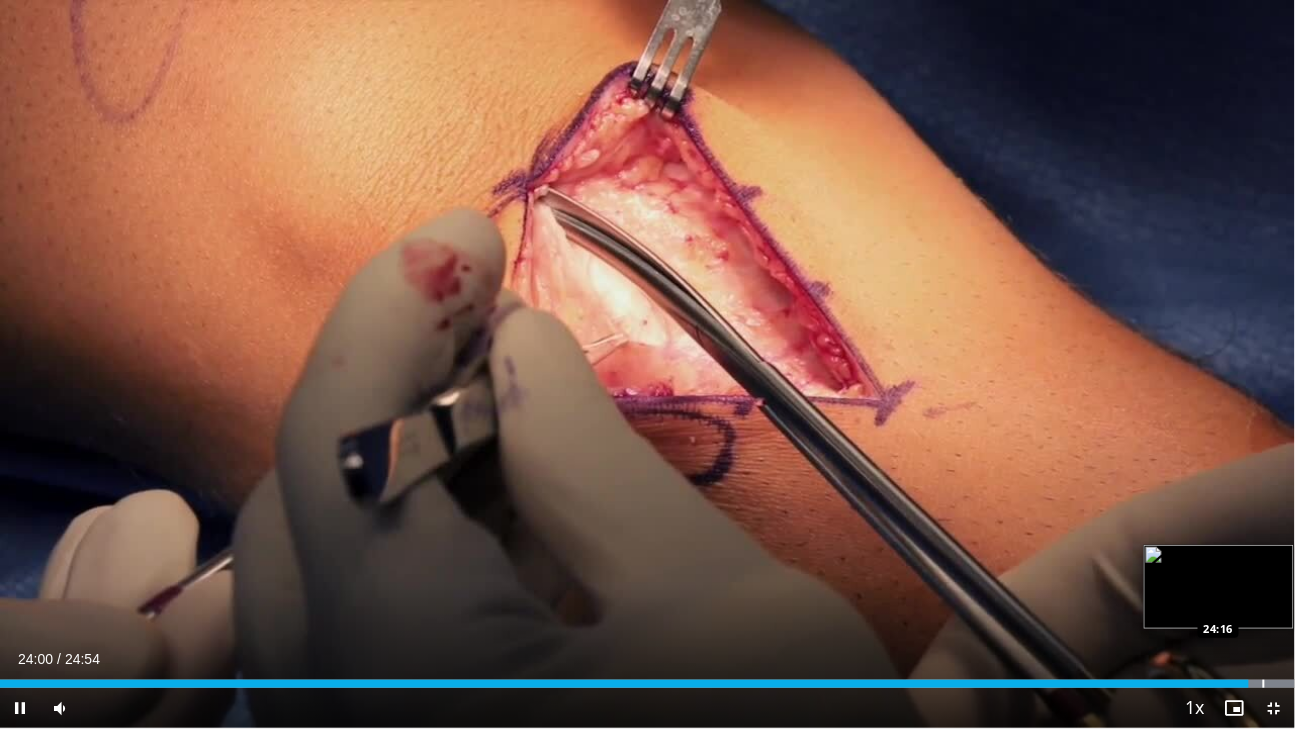 click at bounding box center [1264, 684] 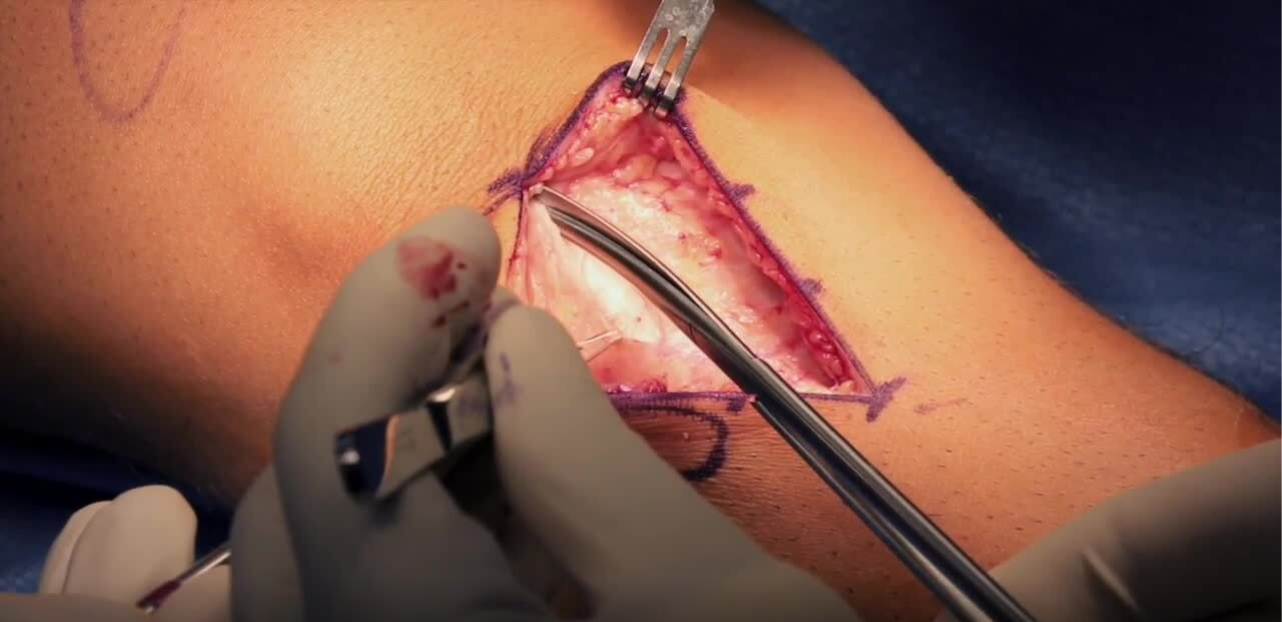 scroll, scrollTop: 0, scrollLeft: 0, axis: both 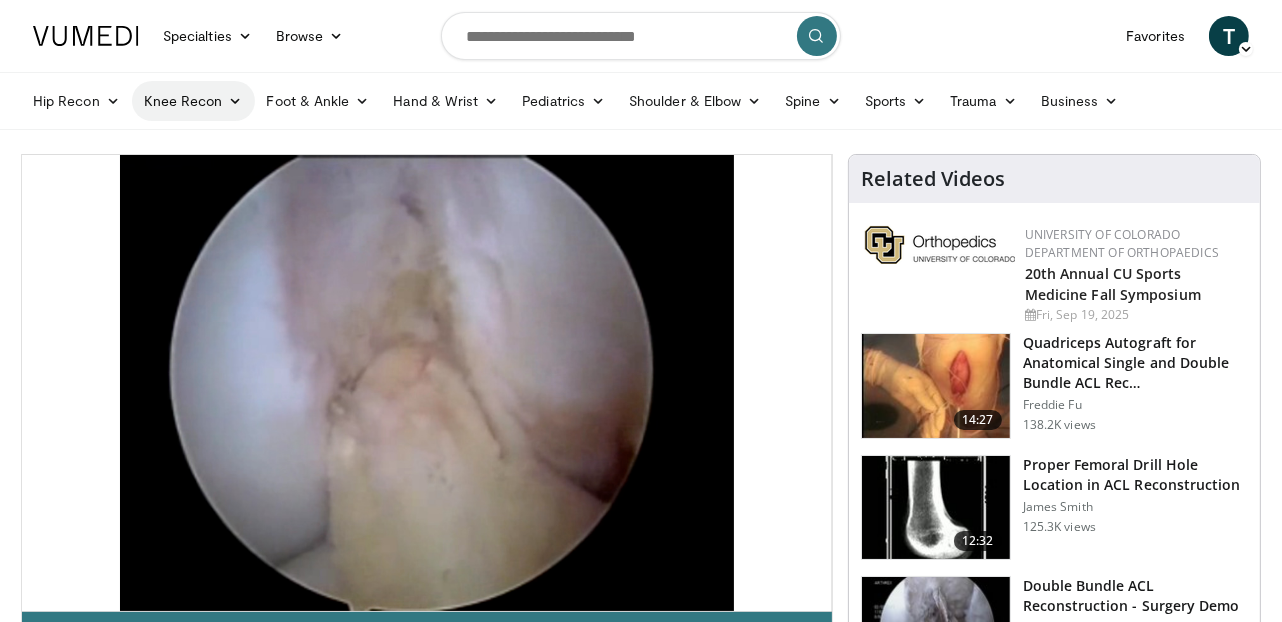 click on "Knee Recon" at bounding box center [193, 101] 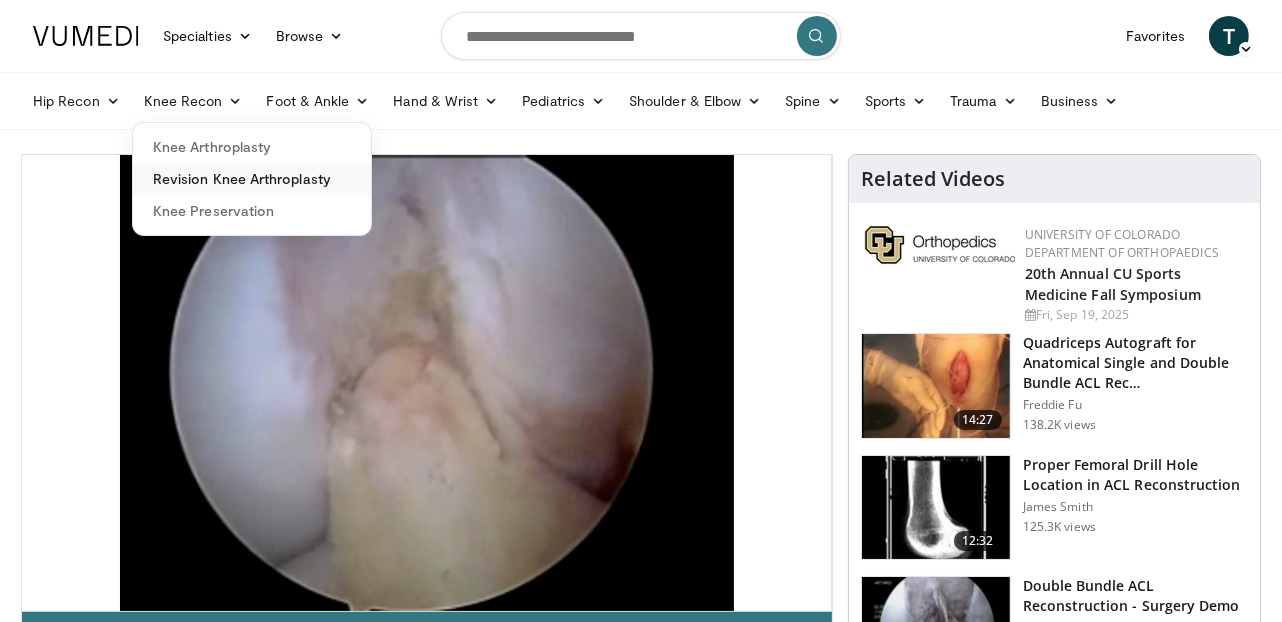 click on "Revision Knee Arthroplasty" at bounding box center (252, 179) 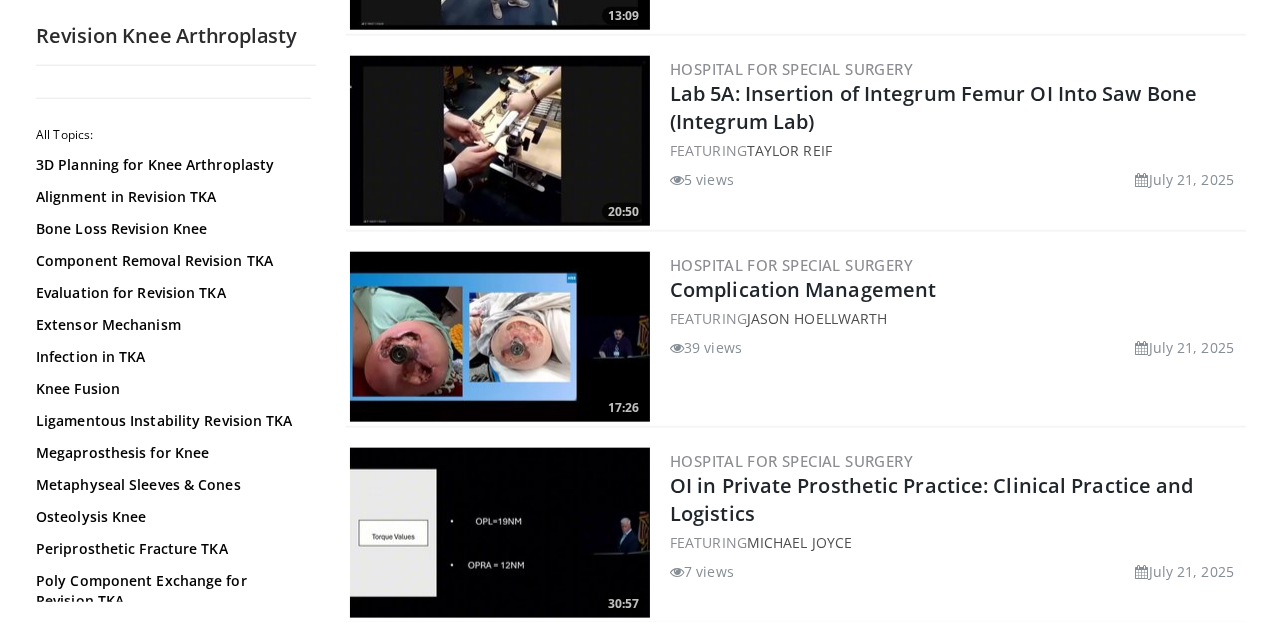 scroll, scrollTop: 2181, scrollLeft: 0, axis: vertical 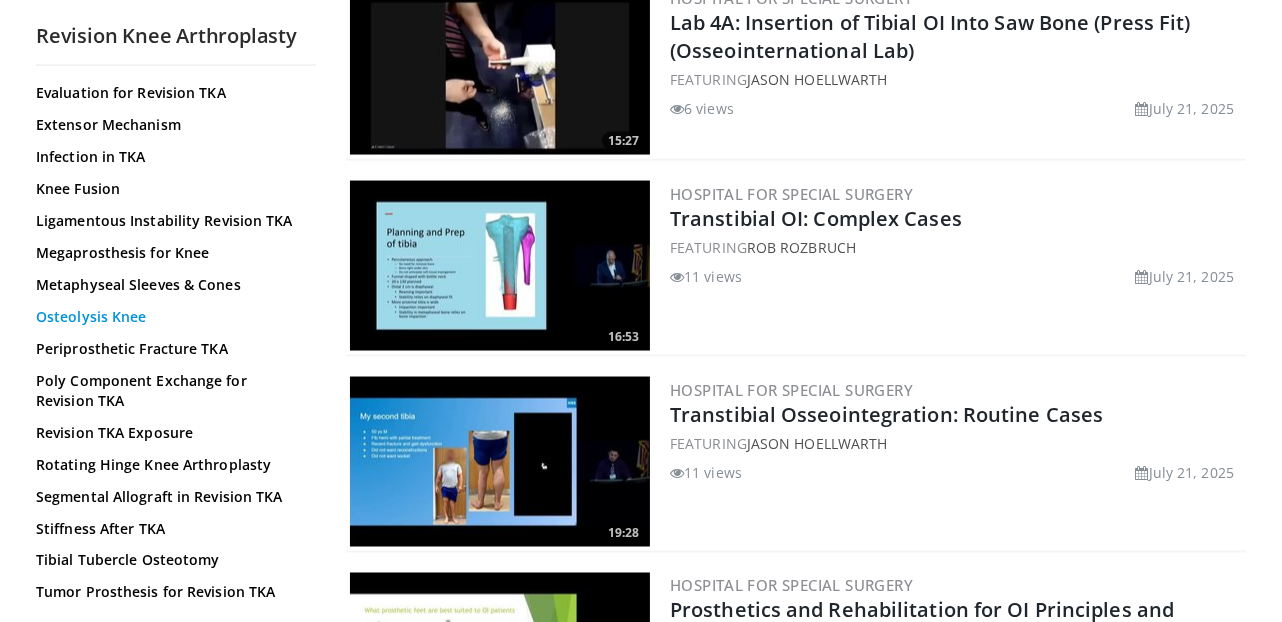 click on "Osteolysis Knee" at bounding box center [171, 317] 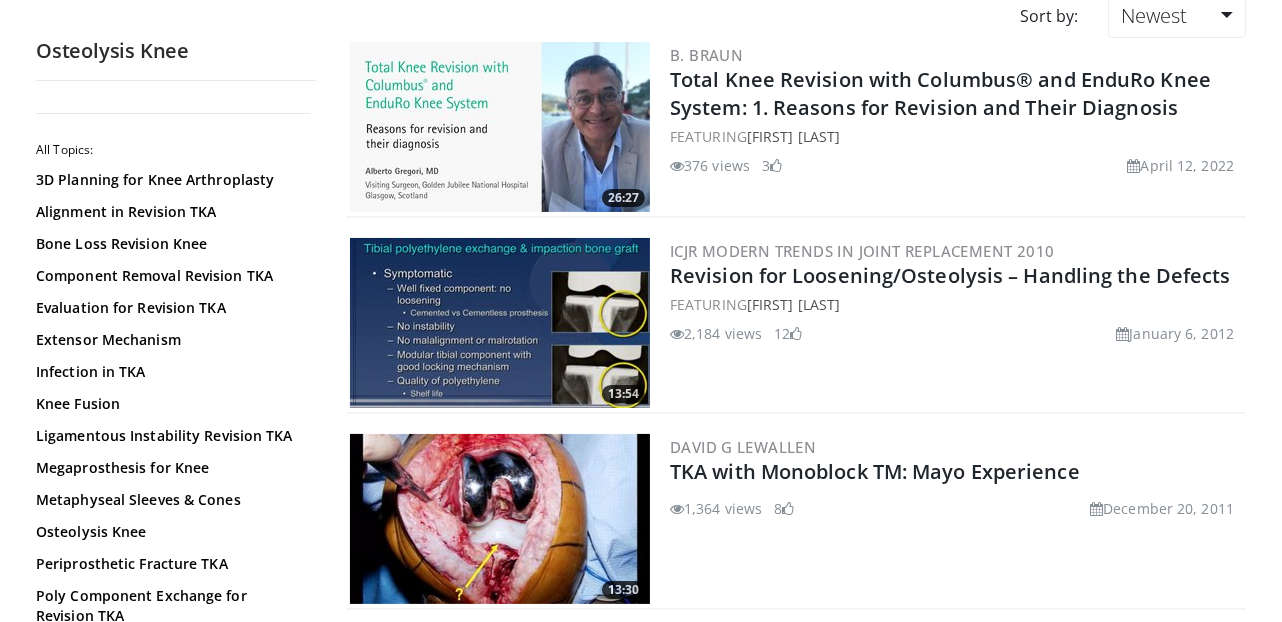 scroll, scrollTop: 181, scrollLeft: 0, axis: vertical 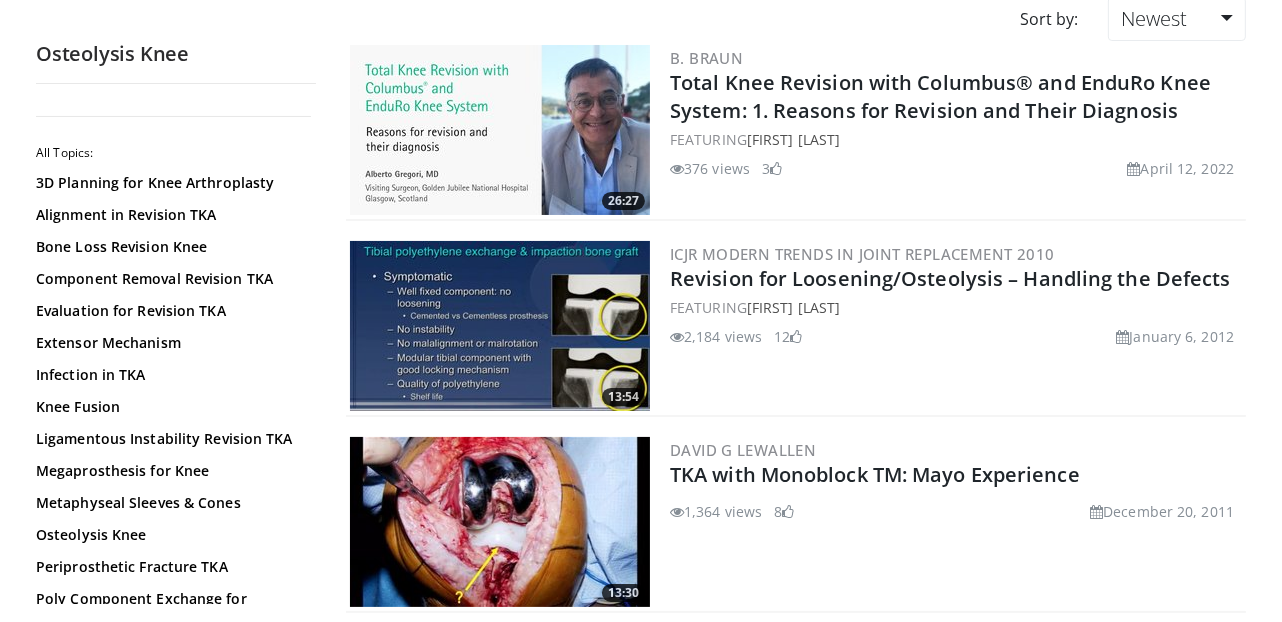 click at bounding box center [500, 326] 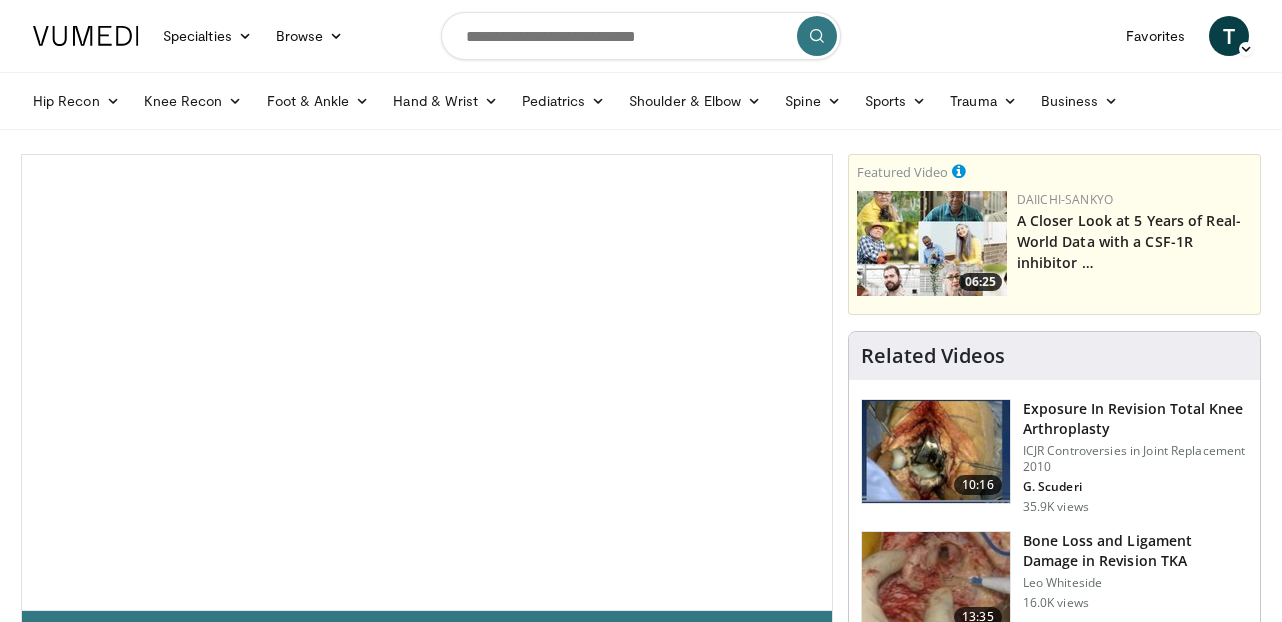 scroll, scrollTop: 0, scrollLeft: 0, axis: both 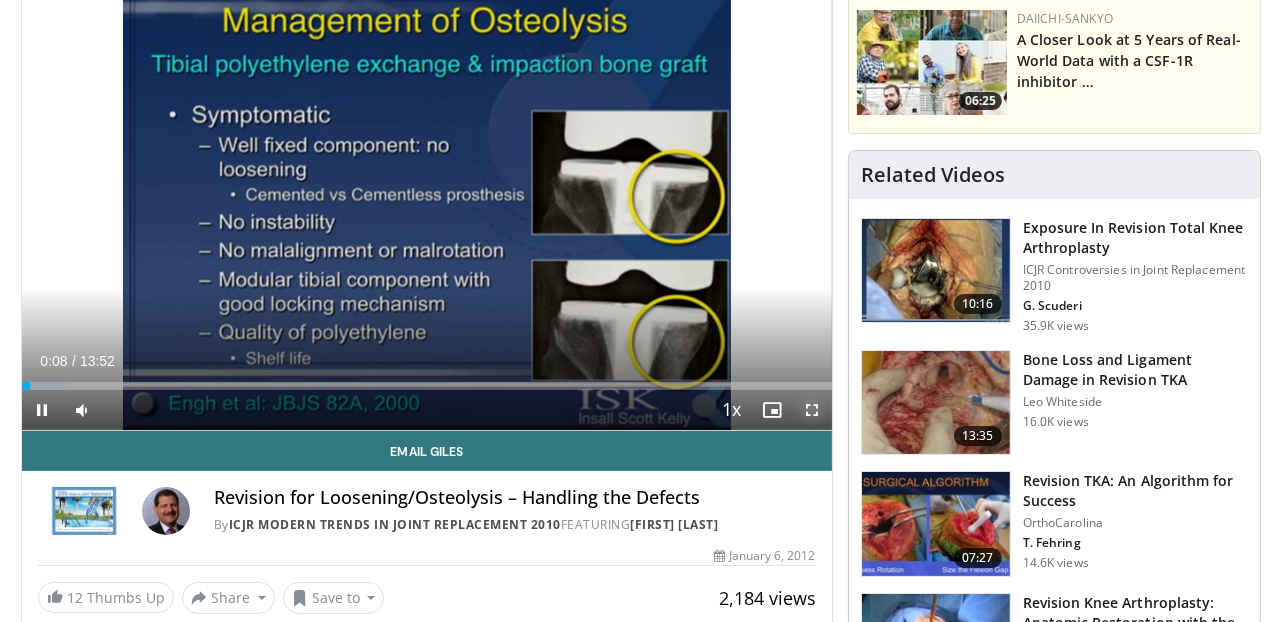 click at bounding box center (812, 410) 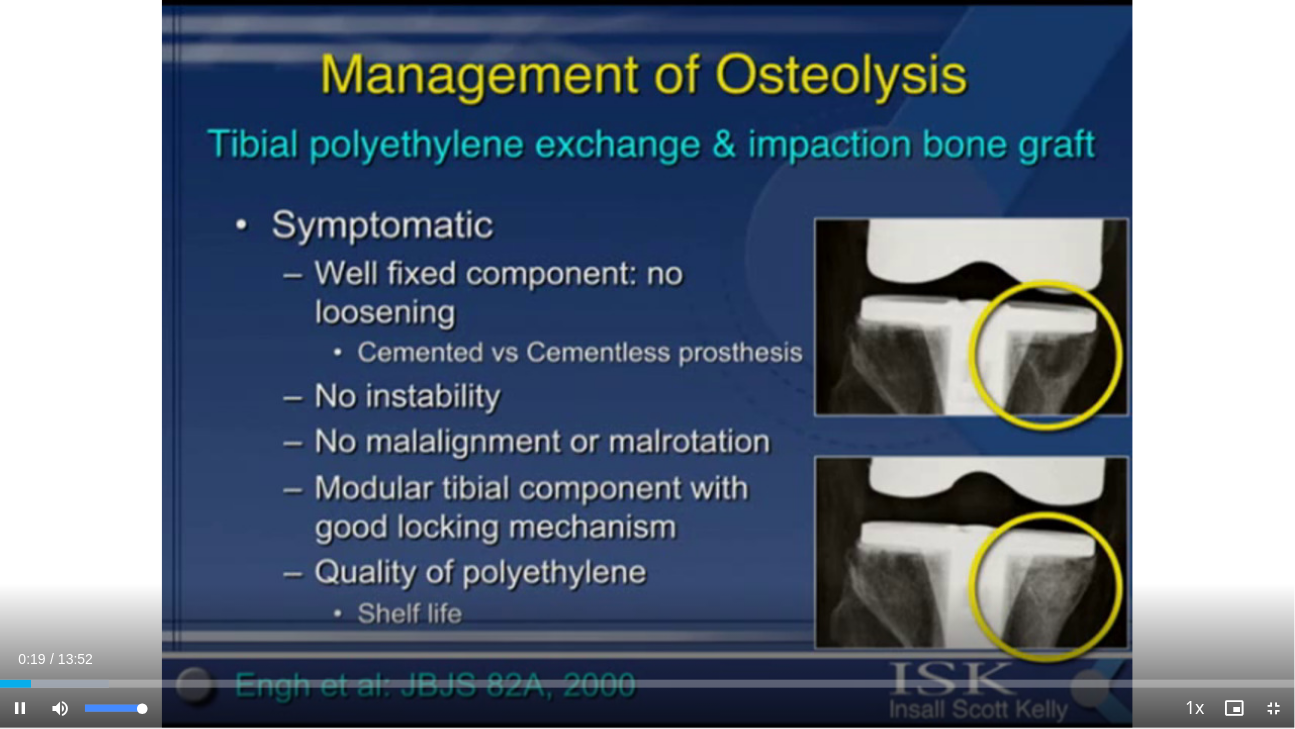 drag, startPoint x: 117, startPoint y: 699, endPoint x: 156, endPoint y: 707, distance: 39.812057 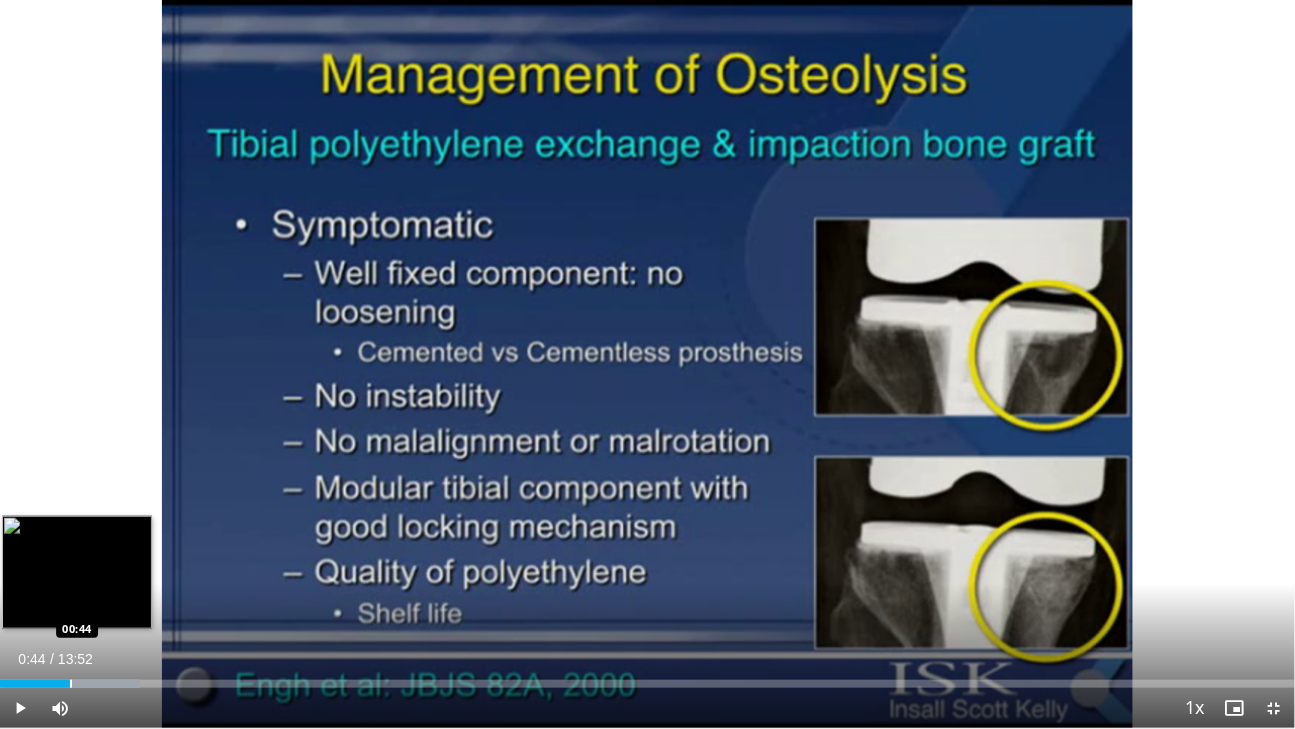 click on "Loaded :  10.78% 00:30 00:44" at bounding box center [647, 678] 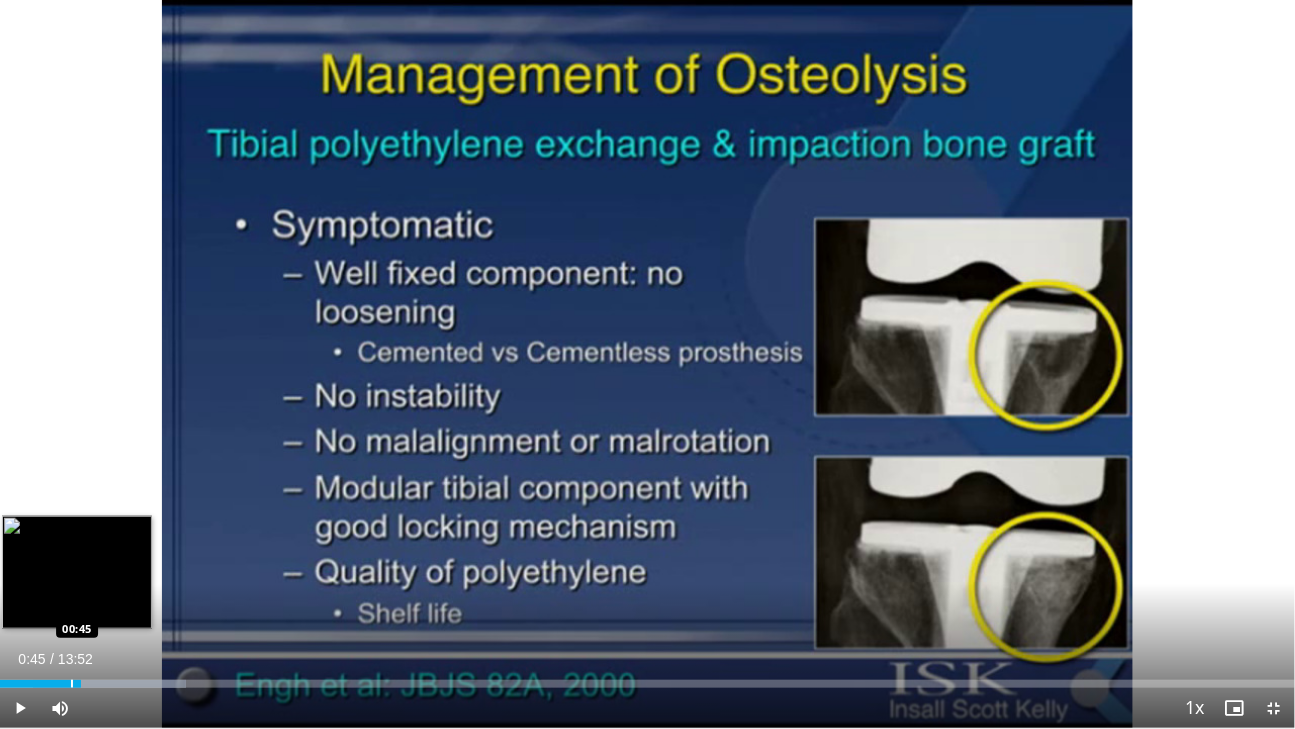 click on "Loaded :  14.38% 00:45 00:45" at bounding box center [647, 678] 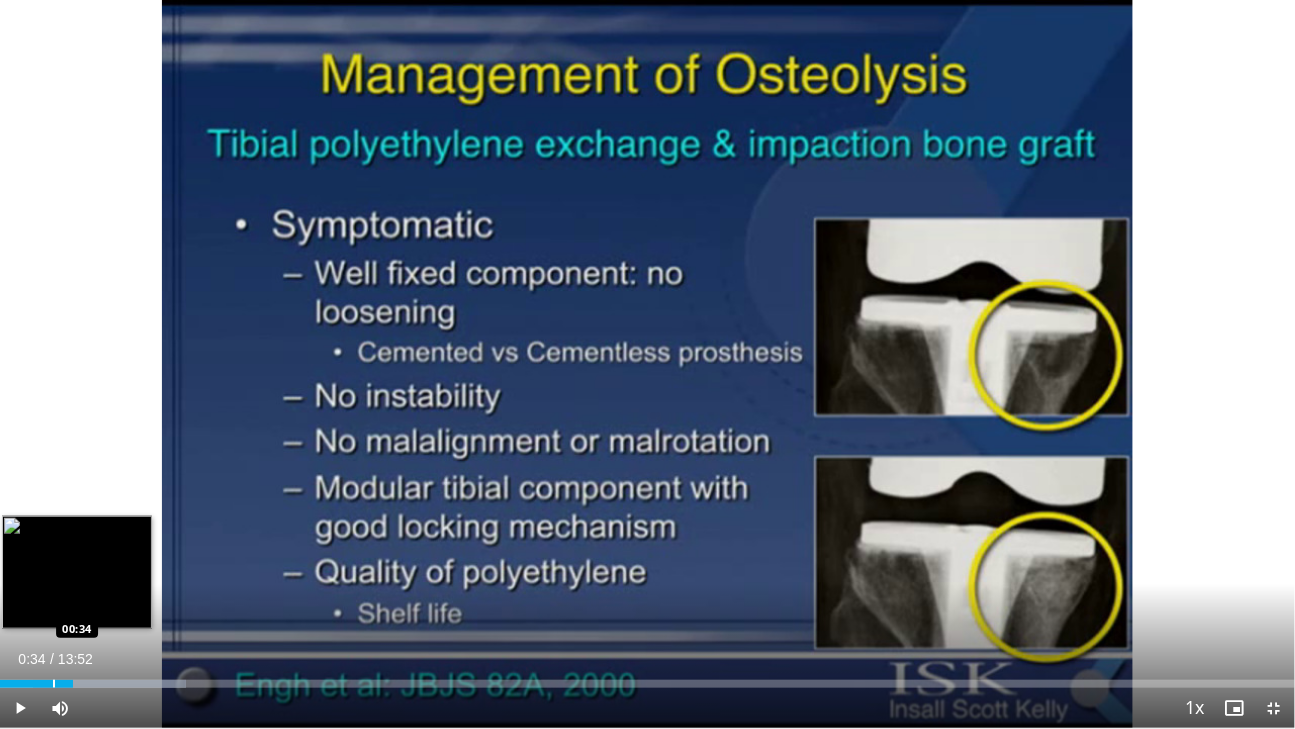click at bounding box center (54, 684) 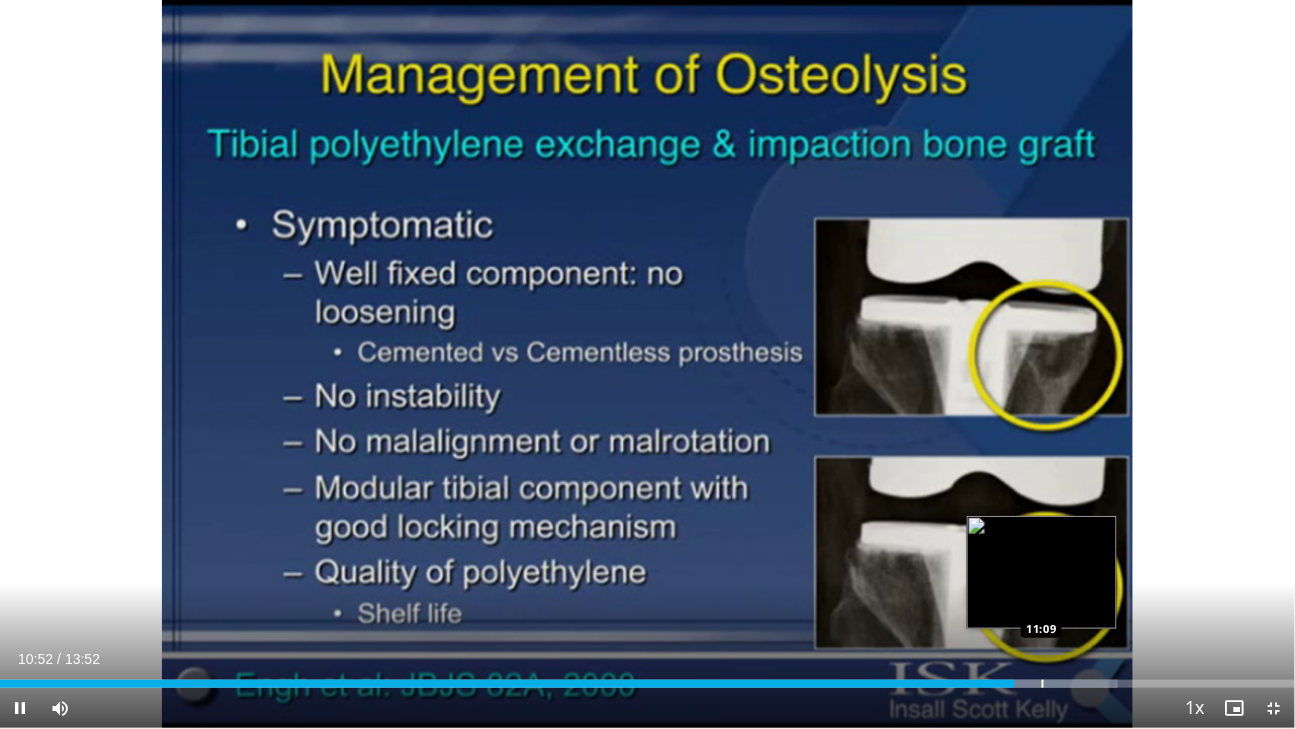 click on "Loaded :  86.30% 10:52 11:09" at bounding box center [647, 684] 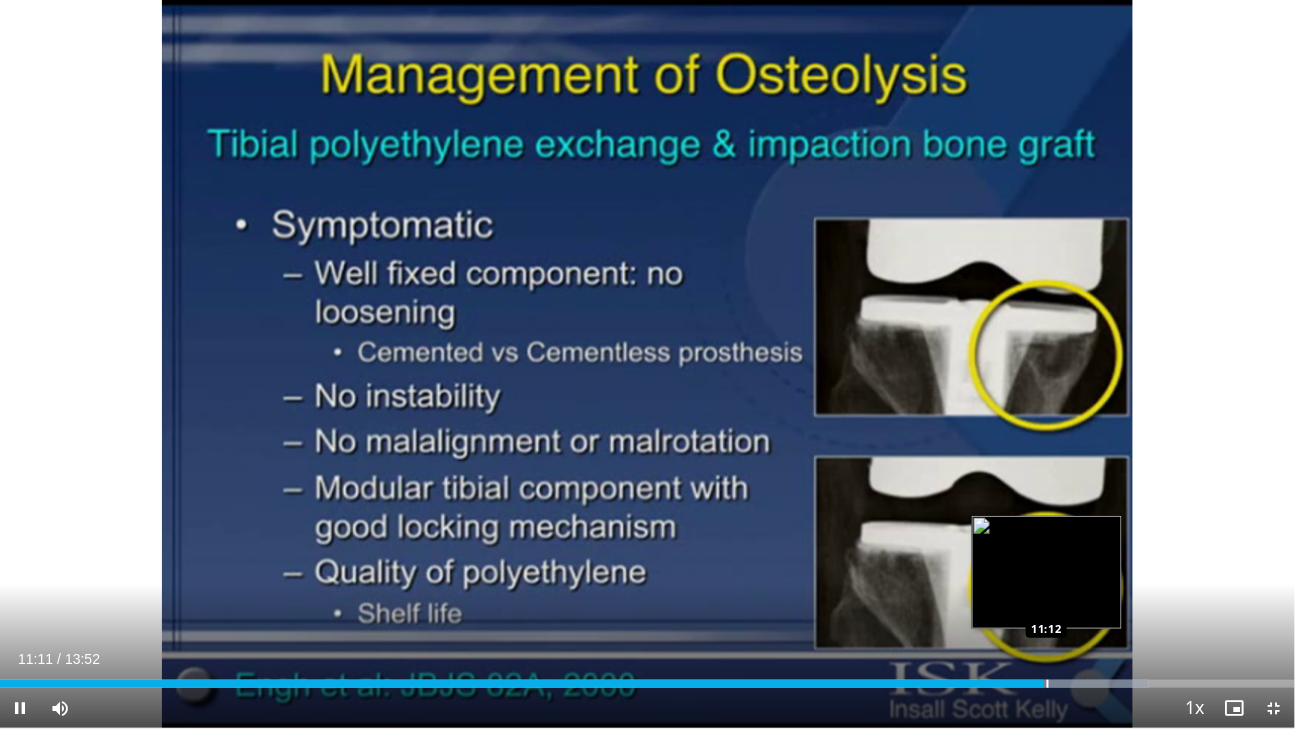 click at bounding box center [1048, 684] 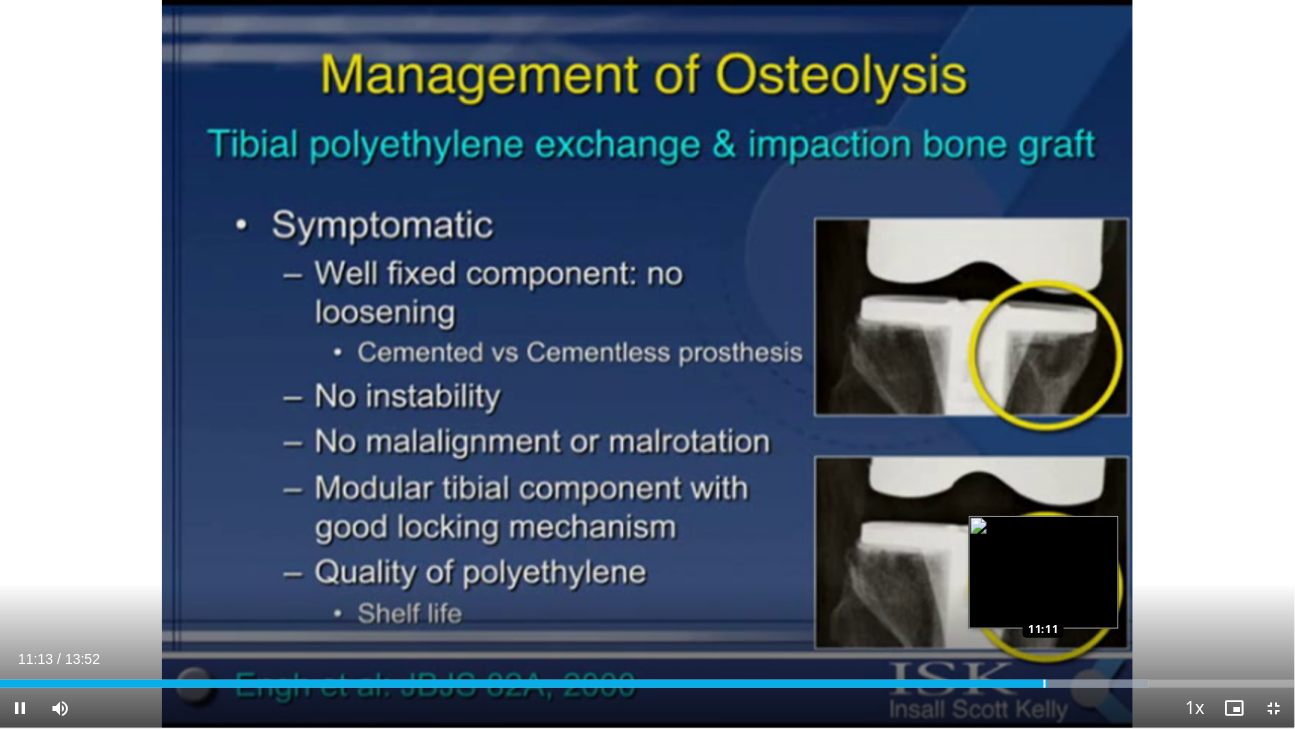 click at bounding box center (1045, 684) 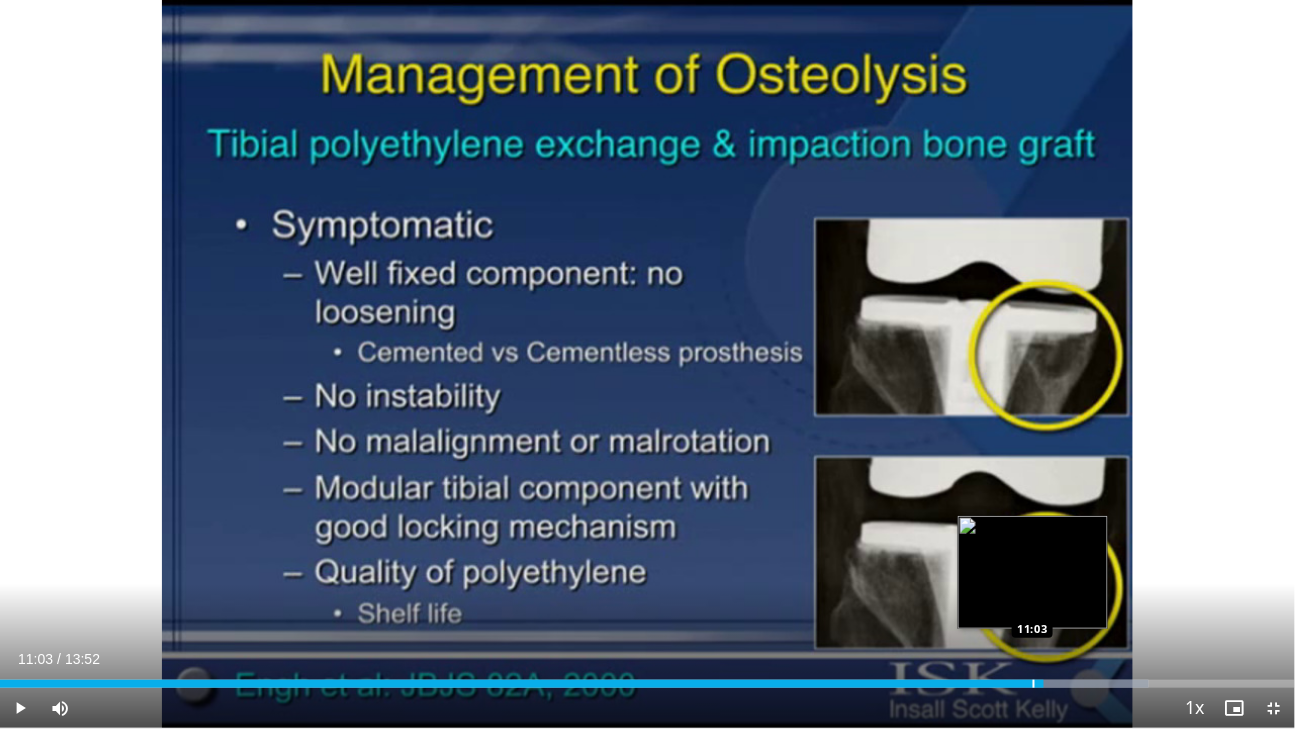 click at bounding box center [1034, 684] 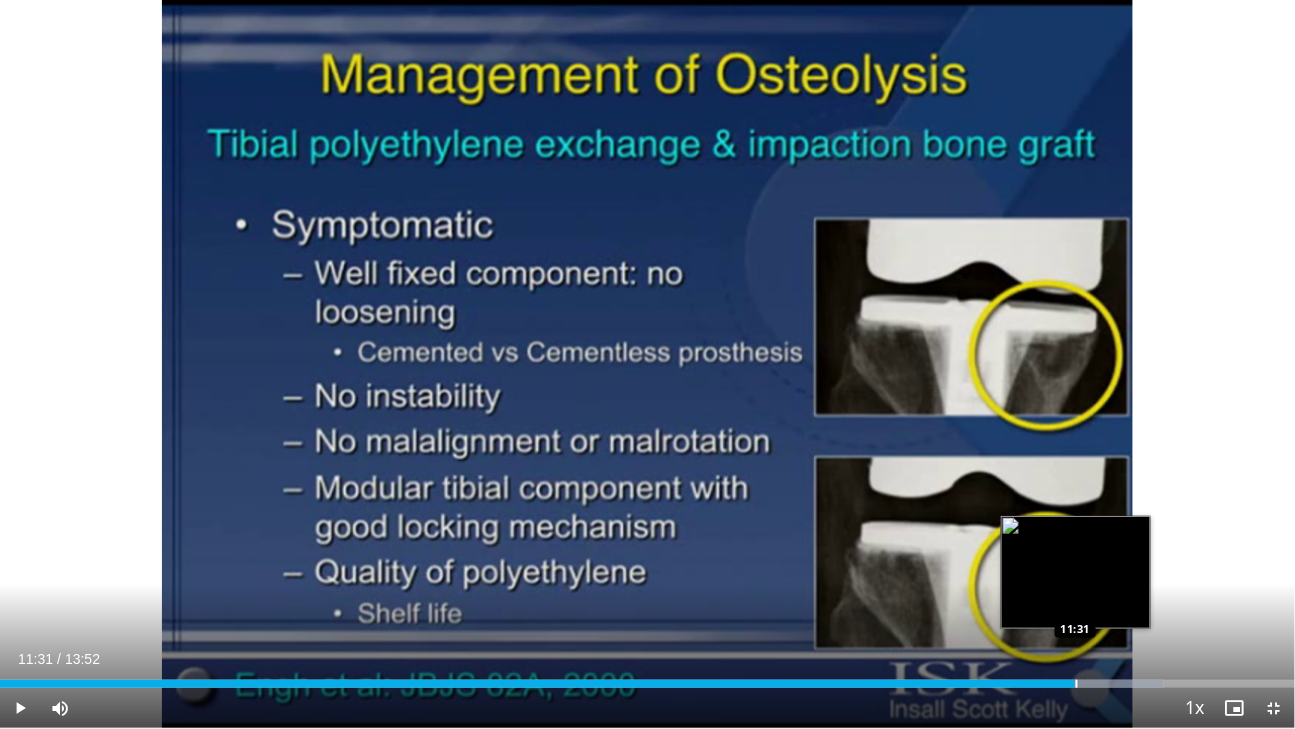 click at bounding box center [1077, 684] 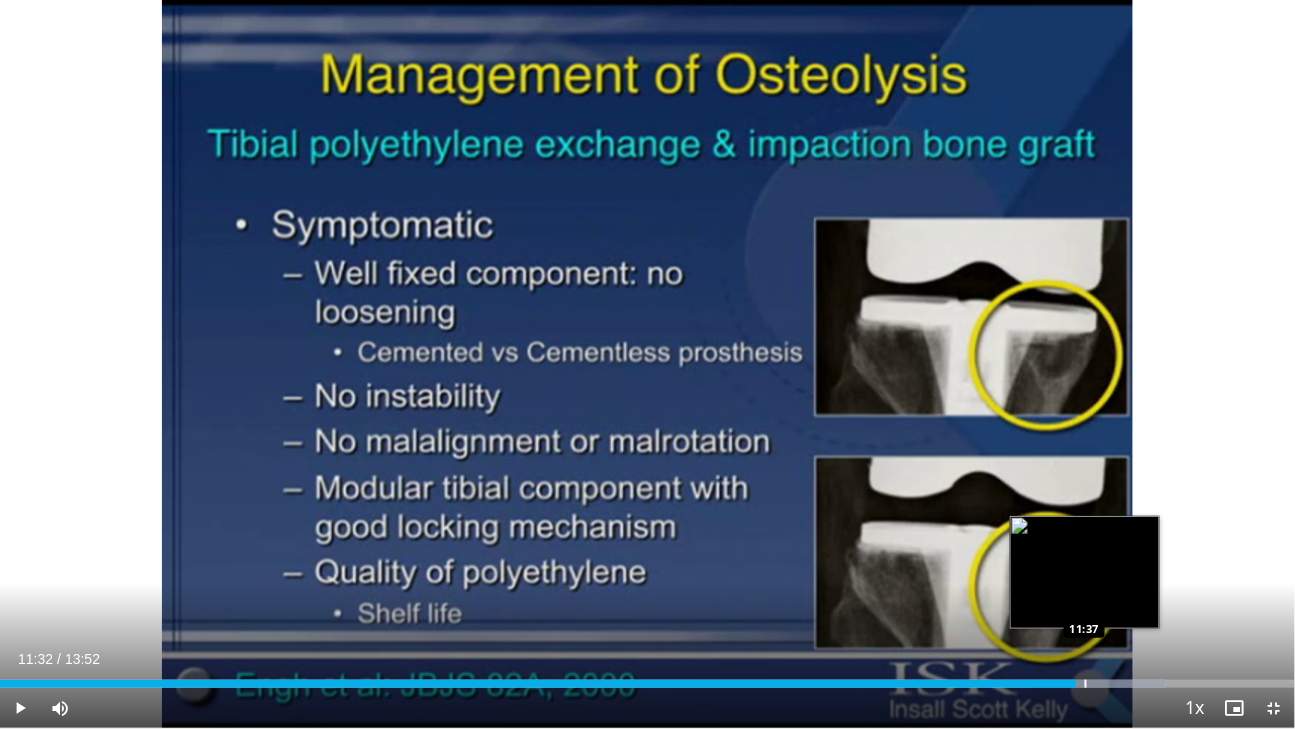 click at bounding box center (1086, 684) 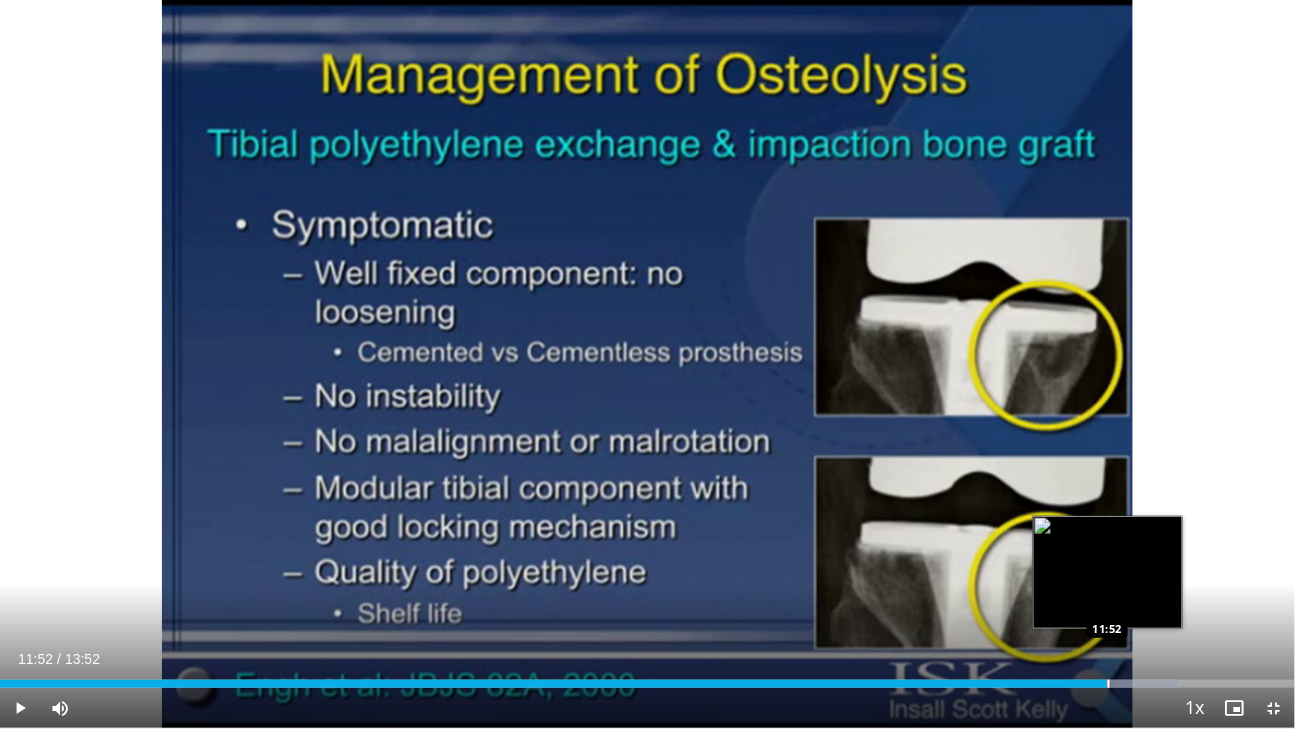 click on "Loaded :  91.09% 11:52 11:52" at bounding box center [647, 678] 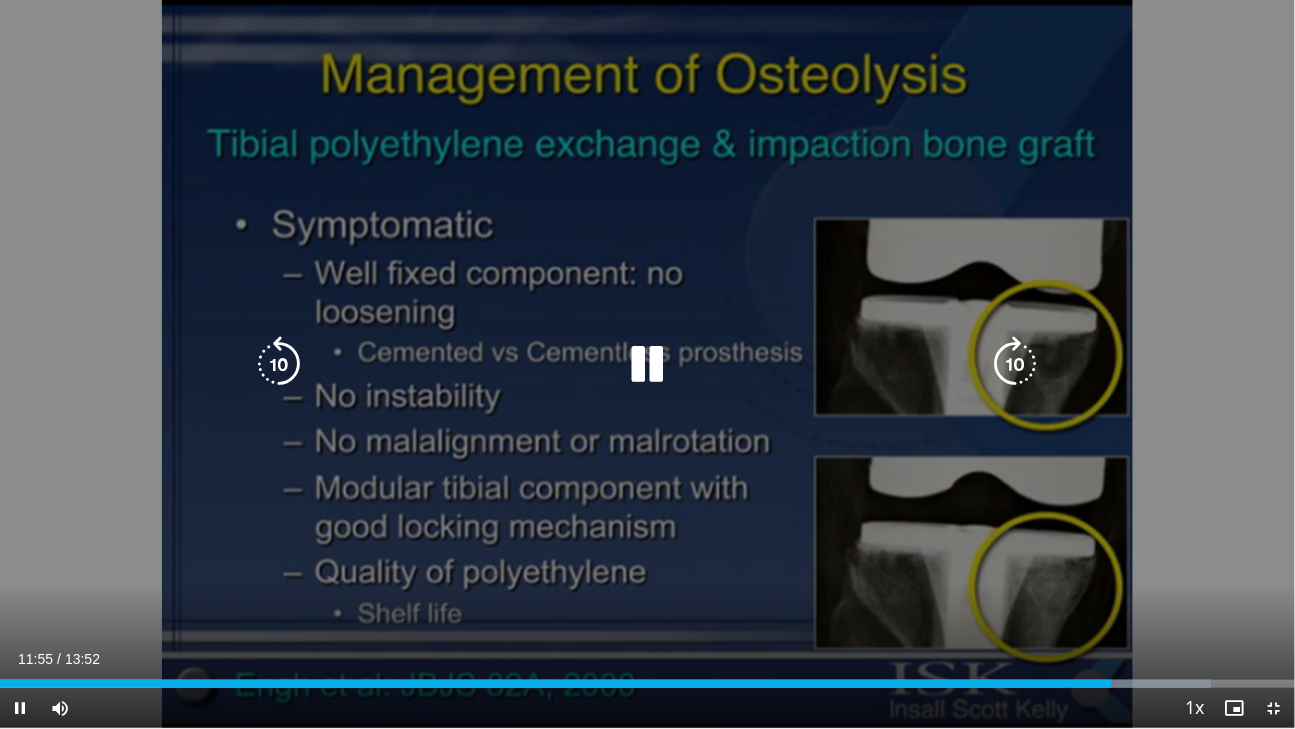 click on "10 seconds
Tap to unmute" at bounding box center [647, 364] 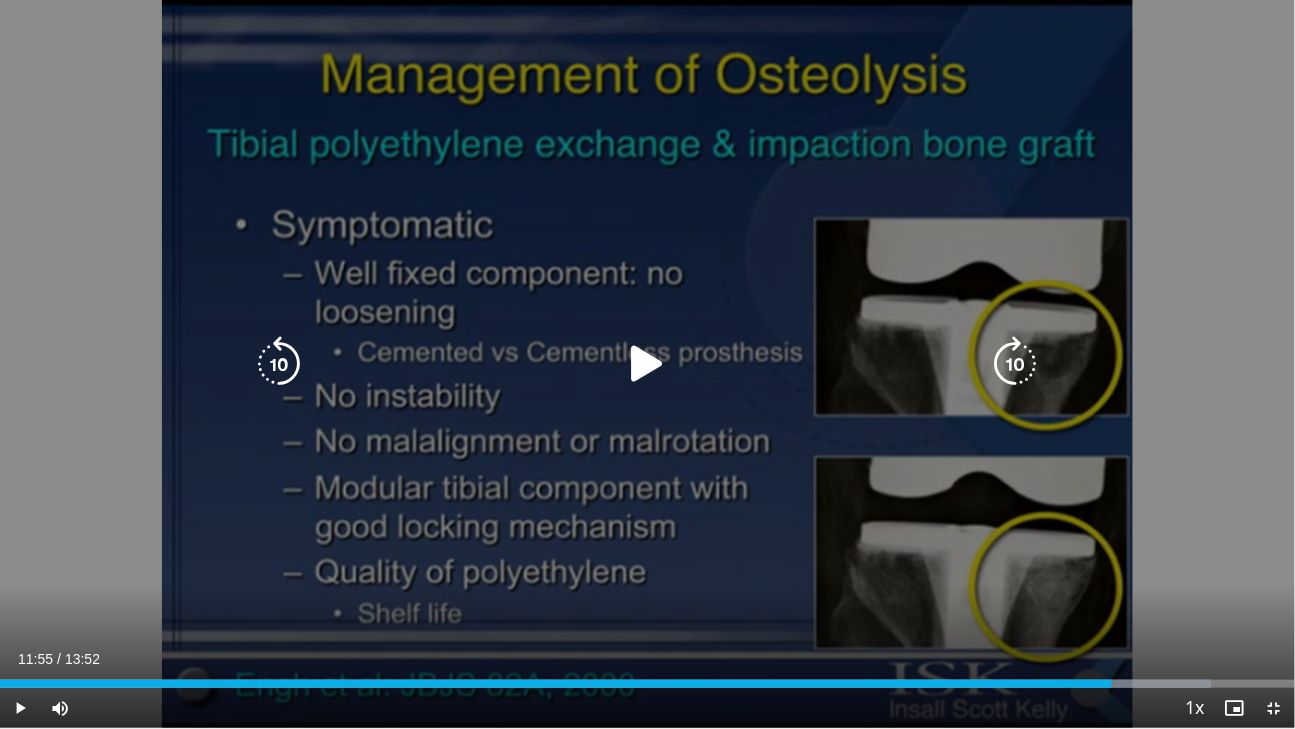 click on "10 seconds
Tap to unmute" at bounding box center [647, 364] 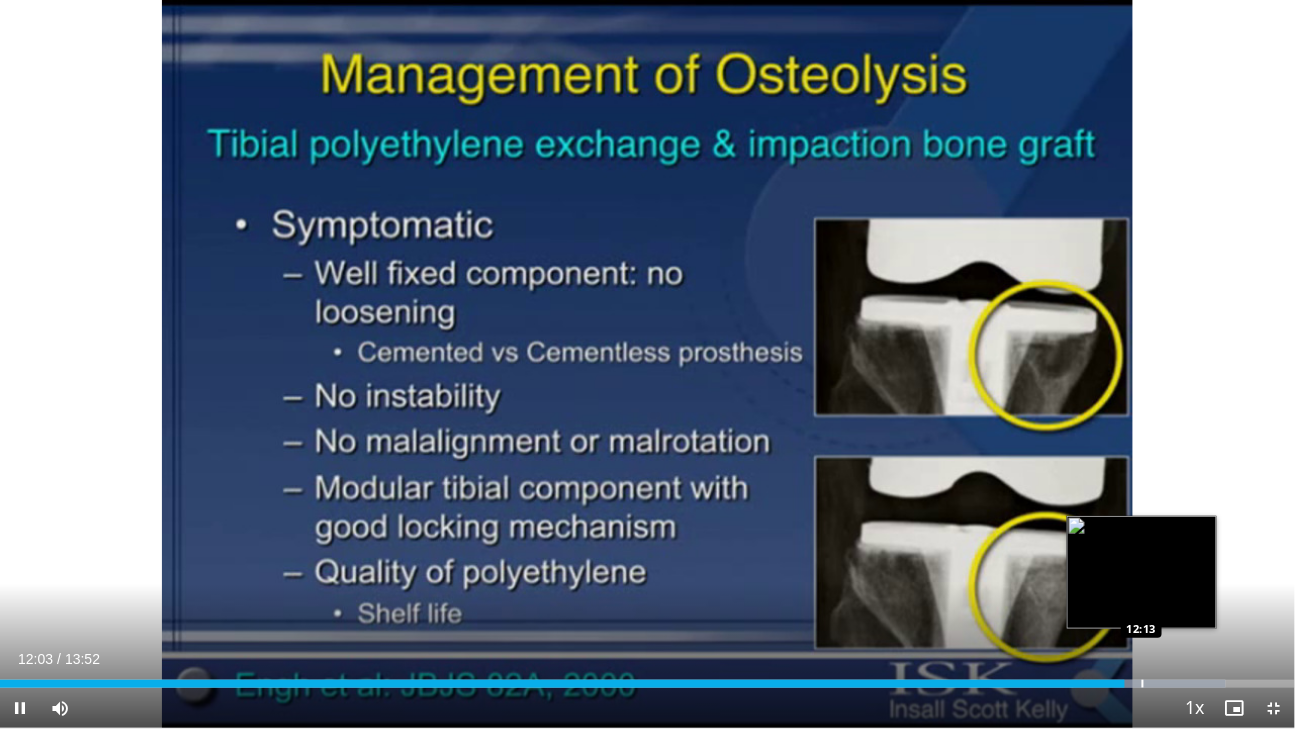 click on "Loaded :  94.69% 12:03 12:13" at bounding box center [647, 678] 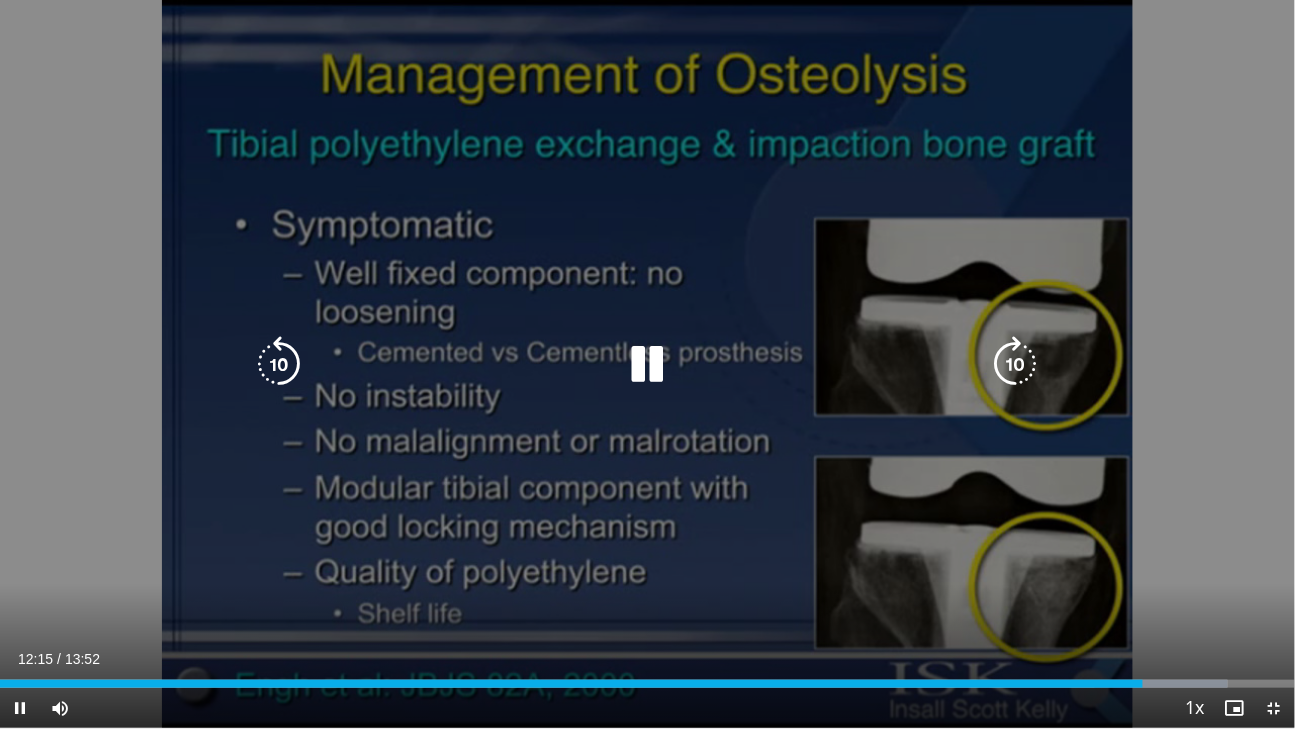 click on "10 seconds
Tap to unmute" at bounding box center [647, 364] 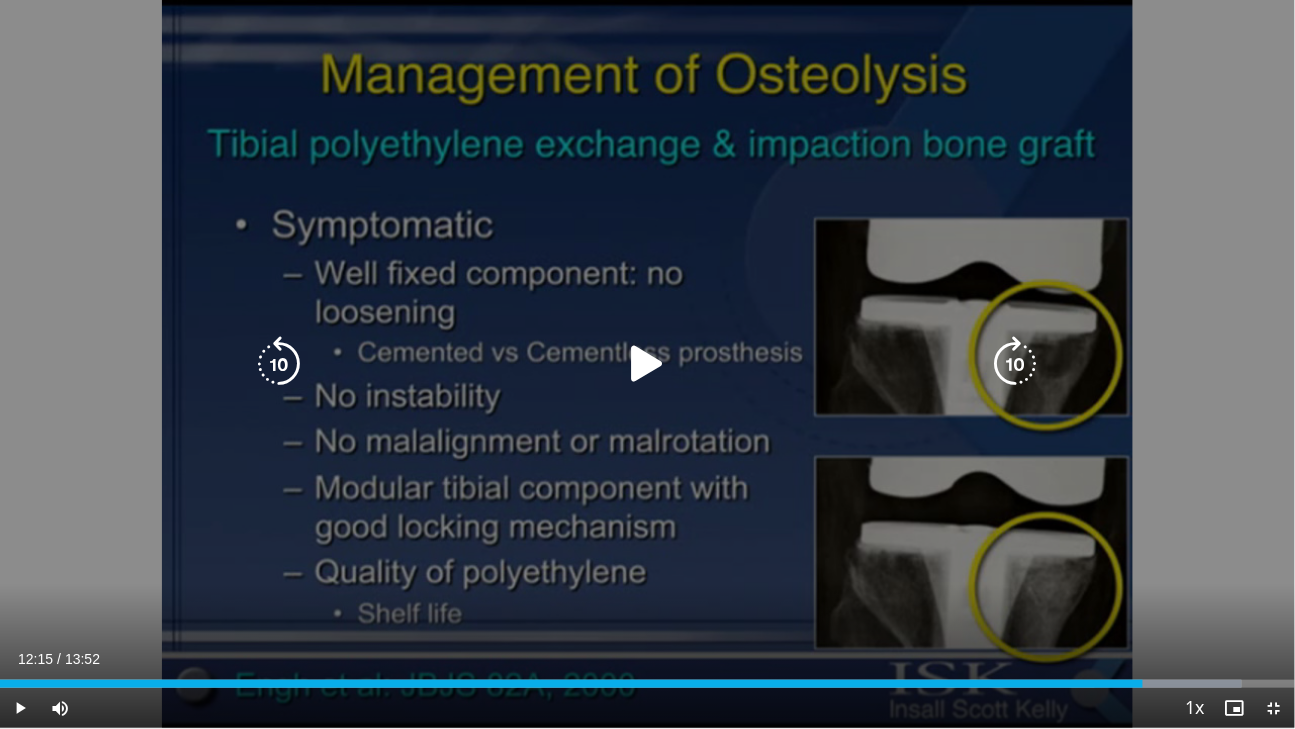 click at bounding box center (648, 364) 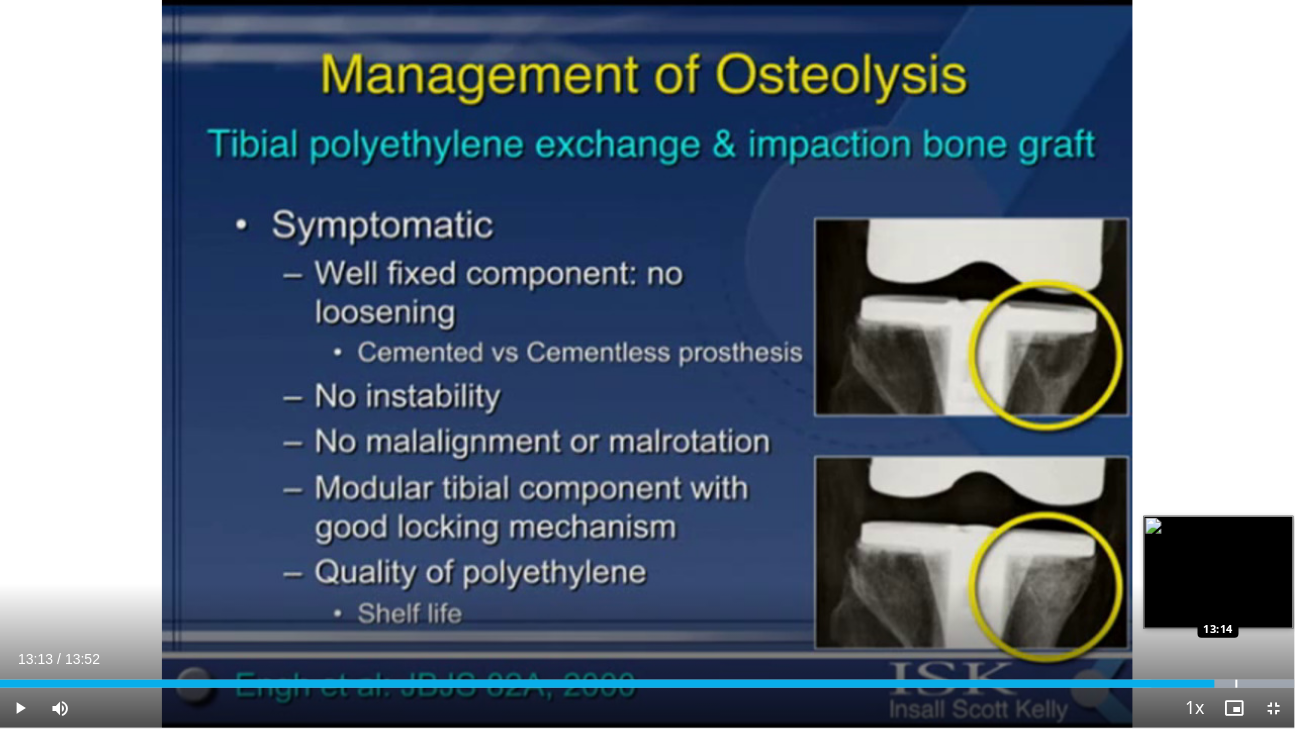 click at bounding box center [1223, 684] 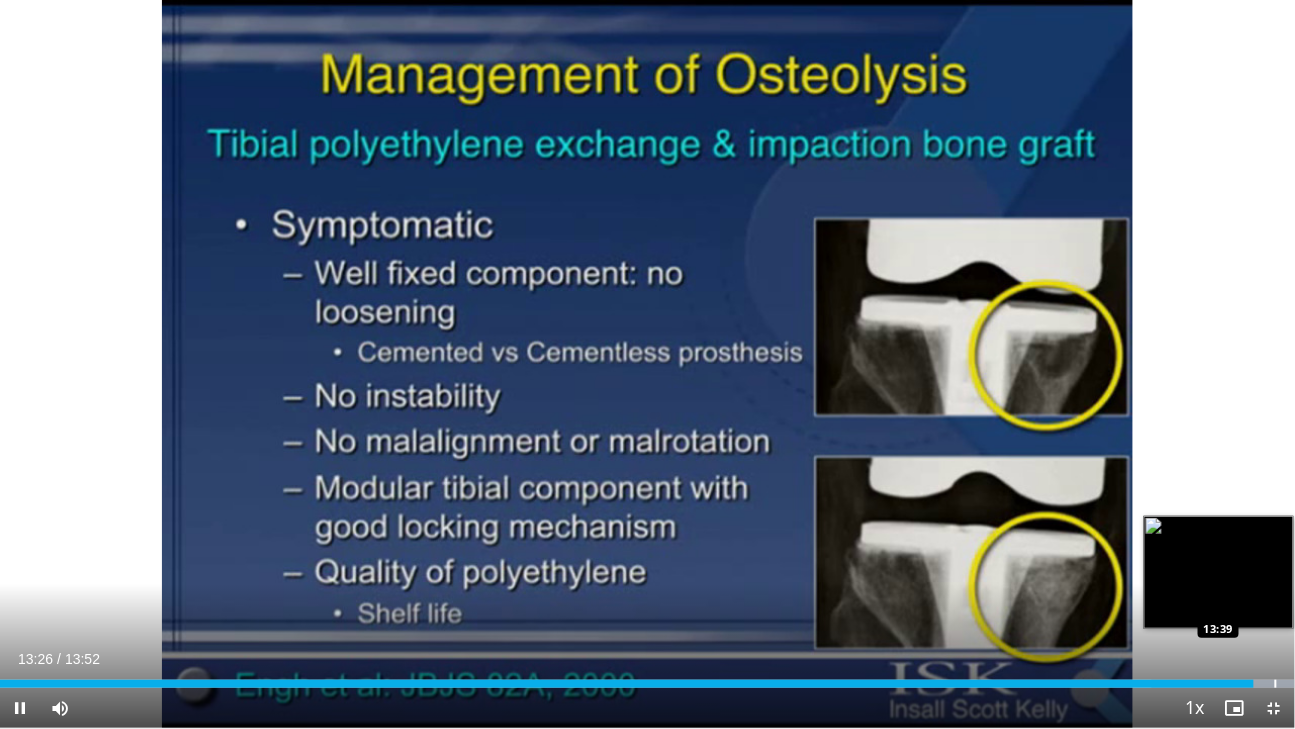 click at bounding box center [1276, 684] 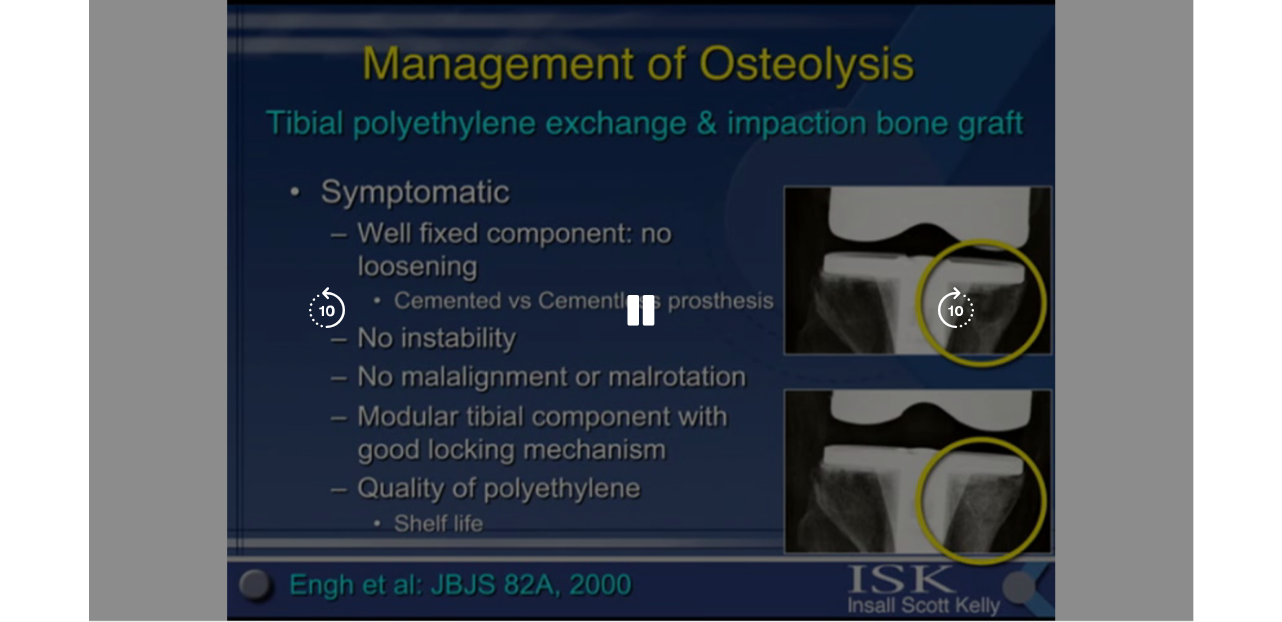 scroll, scrollTop: 638, scrollLeft: 0, axis: vertical 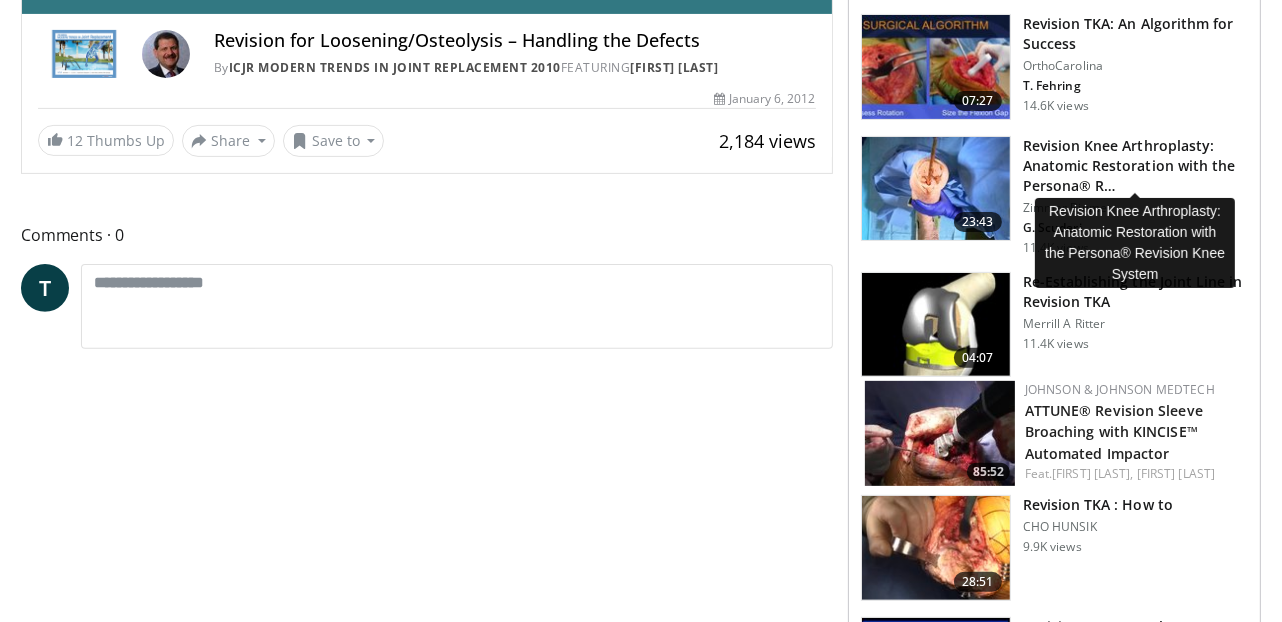 click on "Revision Knee Arthroplasty: Anatomic Restoration with the Persona® R…" at bounding box center [1135, 166] 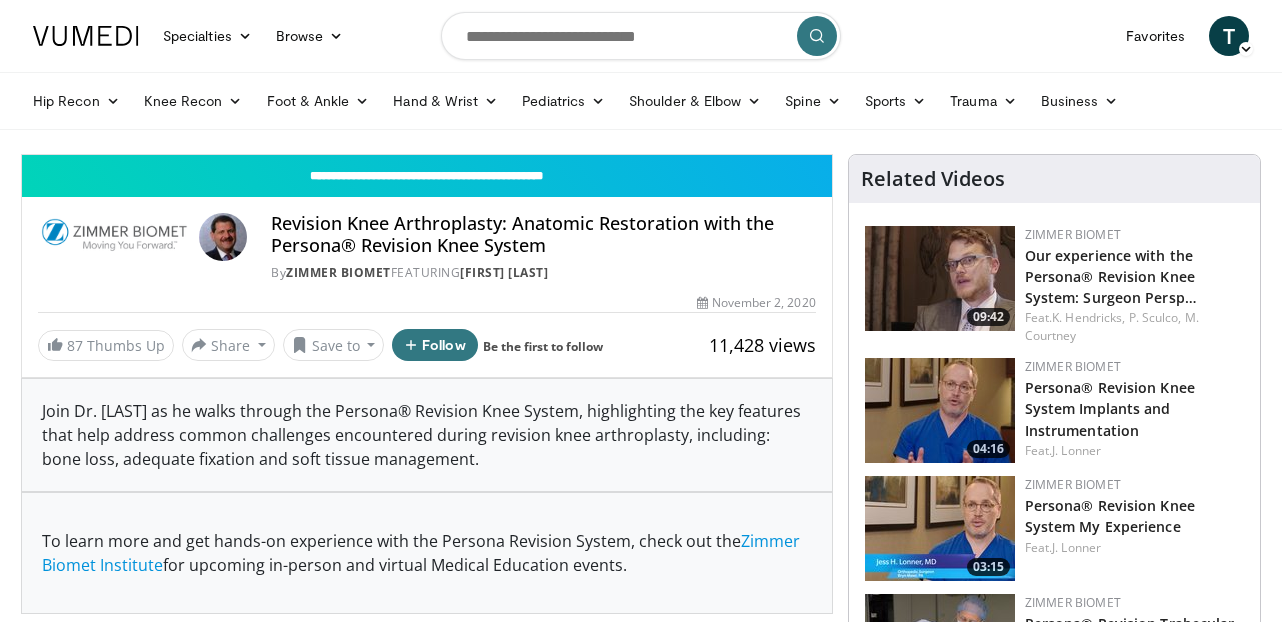 scroll, scrollTop: 0, scrollLeft: 0, axis: both 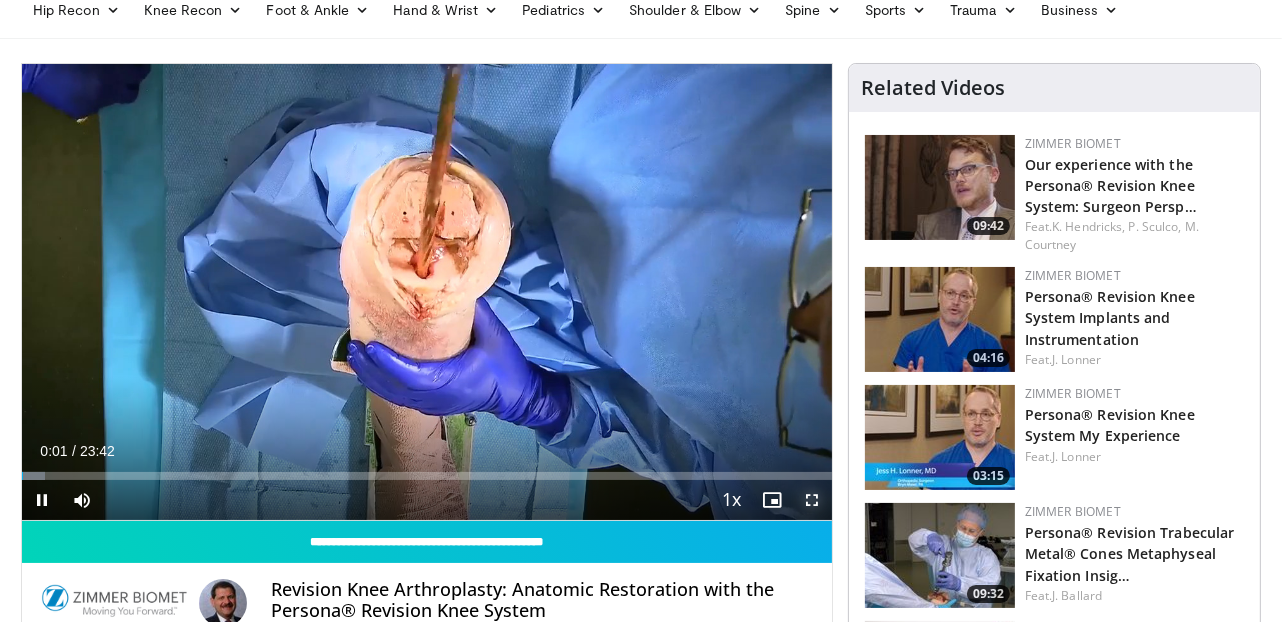 click at bounding box center [812, 500] 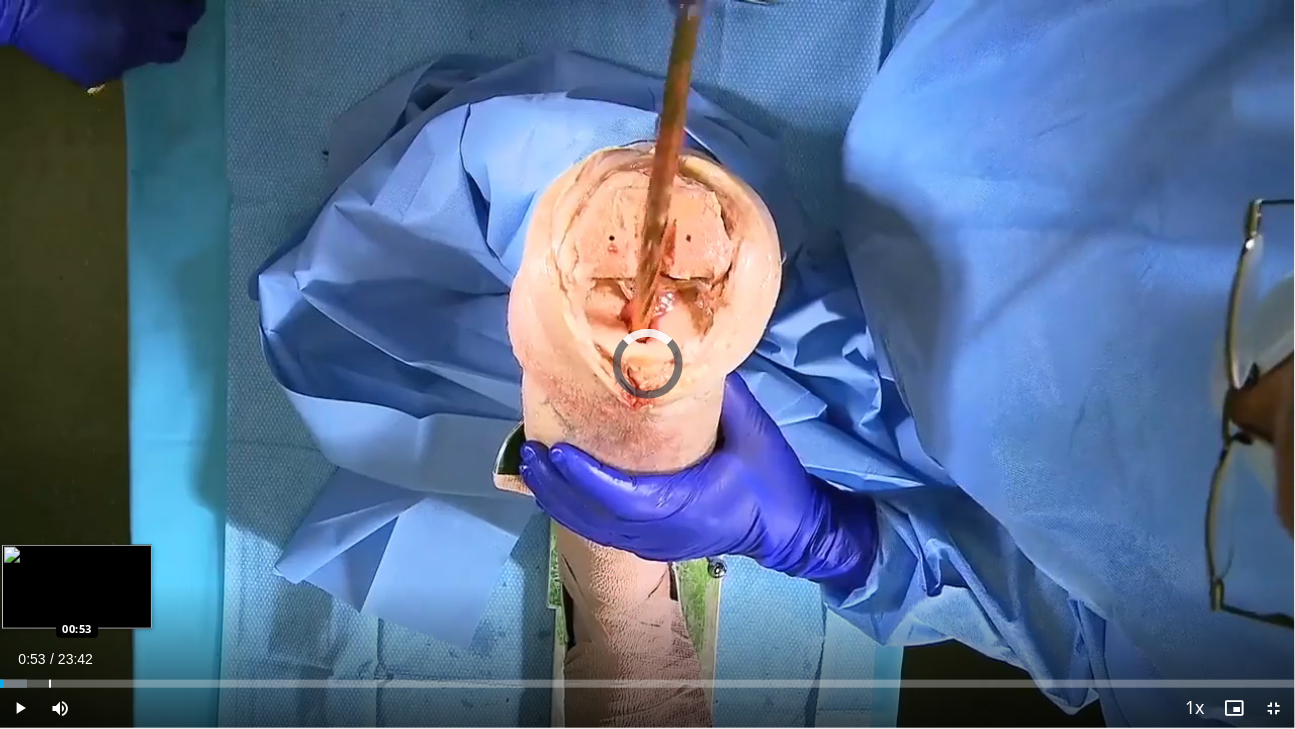 click on "Loaded :  2.11% 00:04 00:53" at bounding box center [647, 684] 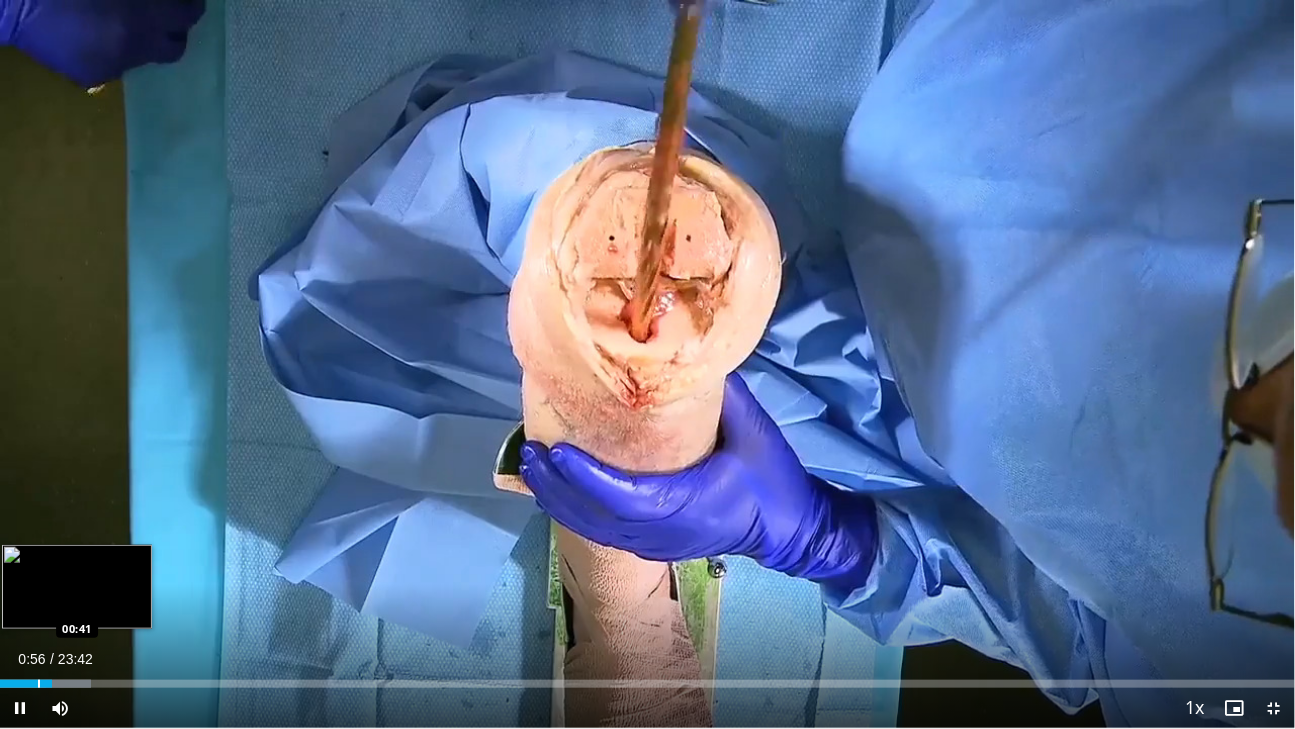 click on "Loaded :  7.03% 00:57 00:41" at bounding box center [647, 678] 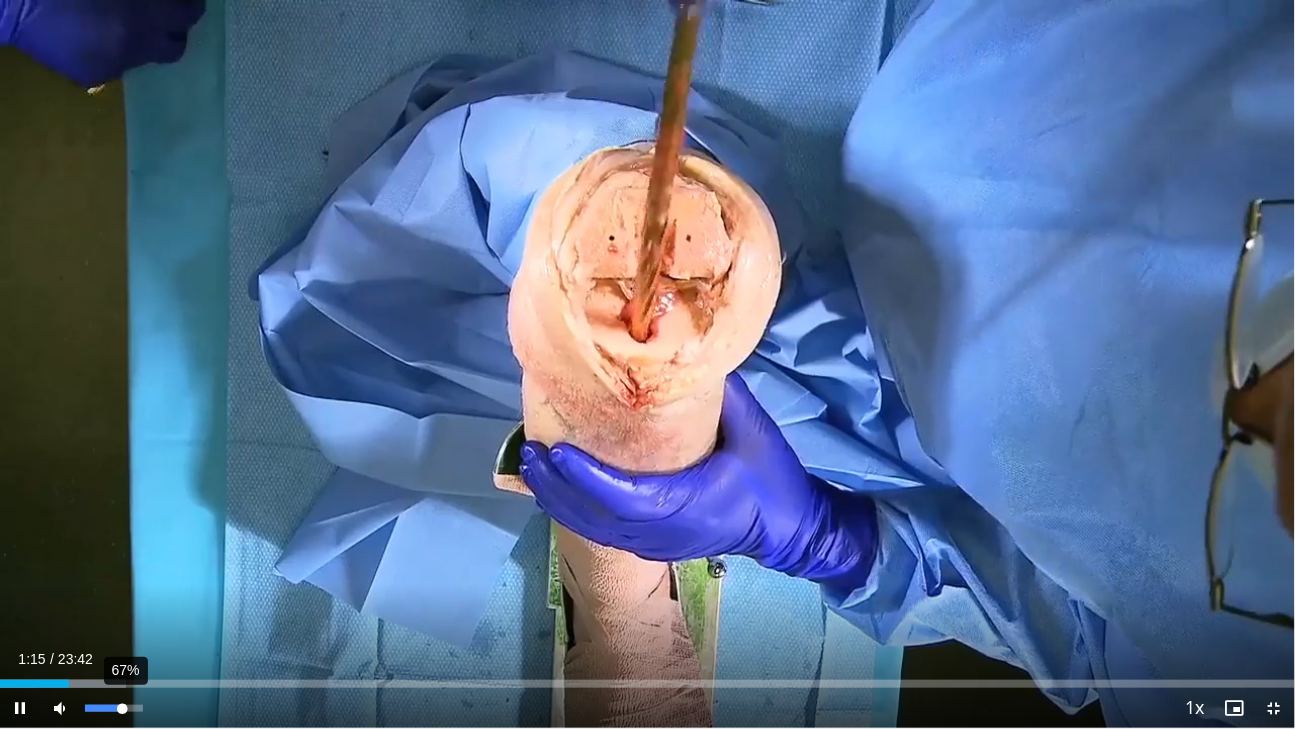 click on "67%" at bounding box center (113, 708) 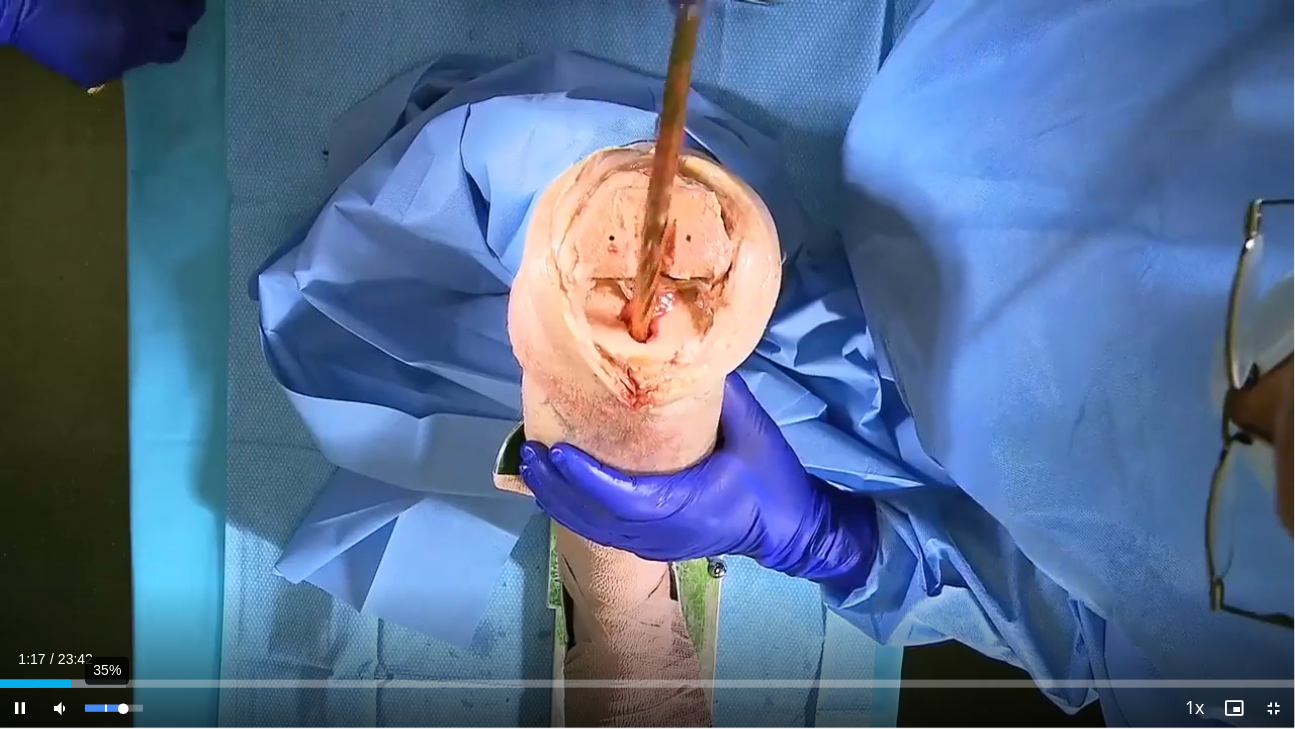 click on "35%" at bounding box center (113, 708) 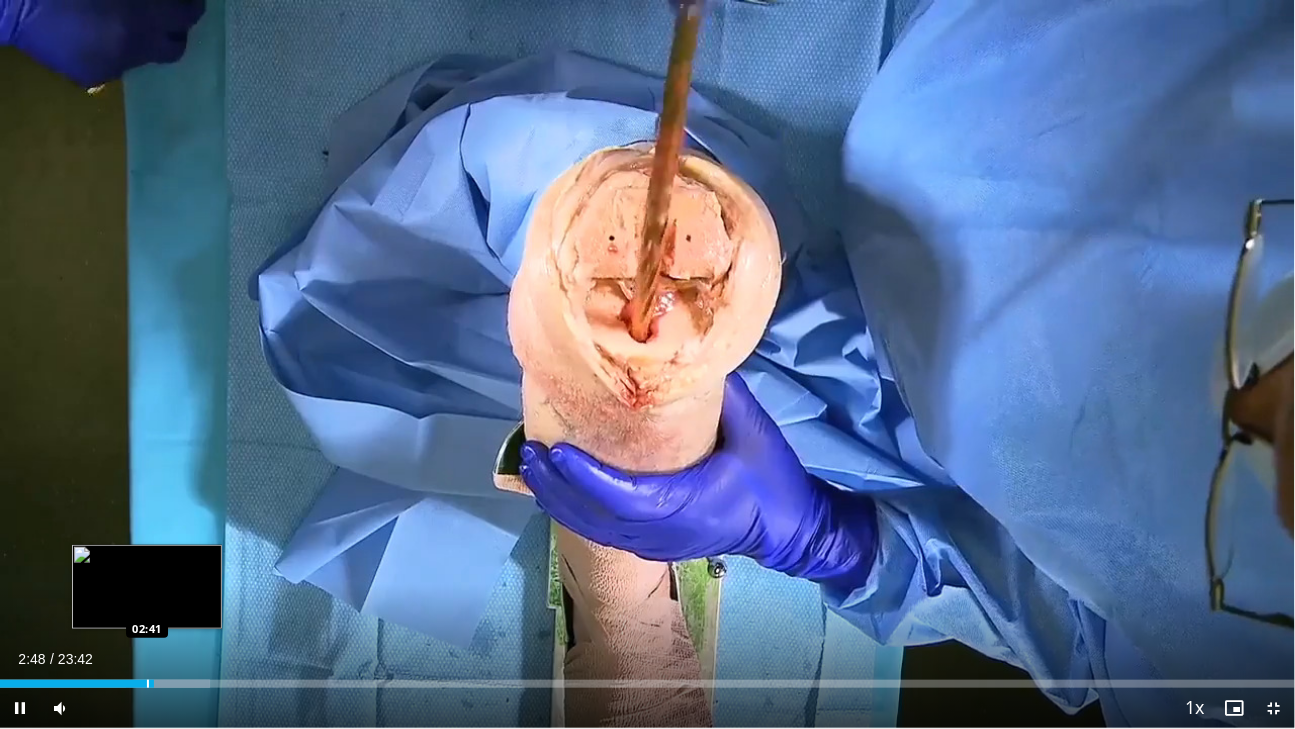 click on "Loaded :  16.18% 02:48 02:41" at bounding box center (647, 678) 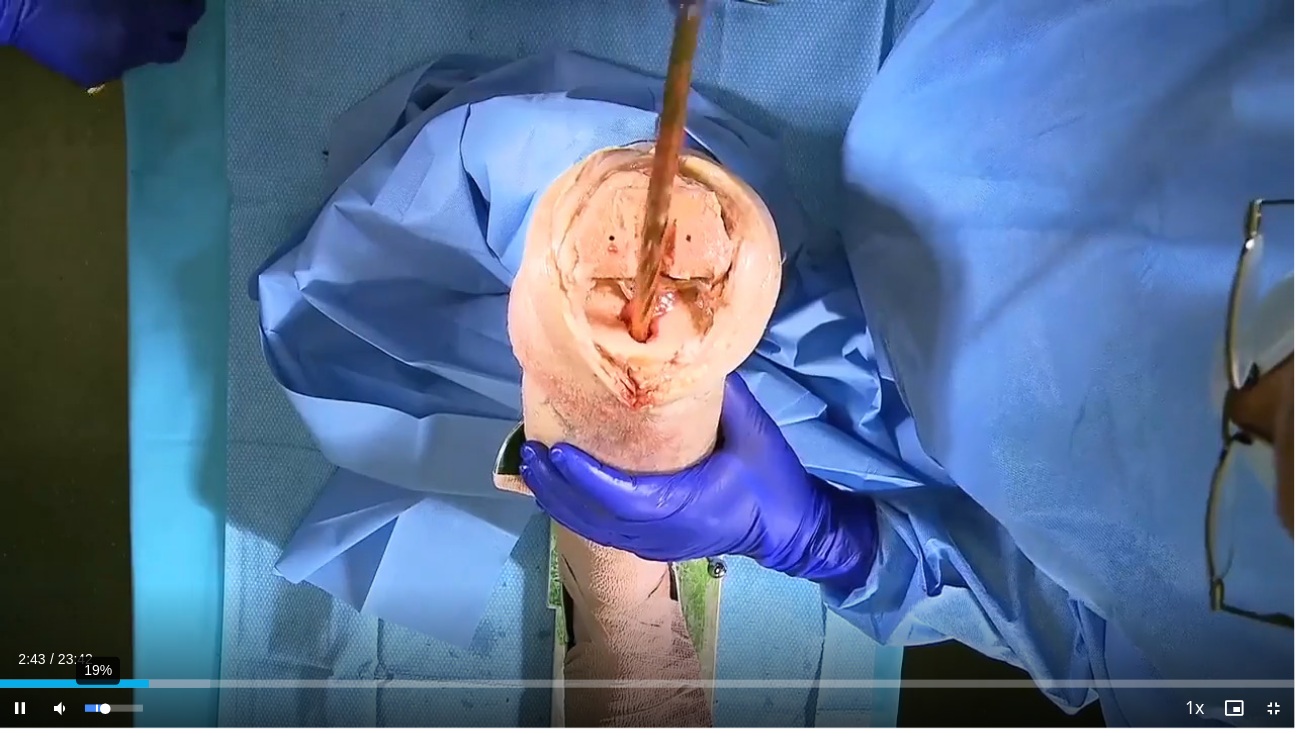 click on "19%" at bounding box center [114, 708] 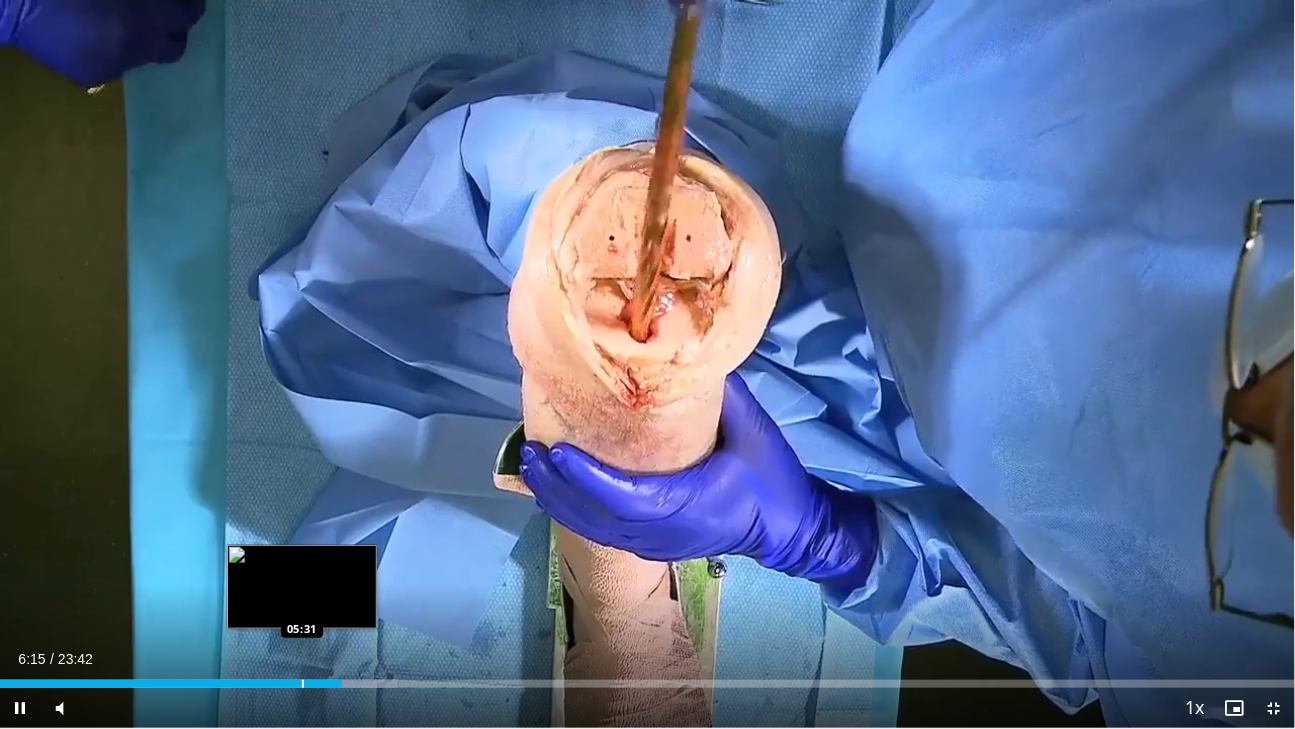 click at bounding box center (303, 684) 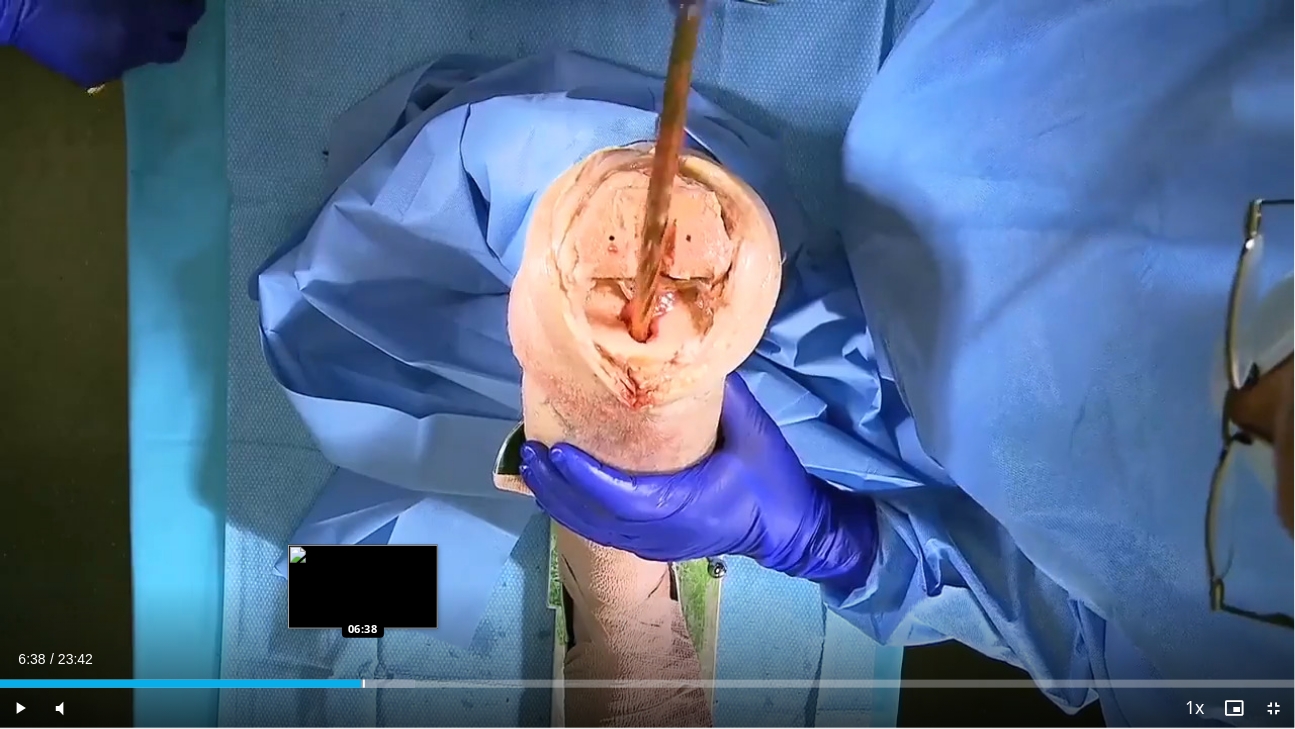 click on "Loaded :  32.07% 06:38 06:38" at bounding box center [647, 678] 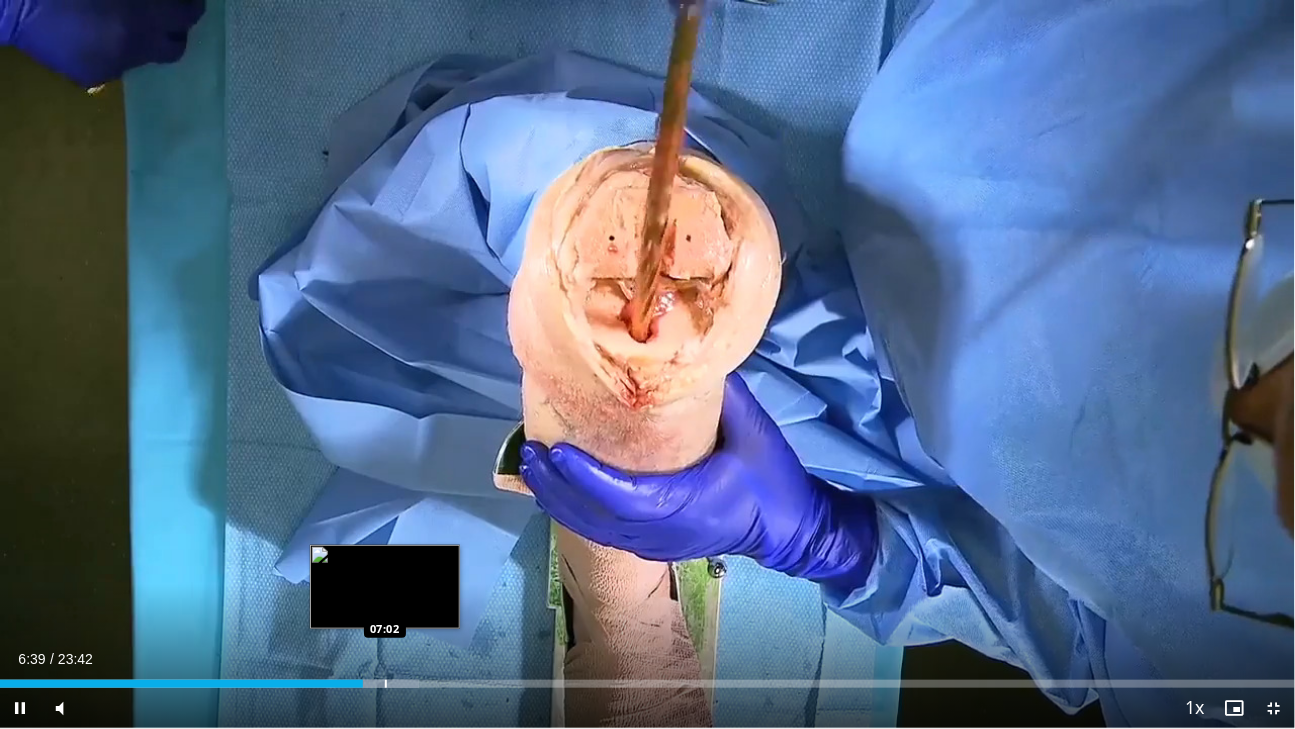 click on "Loaded :  32.36% 06:39 07:02" at bounding box center [647, 678] 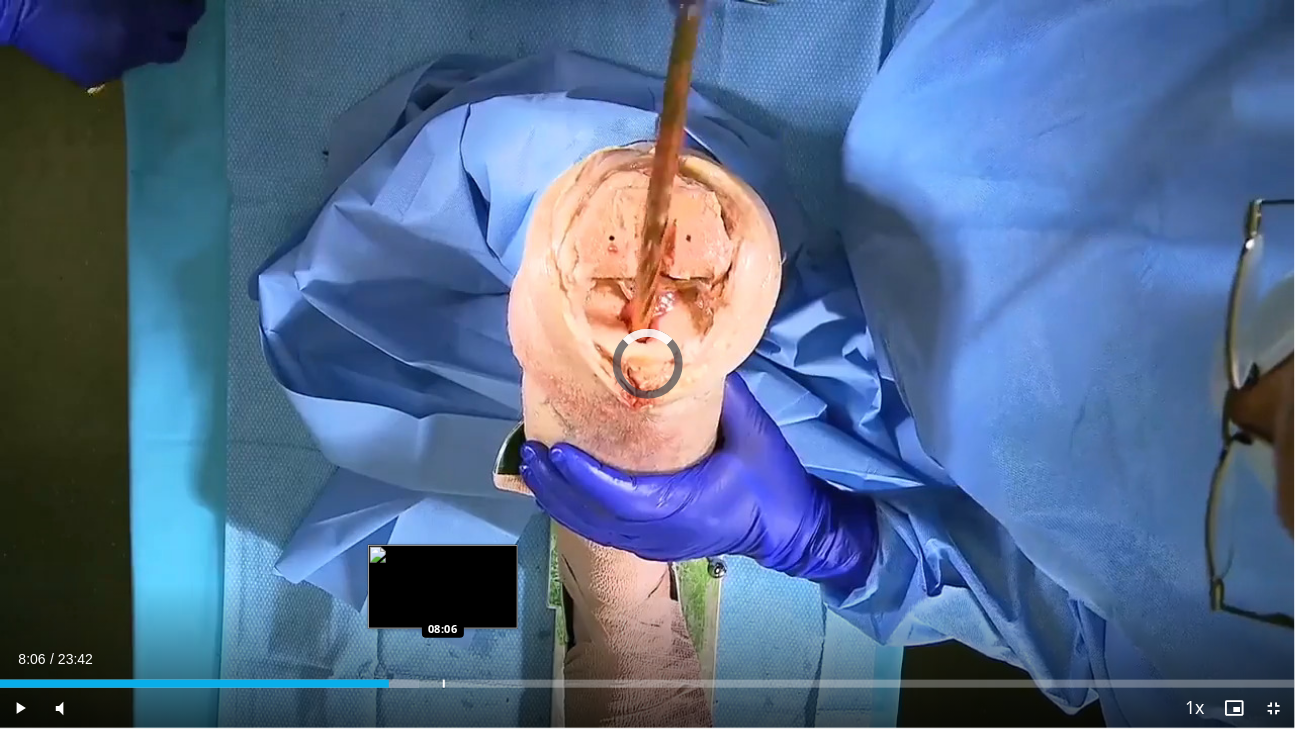 click on "Loaded :  32.36% 07:07 08:06" at bounding box center [647, 678] 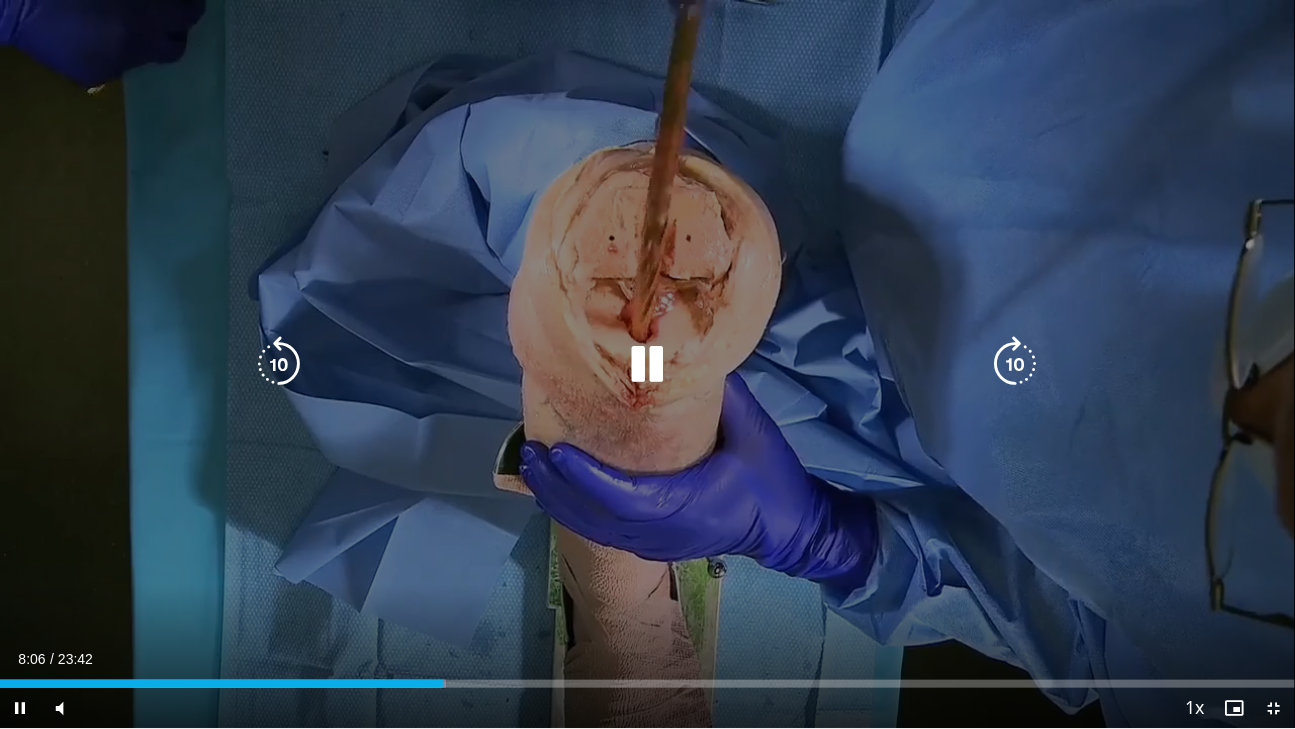 click on "Loaded :  34.47% 08:06 08:06" at bounding box center (647, 678) 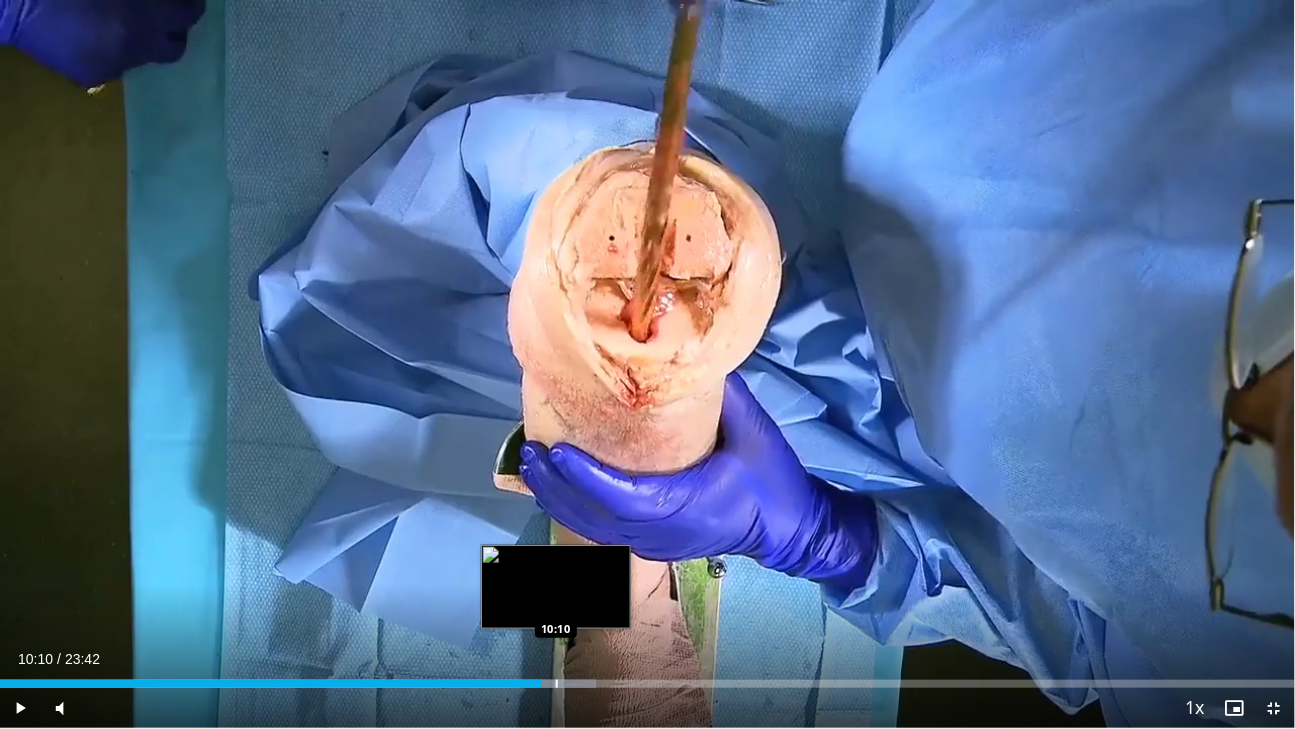 click at bounding box center (557, 684) 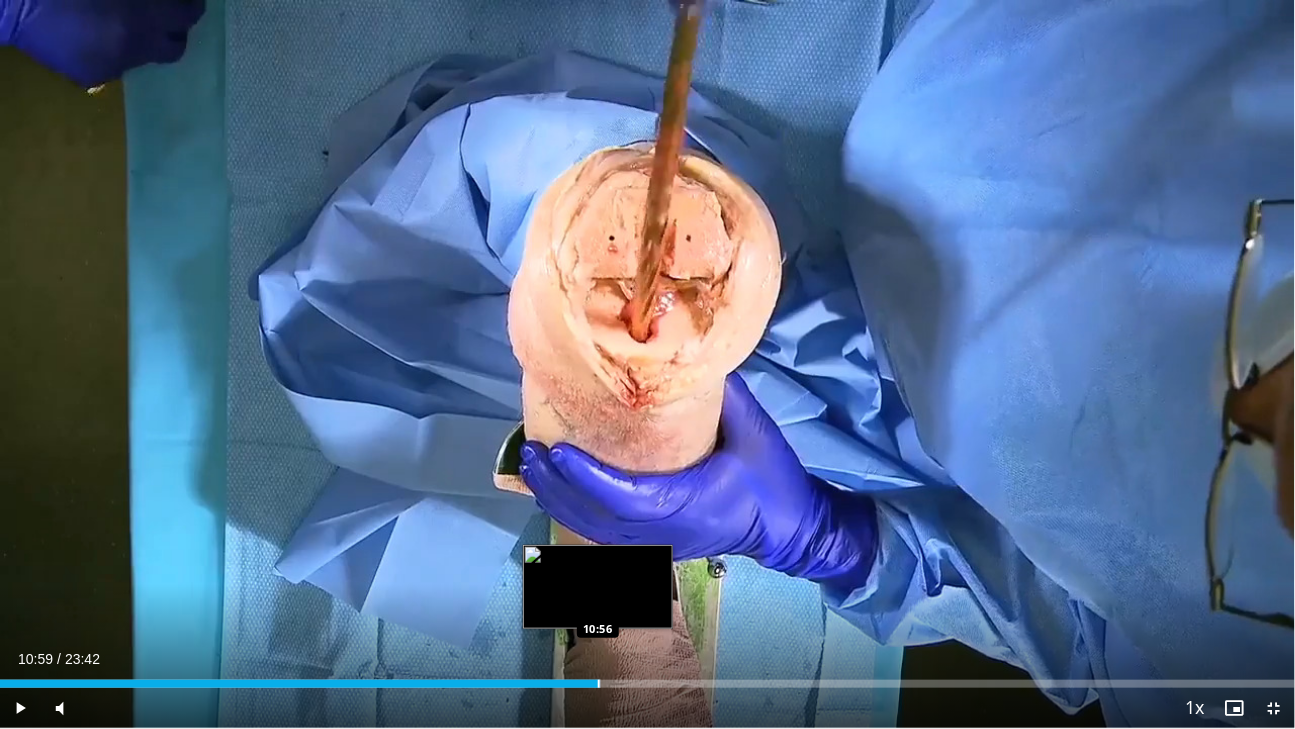 click on "Loaded :  46.43% 10:59 10:56" at bounding box center [647, 684] 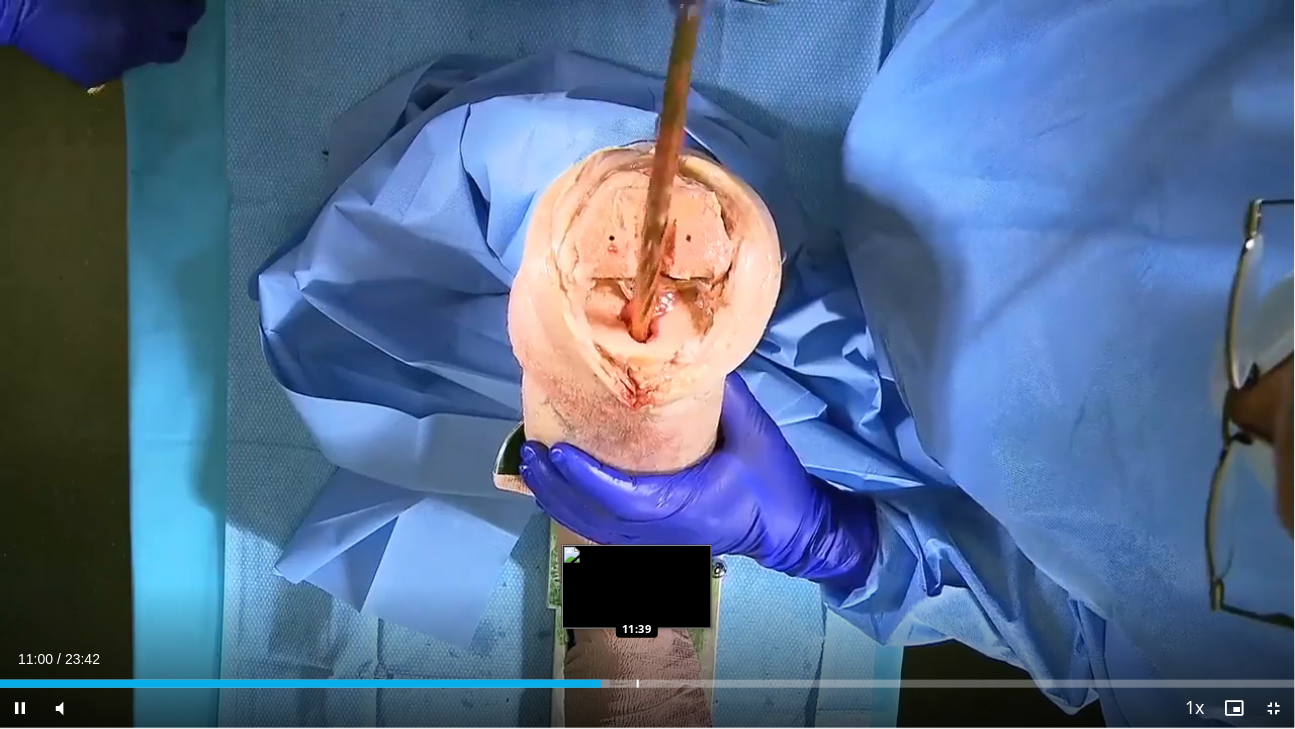 click at bounding box center [638, 684] 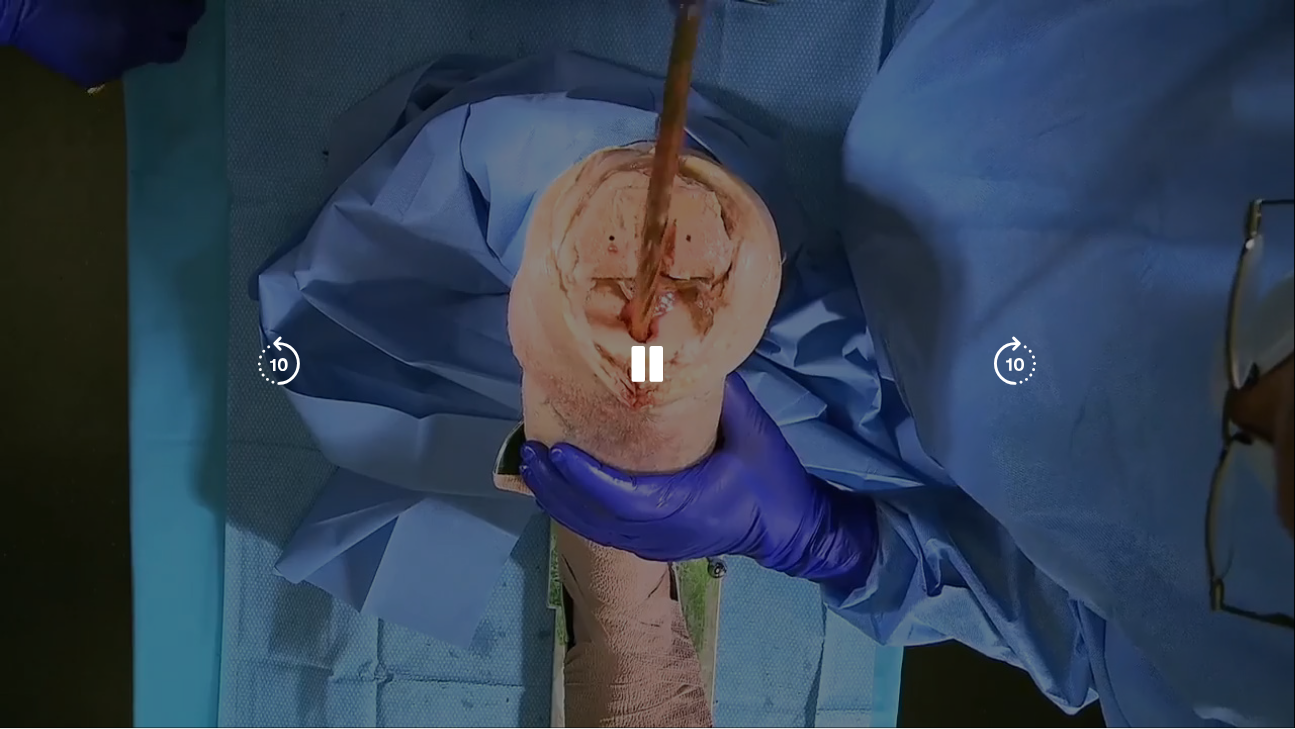 click on "**********" at bounding box center (647, 364) 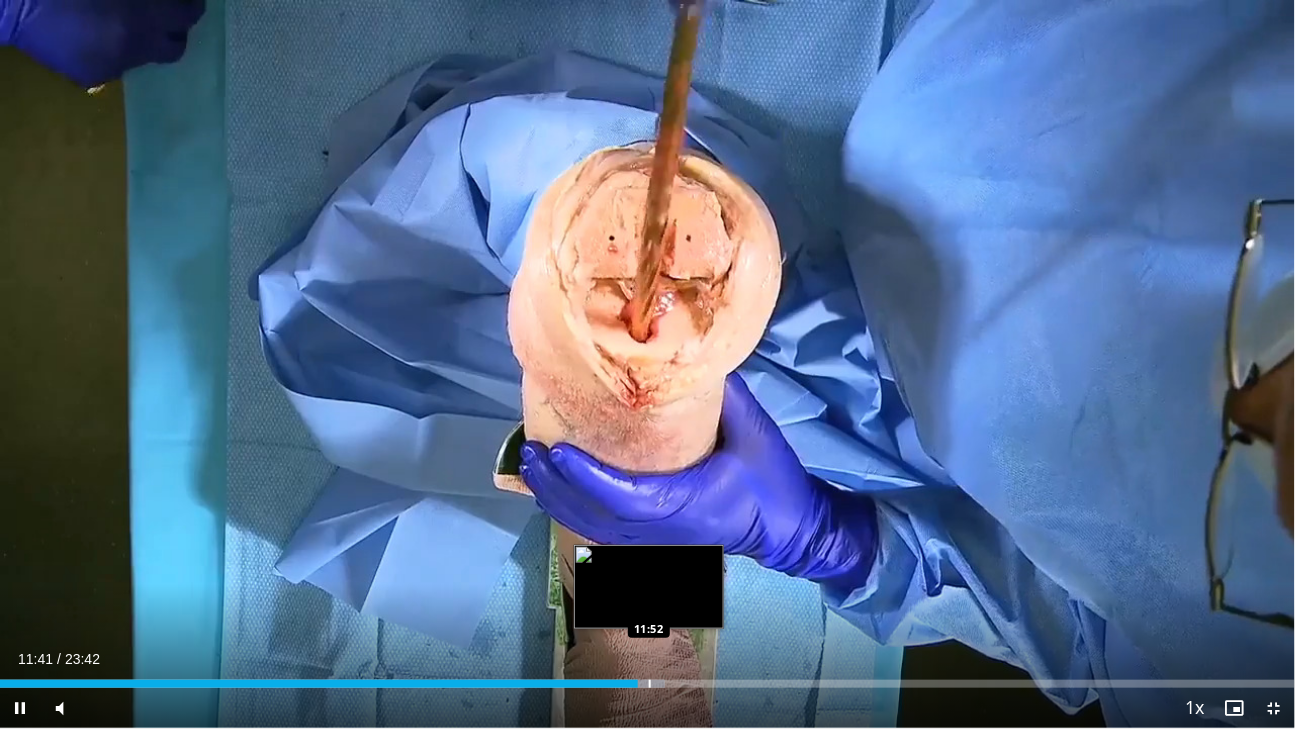 click on "Loaded :  51.36% 11:41 11:52" at bounding box center [647, 678] 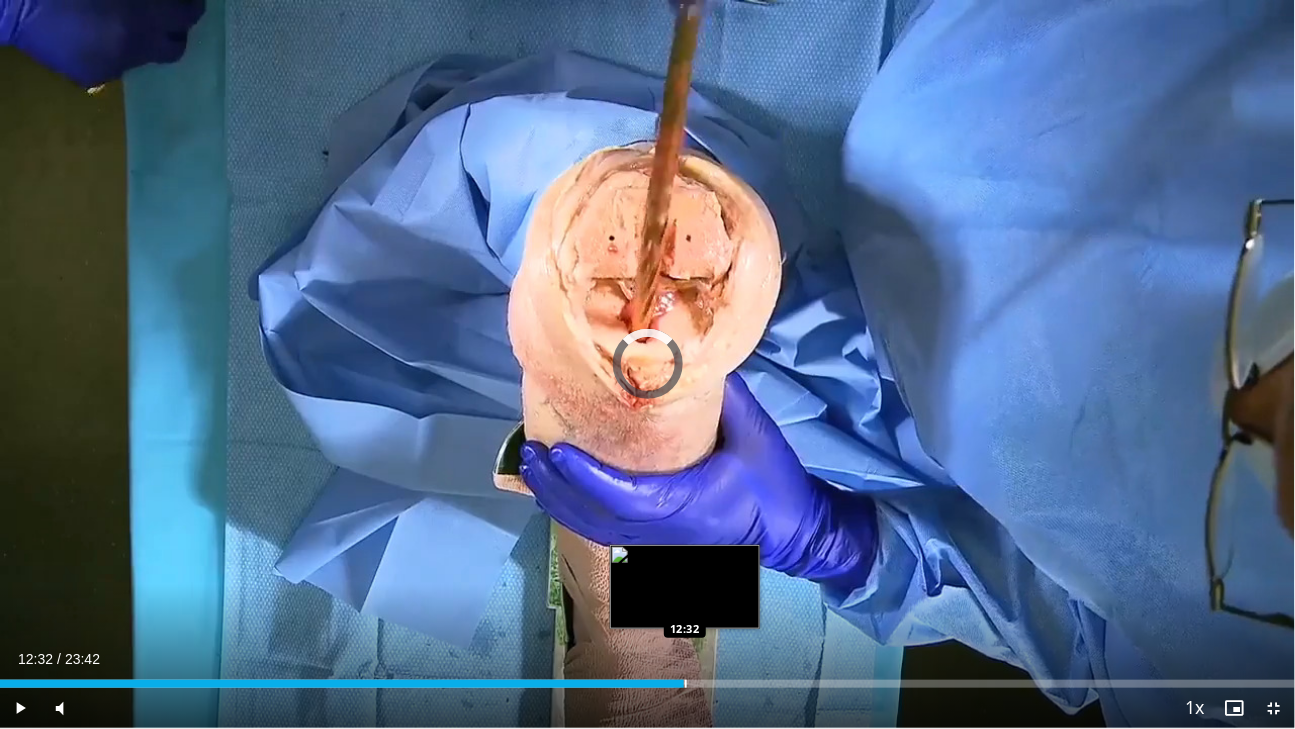 click on "Loaded :  52.06% 12:32 12:32" at bounding box center [647, 678] 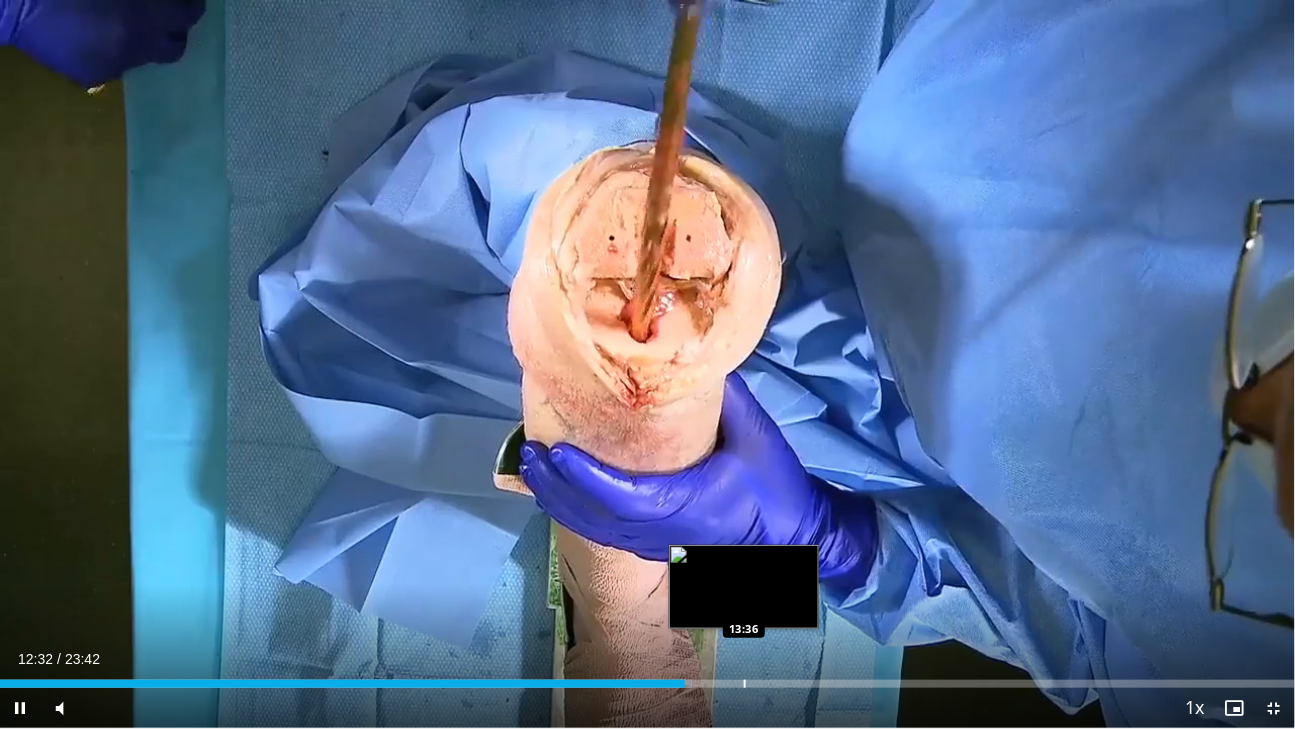 click on "Loaded :  53.47% 12:32 13:36" at bounding box center [647, 678] 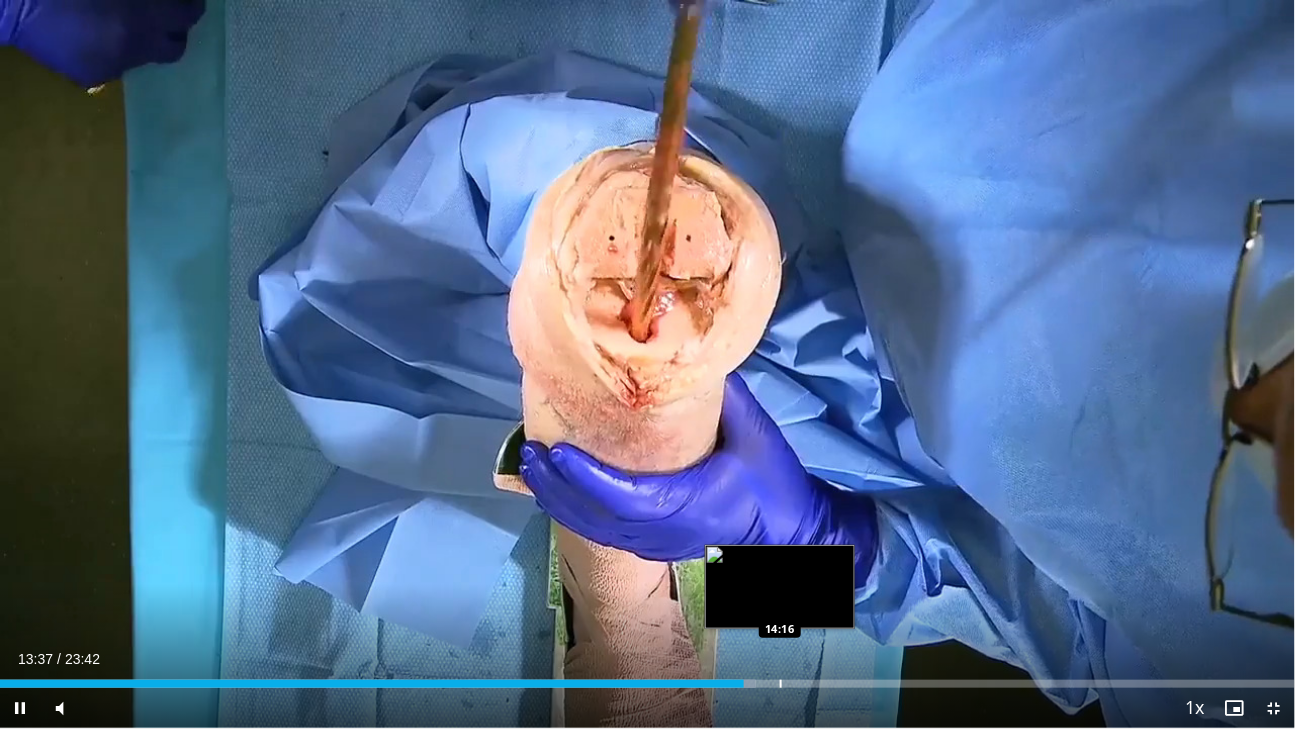 click at bounding box center (781, 684) 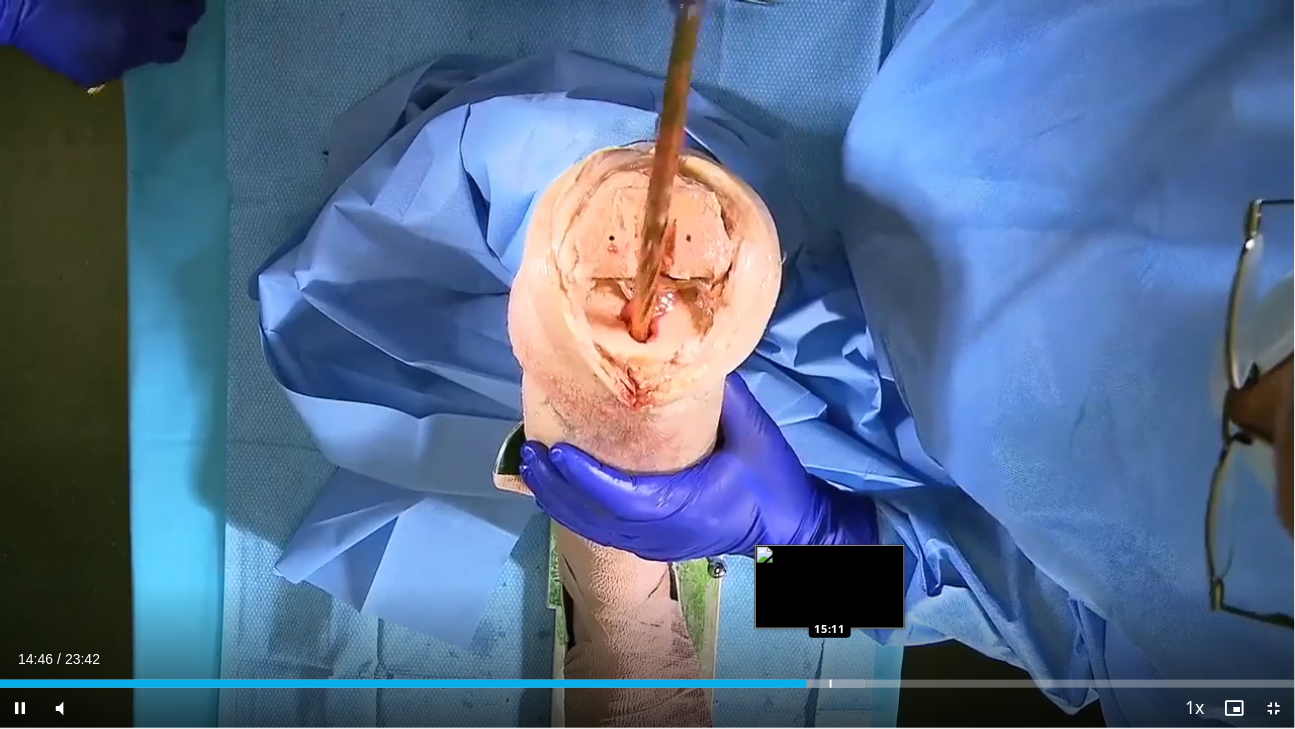 click on "Loaded :  66.83% 14:46 15:11" at bounding box center [647, 678] 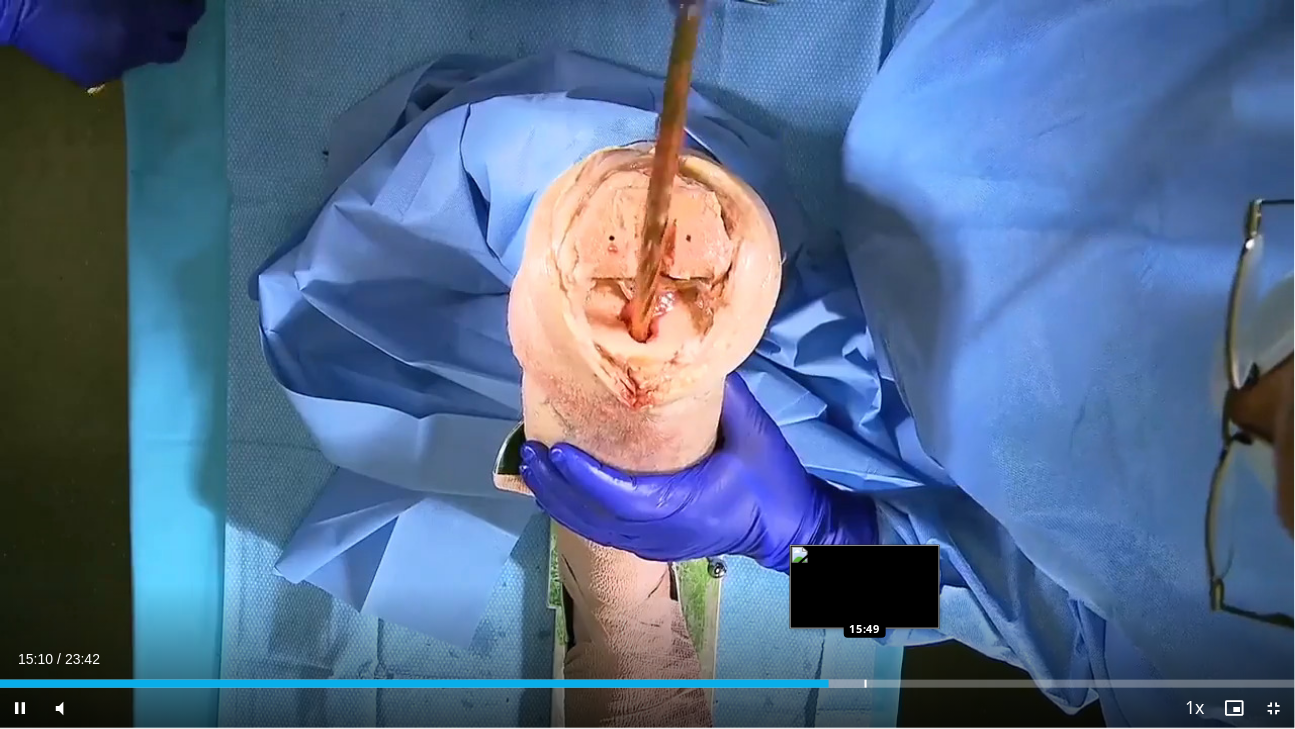 click on "Loaded :  66.83% 15:49 15:49" at bounding box center (647, 678) 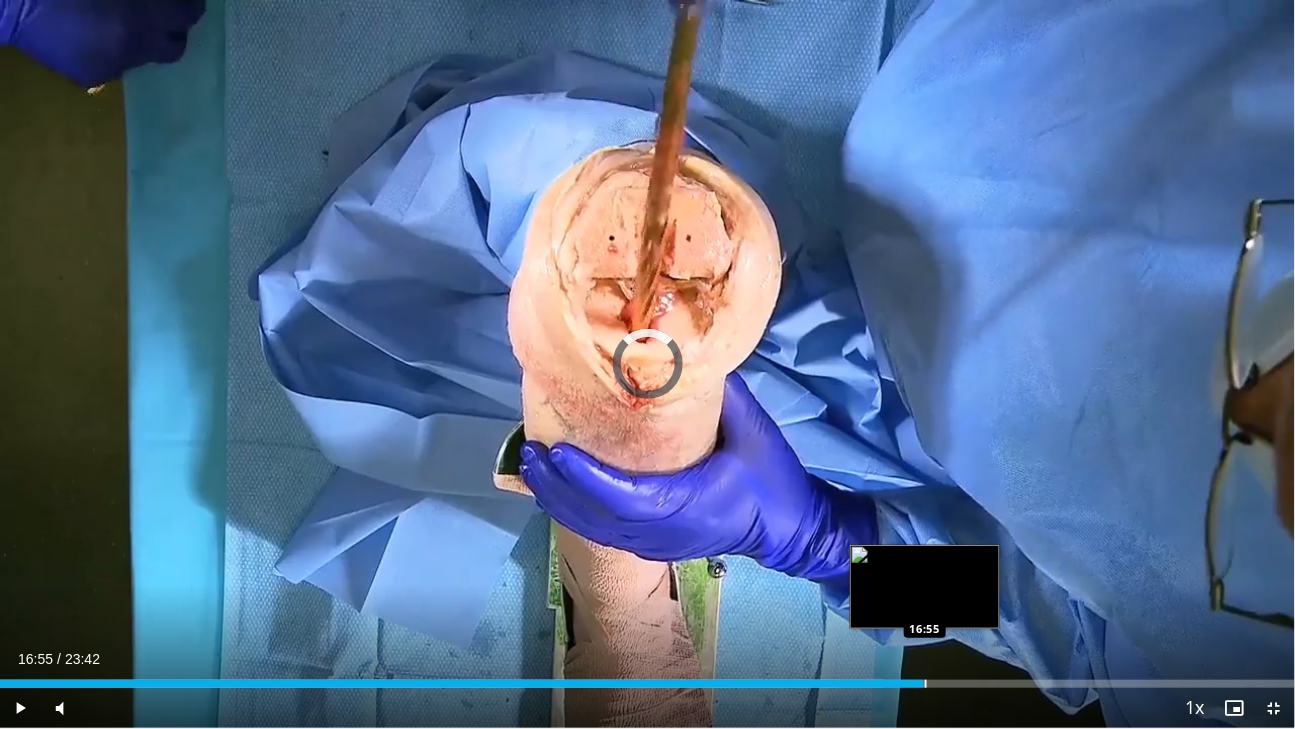 click on "Loaded :  68.24% 16:55 16:55" at bounding box center [647, 678] 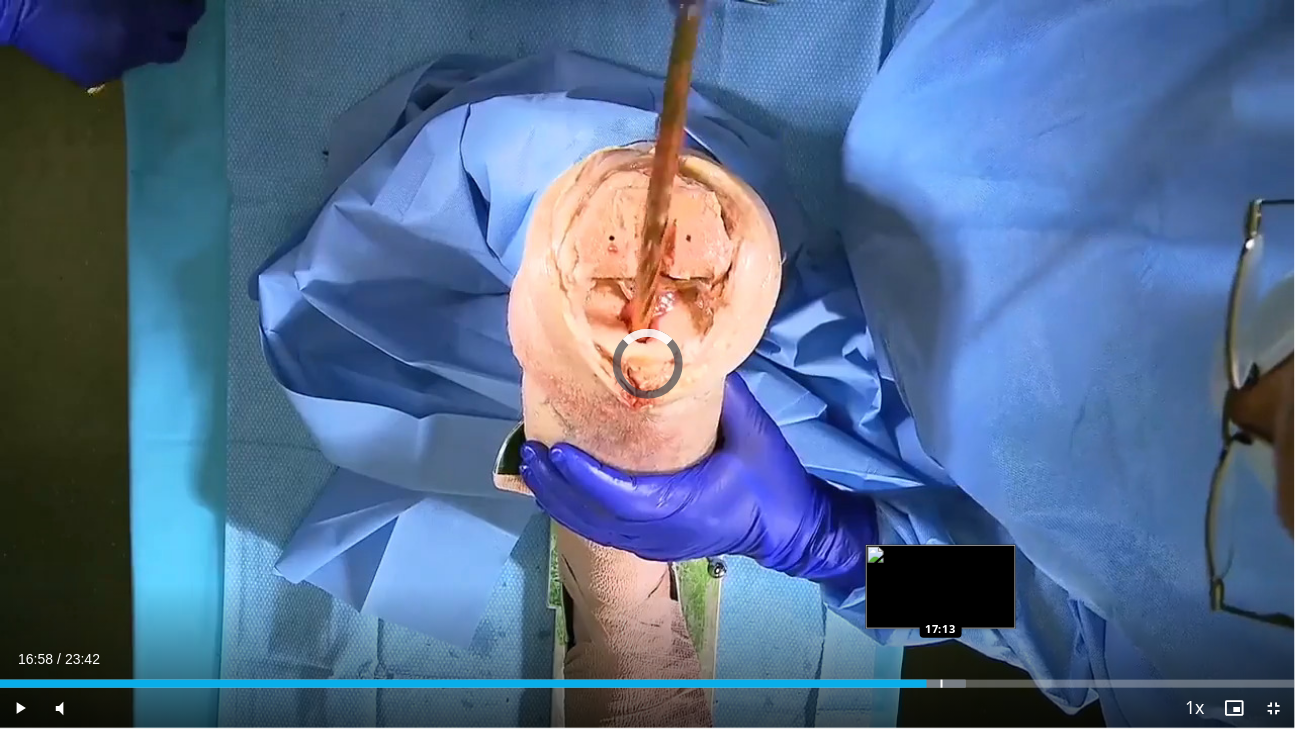 click on "Loaded :  74.57% 16:58 17:13" at bounding box center (647, 678) 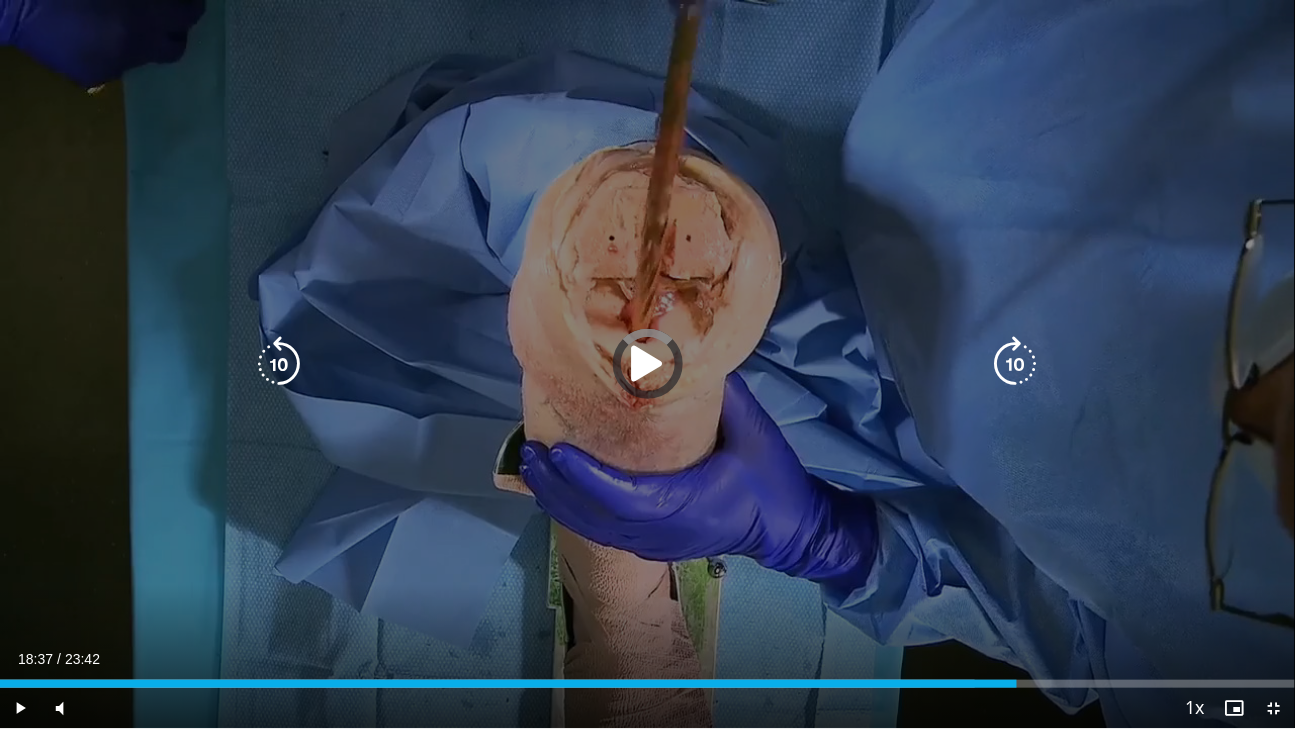click on "Loaded :  75.27% 18:36 18:37" at bounding box center (647, 678) 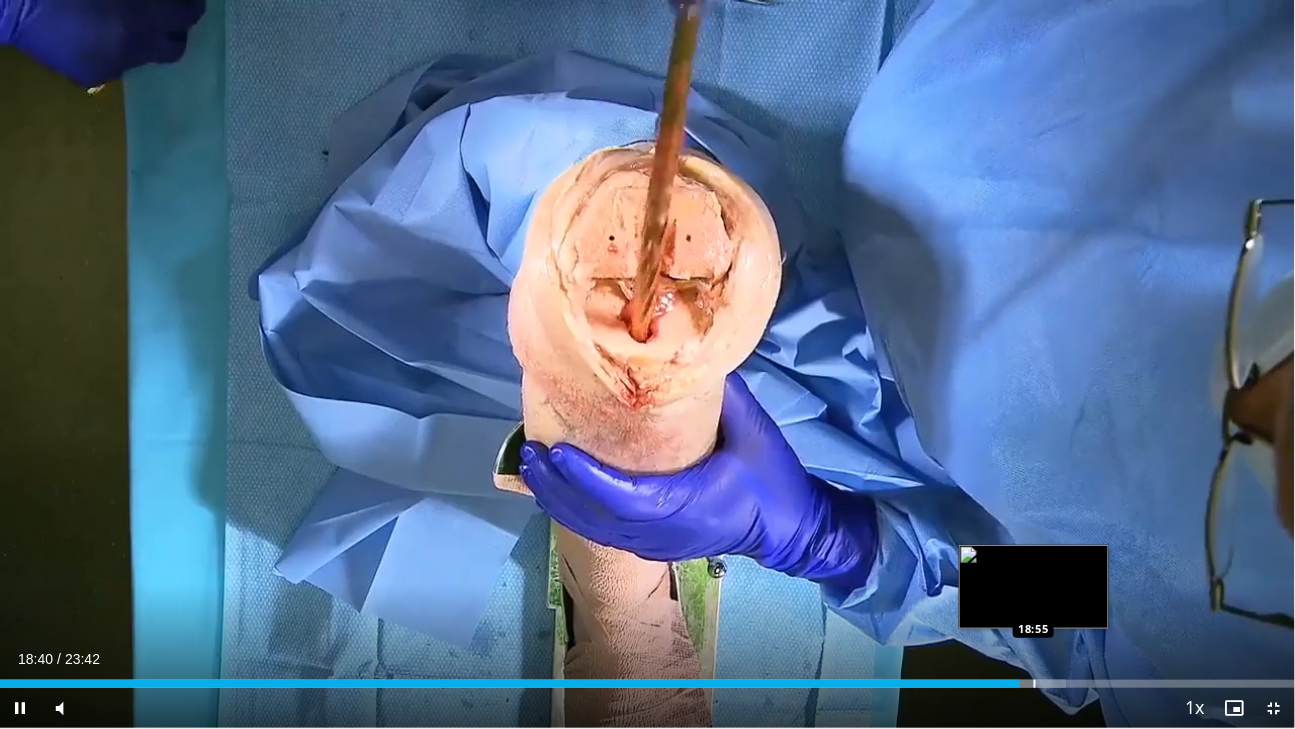 click at bounding box center (1035, 684) 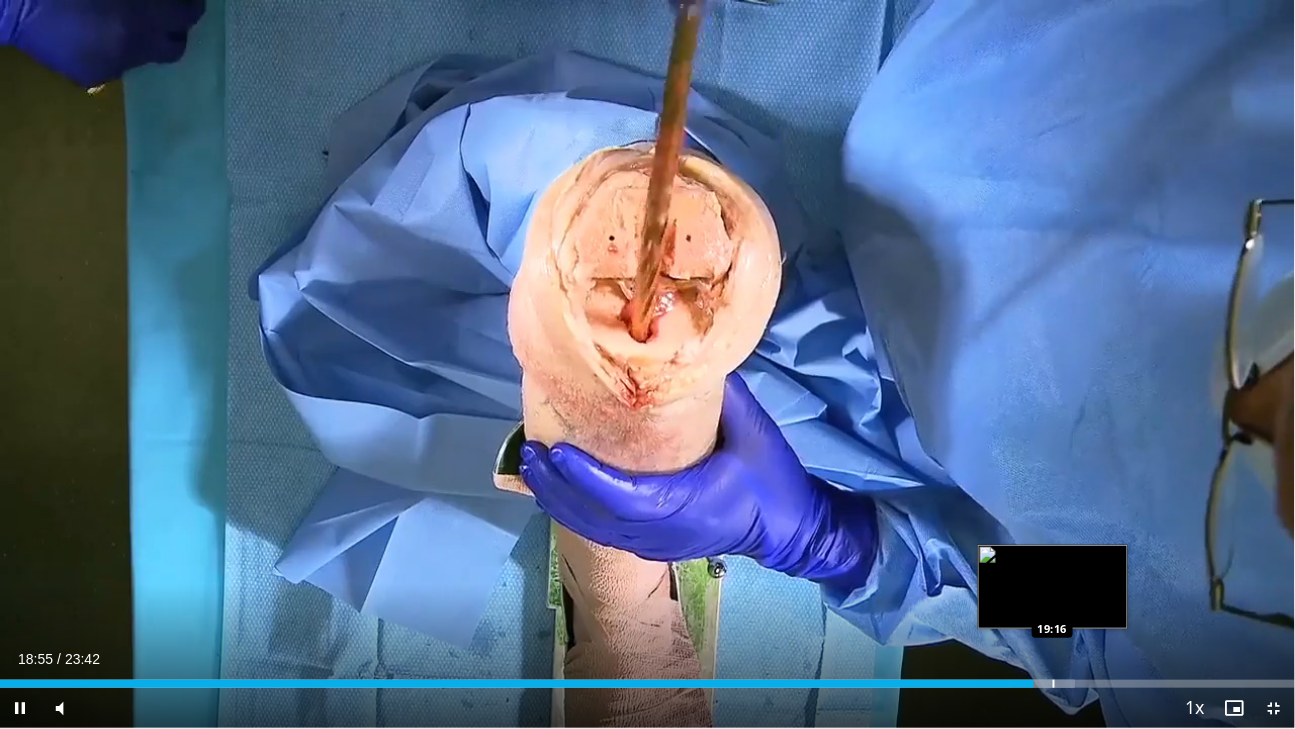 click at bounding box center [1054, 684] 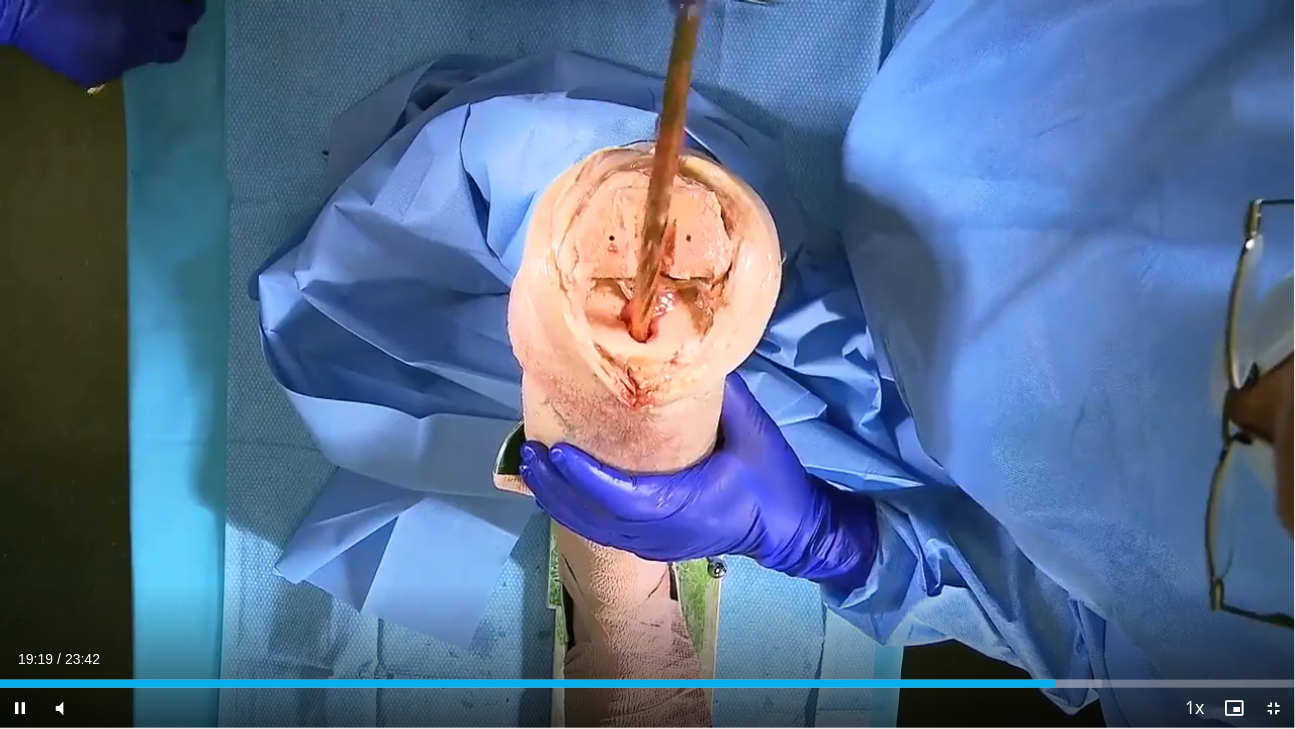 click on "Current Time  19:19 / Duration  23:42 Pause Skip Backward Skip Forward Mute 93% Loaded :  85.12% 19:19 19:17 Stream Type  LIVE Seek to live, currently behind live LIVE   1x Playback Rate 0.5x 0.75x 1x , selected 1.25x 1.5x 1.75x 2x Chapters Chapters Descriptions descriptions off , selected Captions captions settings , opens captions settings dialog captions off , selected Audio Track en (Main) , selected Exit Fullscreen Enable picture-in-picture mode" at bounding box center (647, 708) 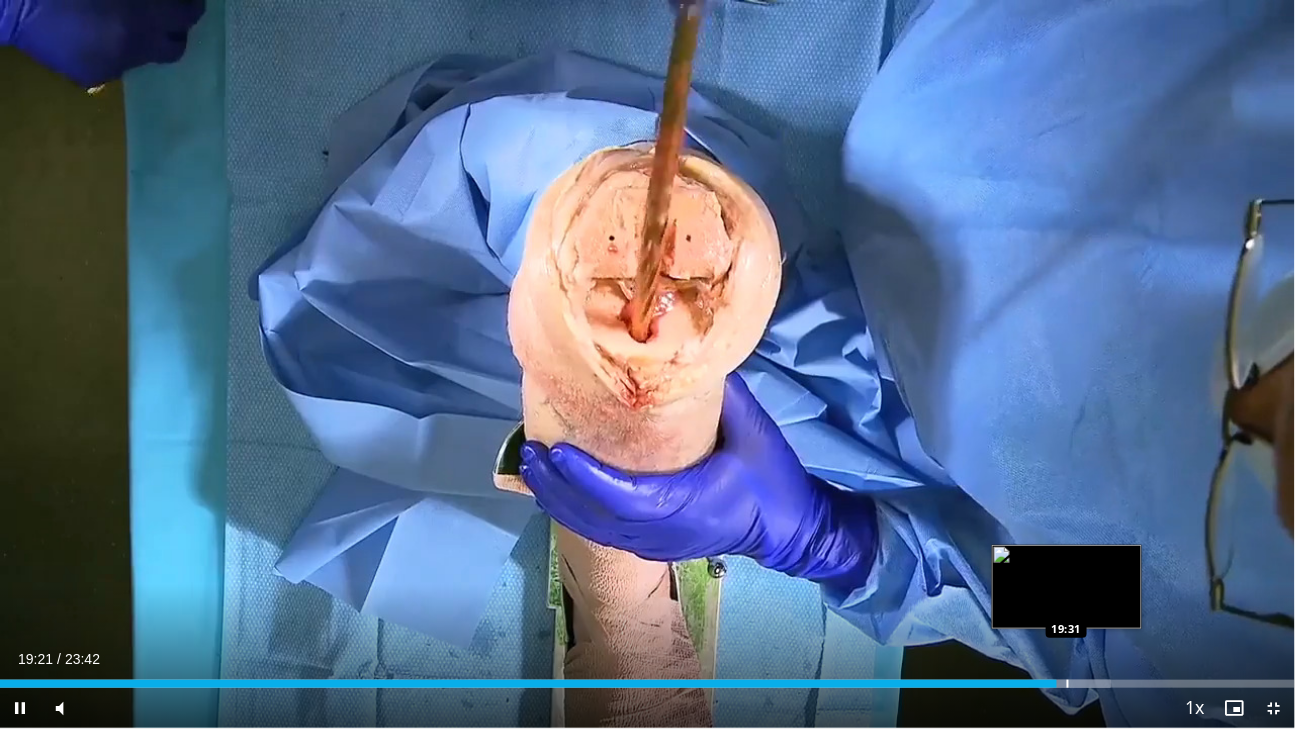 click at bounding box center (1068, 684) 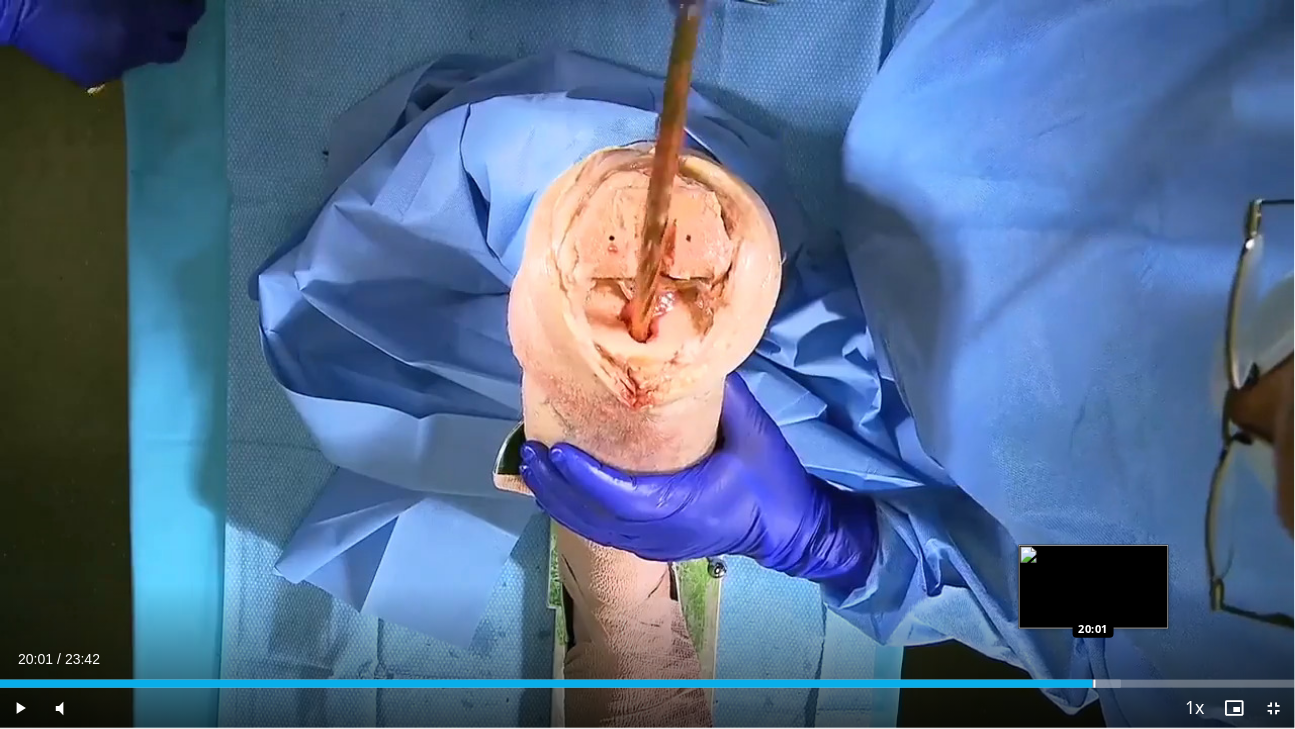 click on "Loaded :  86.53% 20:00 20:01" at bounding box center (647, 684) 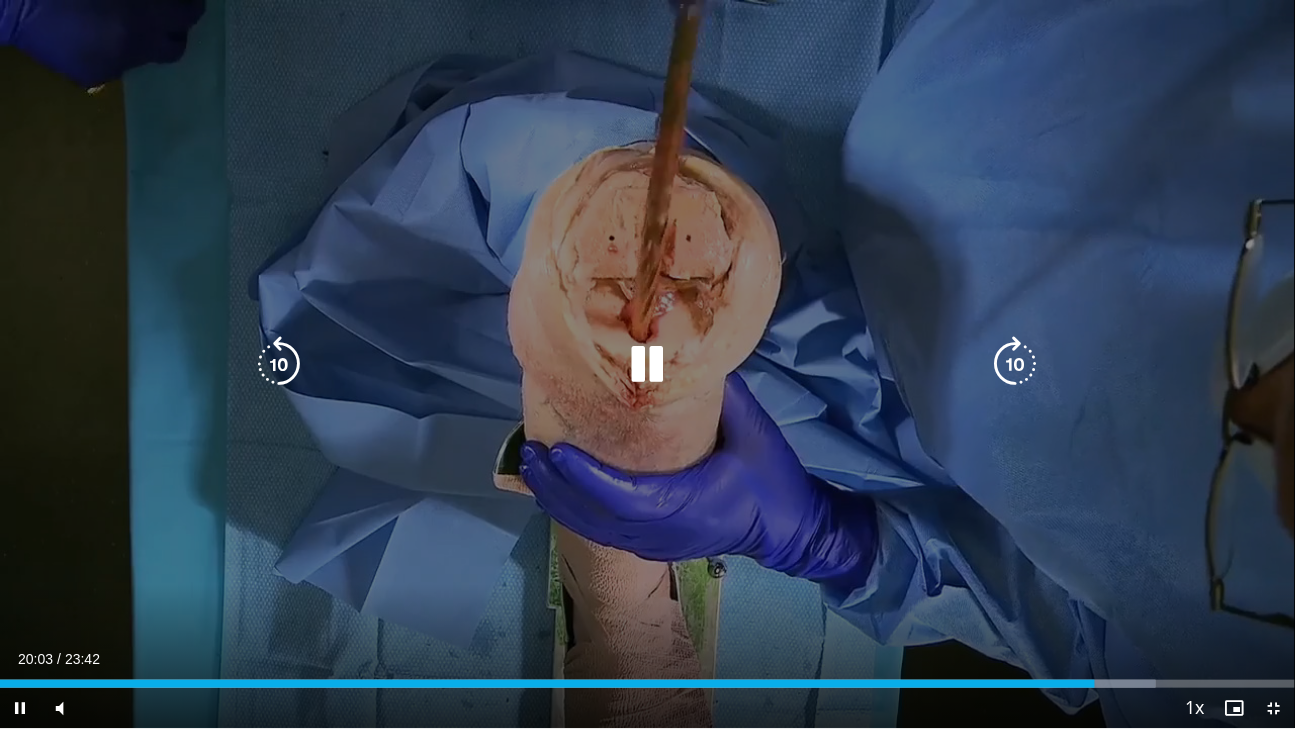 click on "Current Time  20:03 / Duration  23:42 Pause Skip Backward Skip Forward Mute 93% Loaded :  89.23% 20:03 20:28 Stream Type  LIVE Seek to live, currently behind live LIVE   1x Playback Rate 0.5x 0.75x 1x , selected 1.25x 1.5x 1.75x 2x Chapters Chapters Descriptions descriptions off , selected Captions captions settings , opens captions settings dialog captions off , selected Audio Track en (Main) , selected Exit Fullscreen Enable picture-in-picture mode" at bounding box center (647, 708) 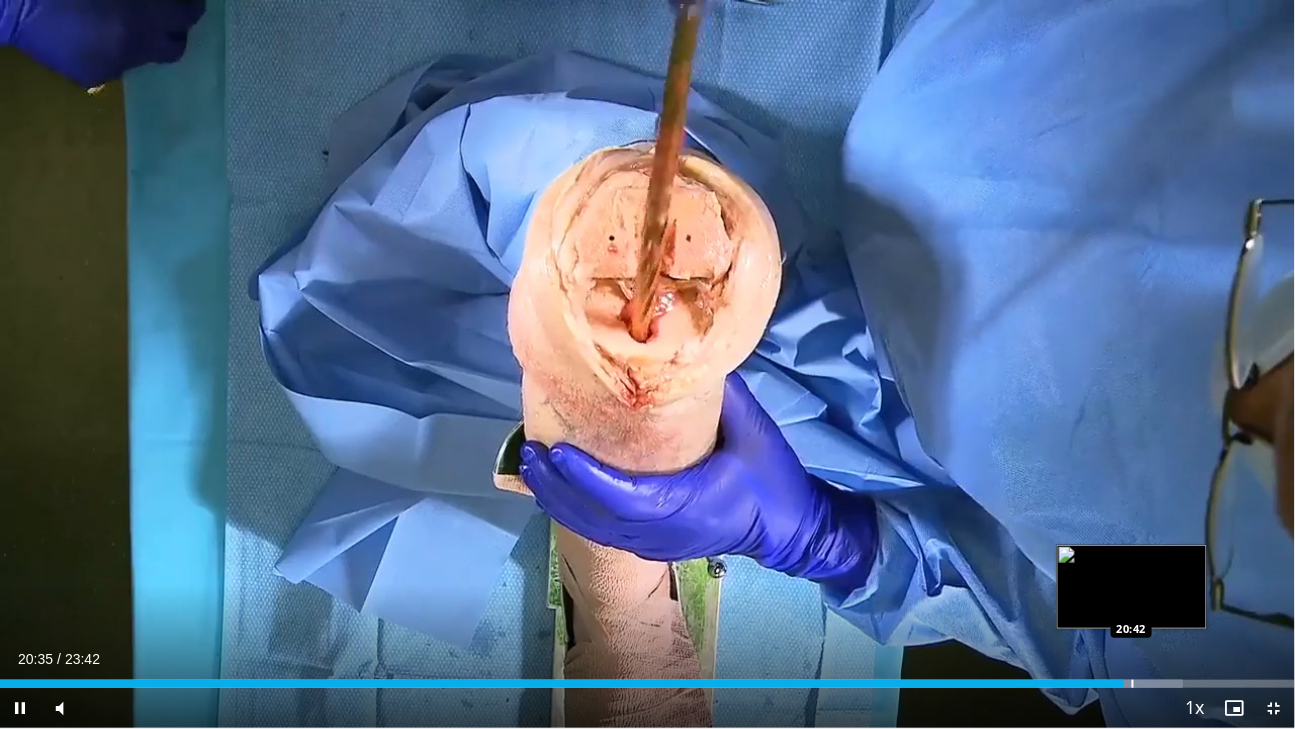 click on "Loaded :  91.33% 20:35 20:42" at bounding box center [647, 684] 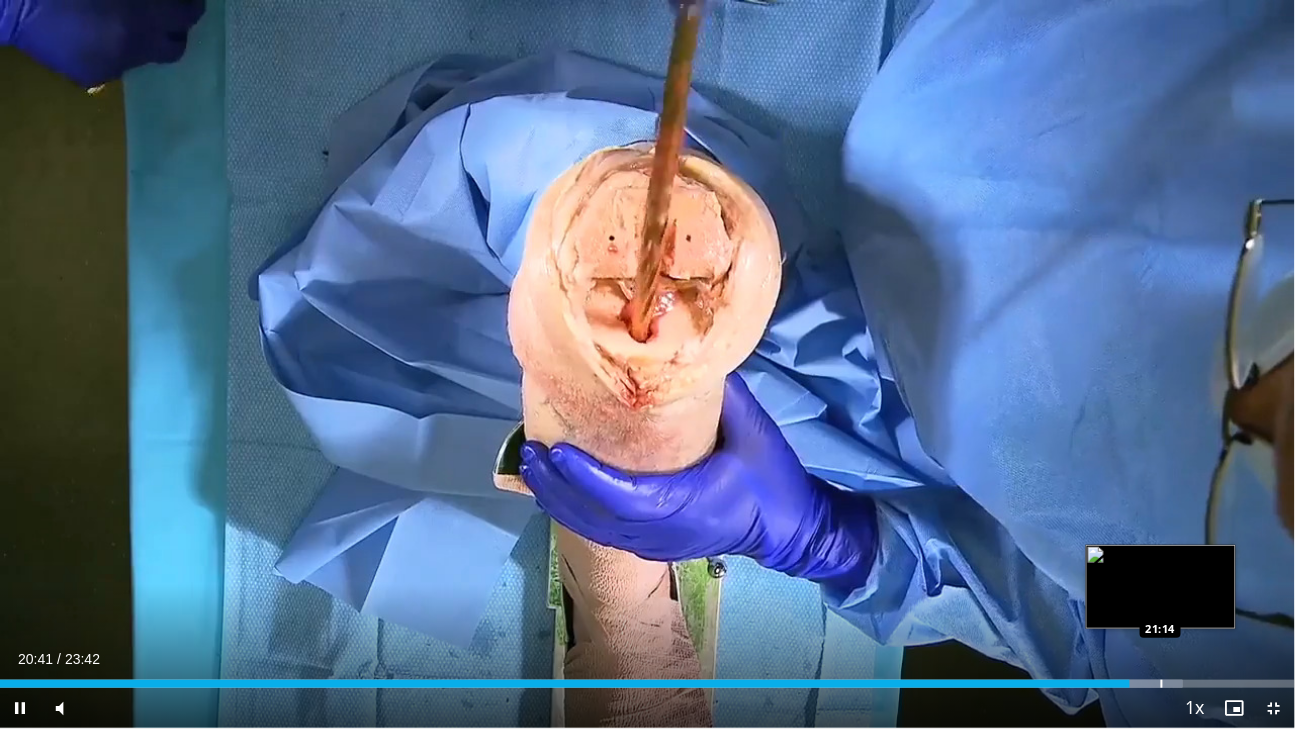 click at bounding box center [1162, 684] 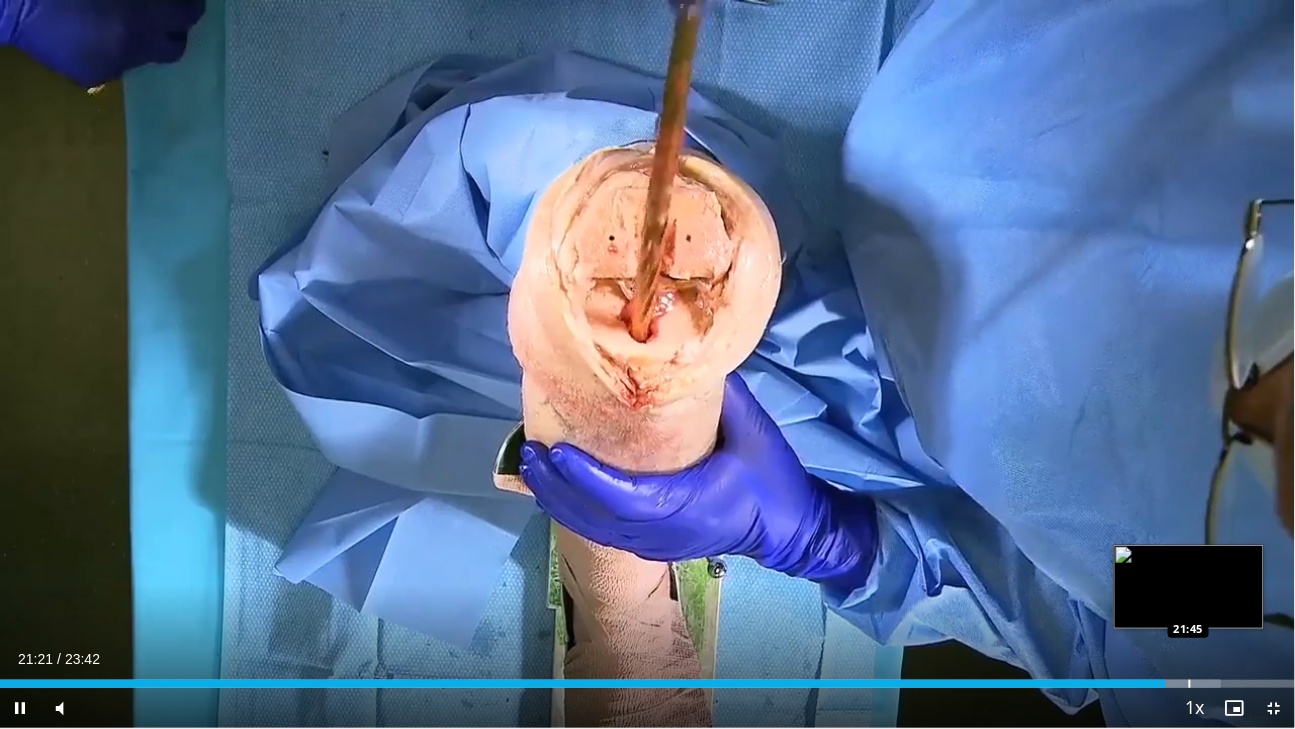 click at bounding box center [1190, 684] 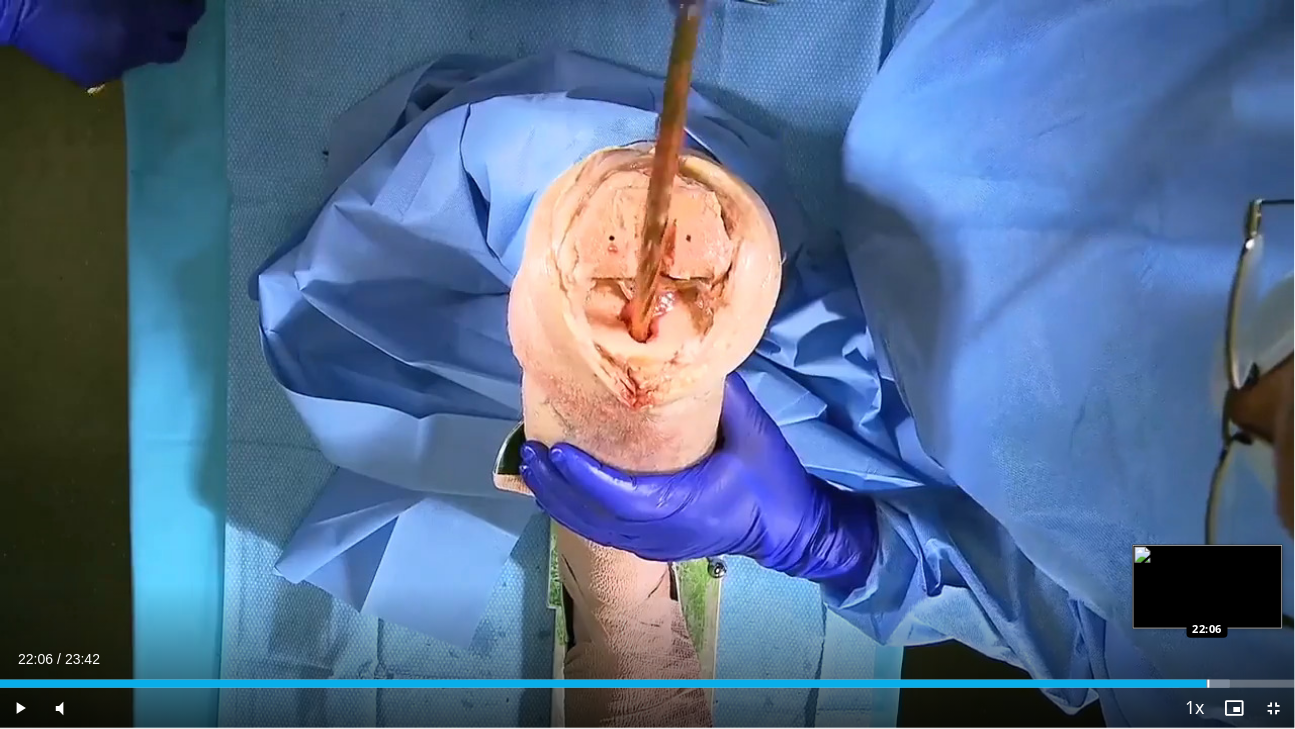 click at bounding box center (1209, 684) 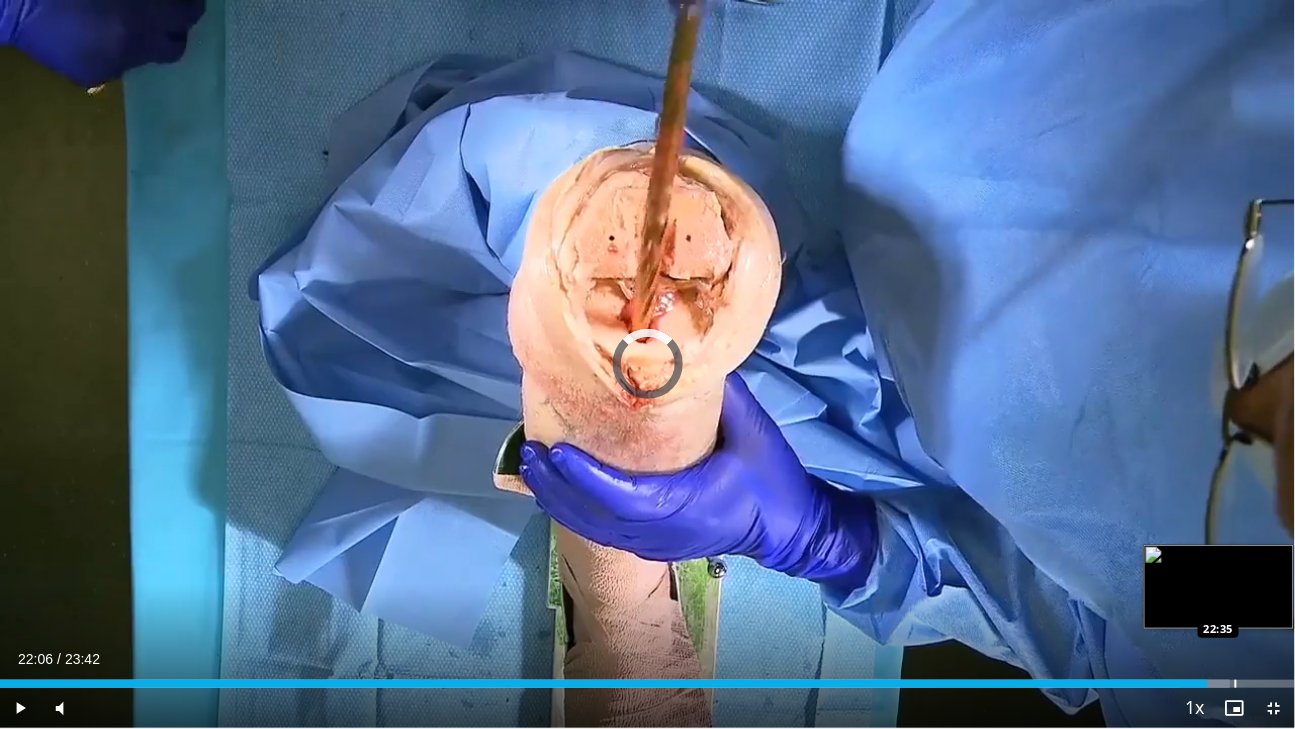 click at bounding box center (1236, 684) 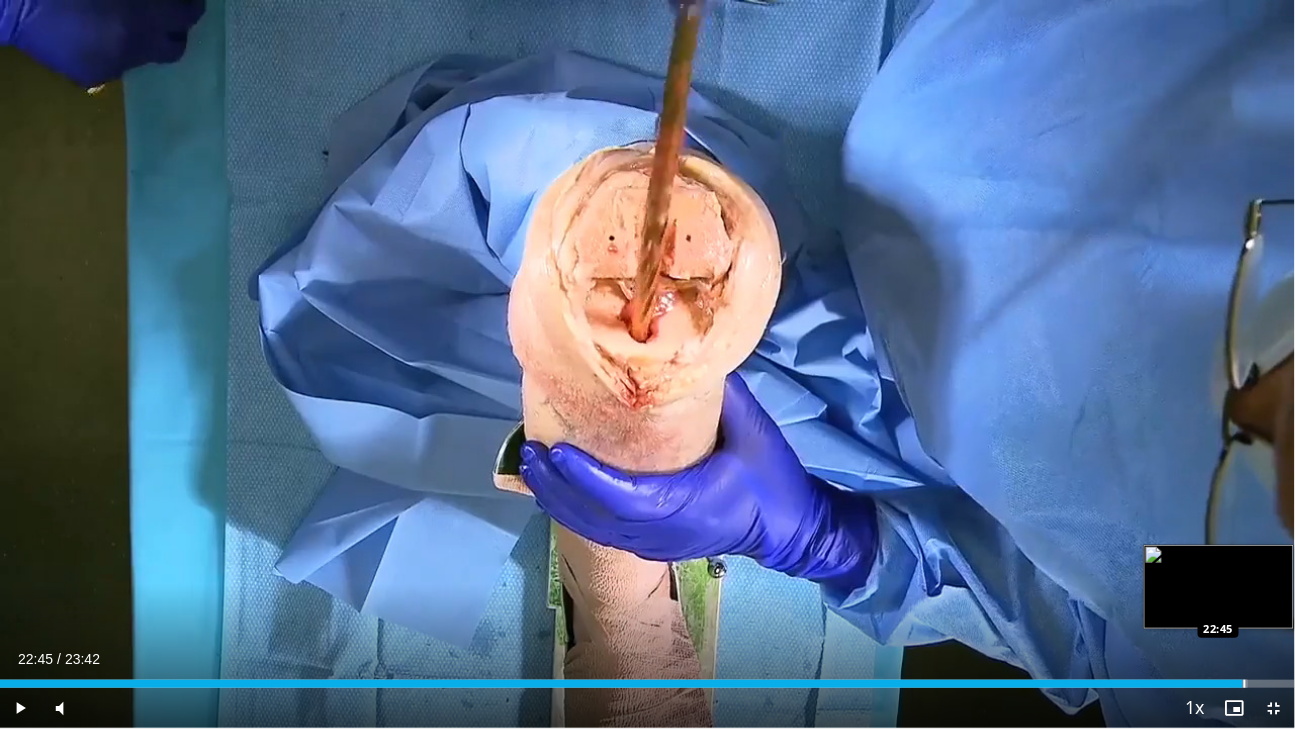 click at bounding box center [1245, 684] 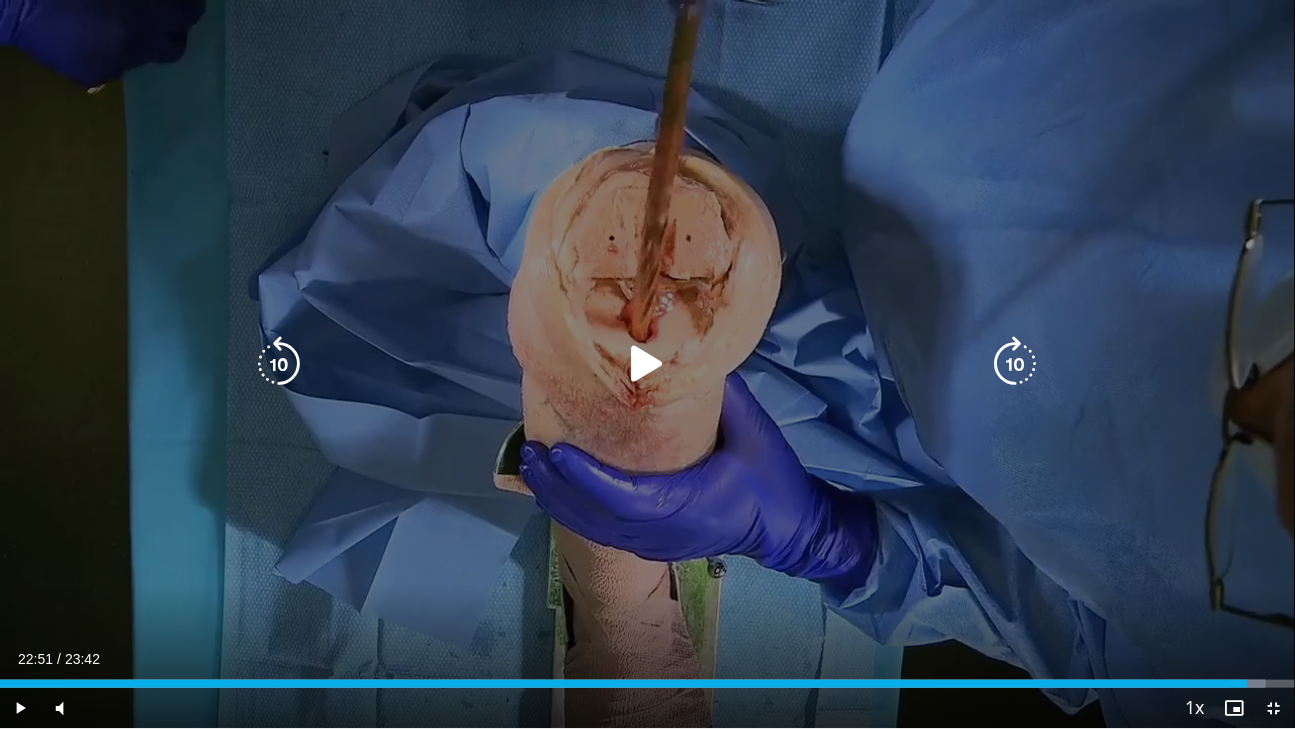 click on "Loaded :  97.79% 22:51 22:45" at bounding box center (647, 684) 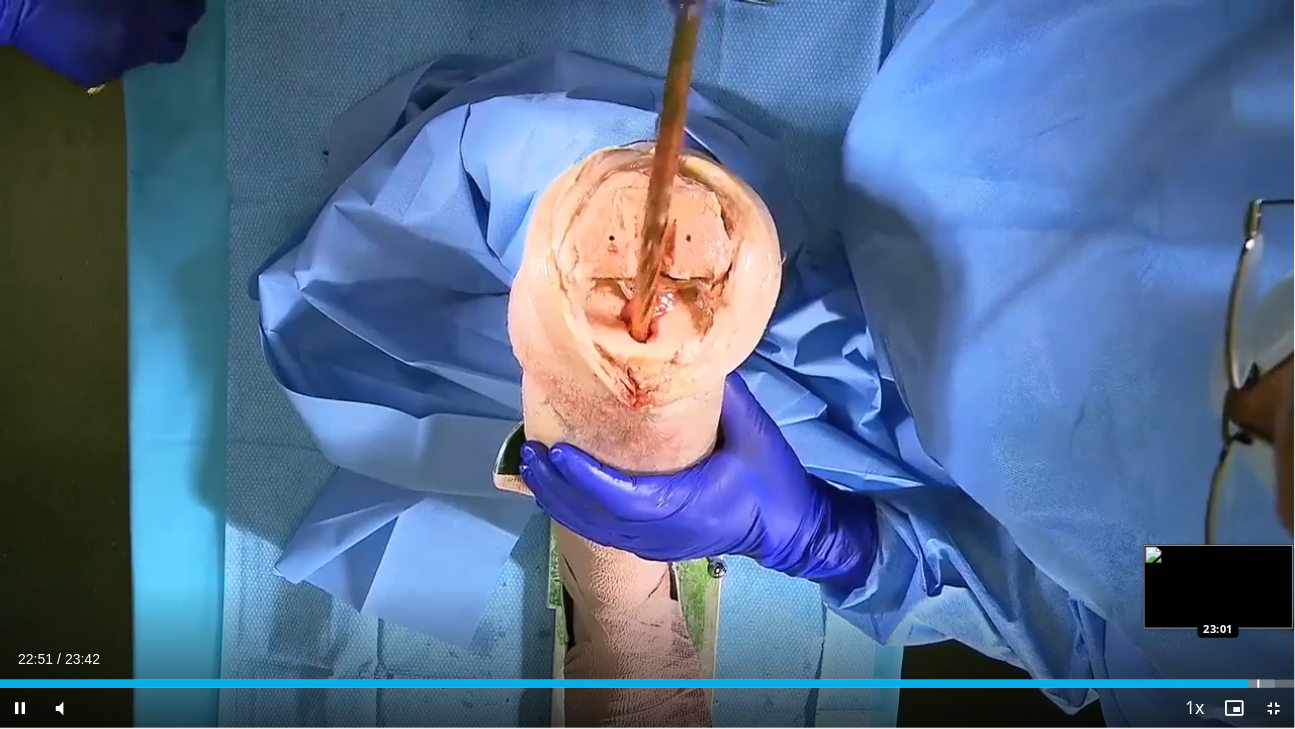 click on "Loaded :  98.49% 22:51 23:01" at bounding box center (647, 684) 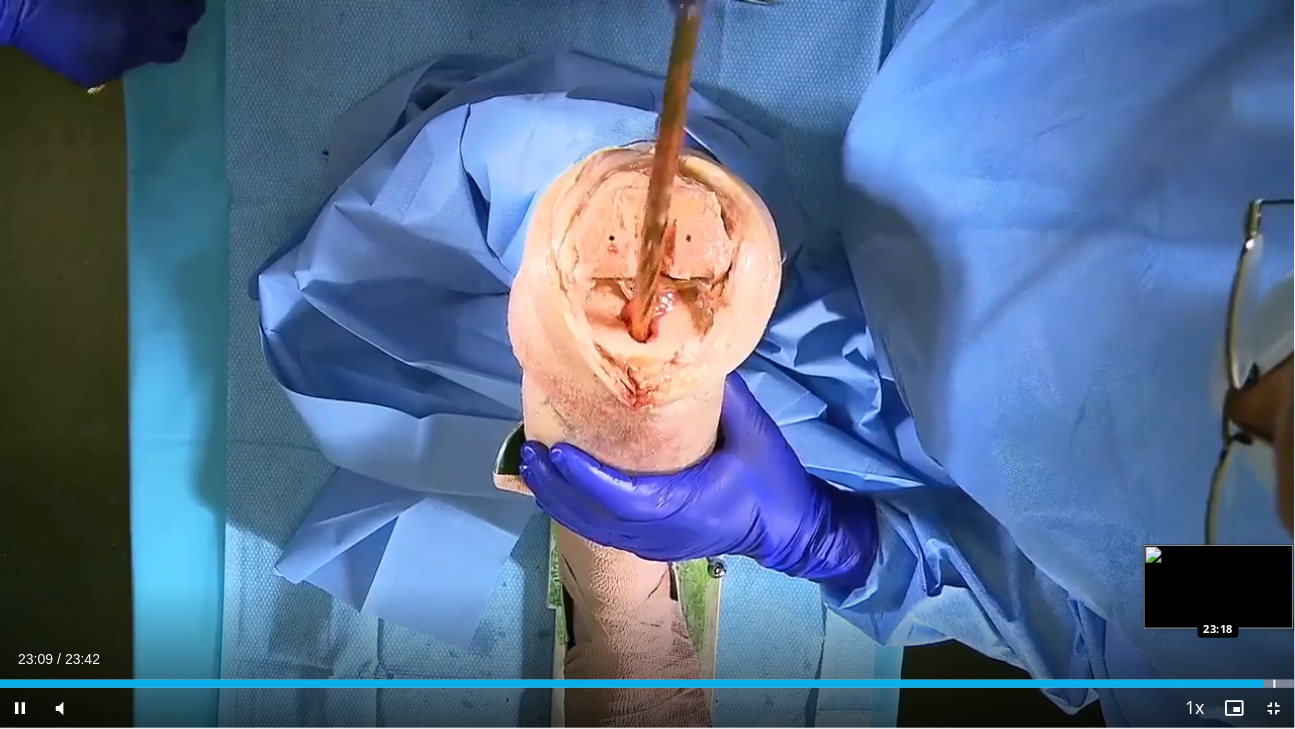 click on "Loaded :  99.90% 23:09 23:18" at bounding box center (647, 678) 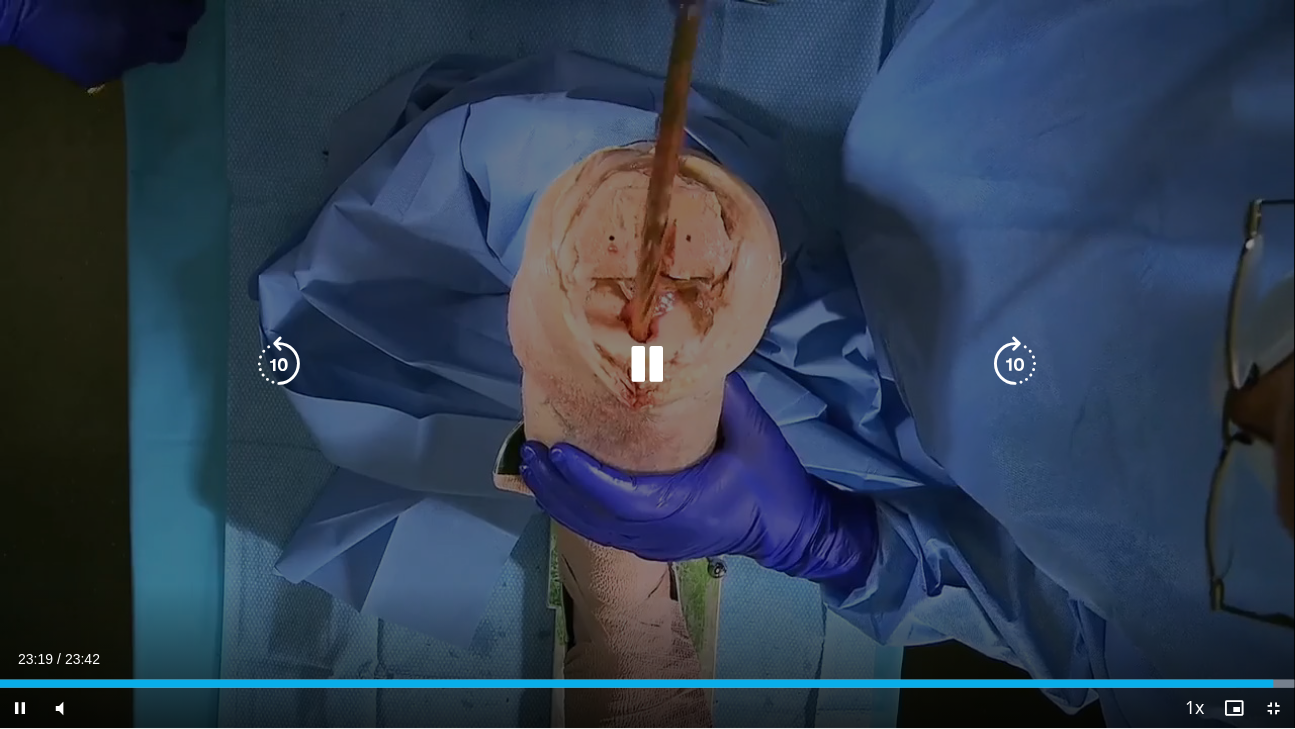 click on "Loaded :  100.00% 23:19 23:27" at bounding box center [647, 678] 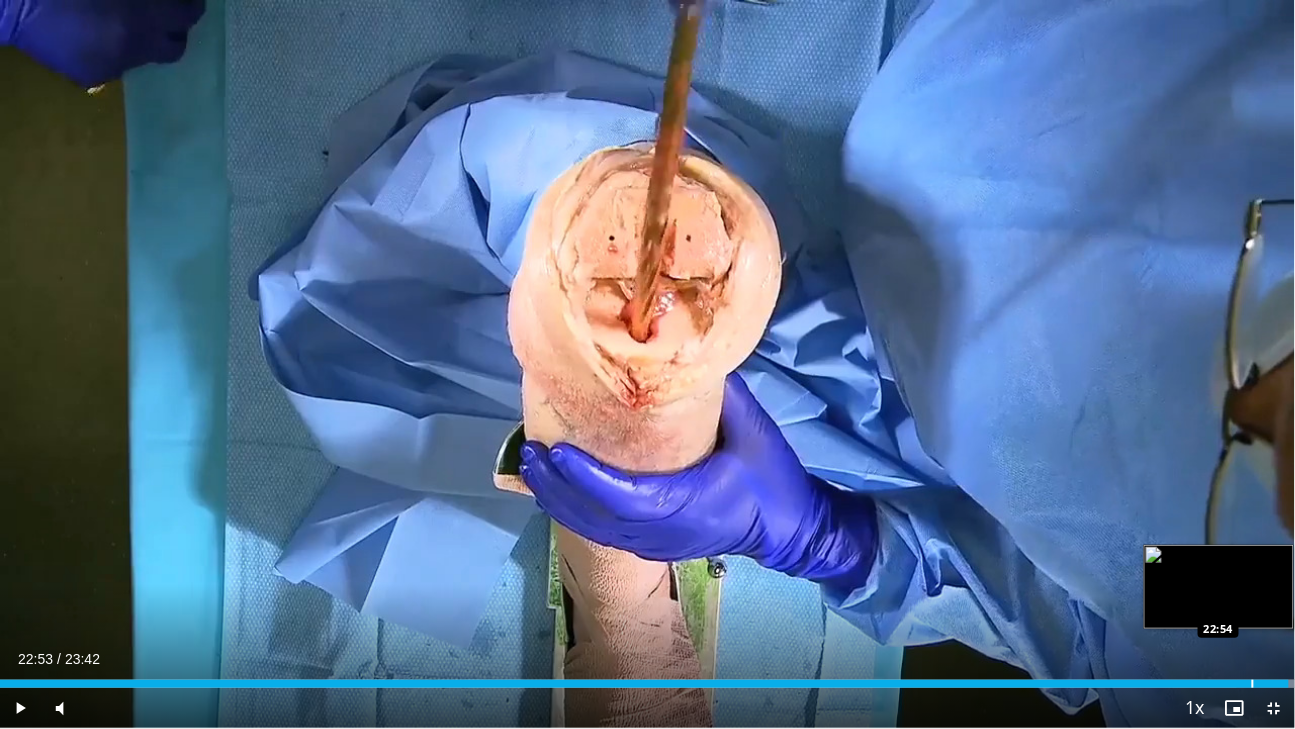 click on "Loaded :  100.00% 23:36 22:54" at bounding box center [647, 678] 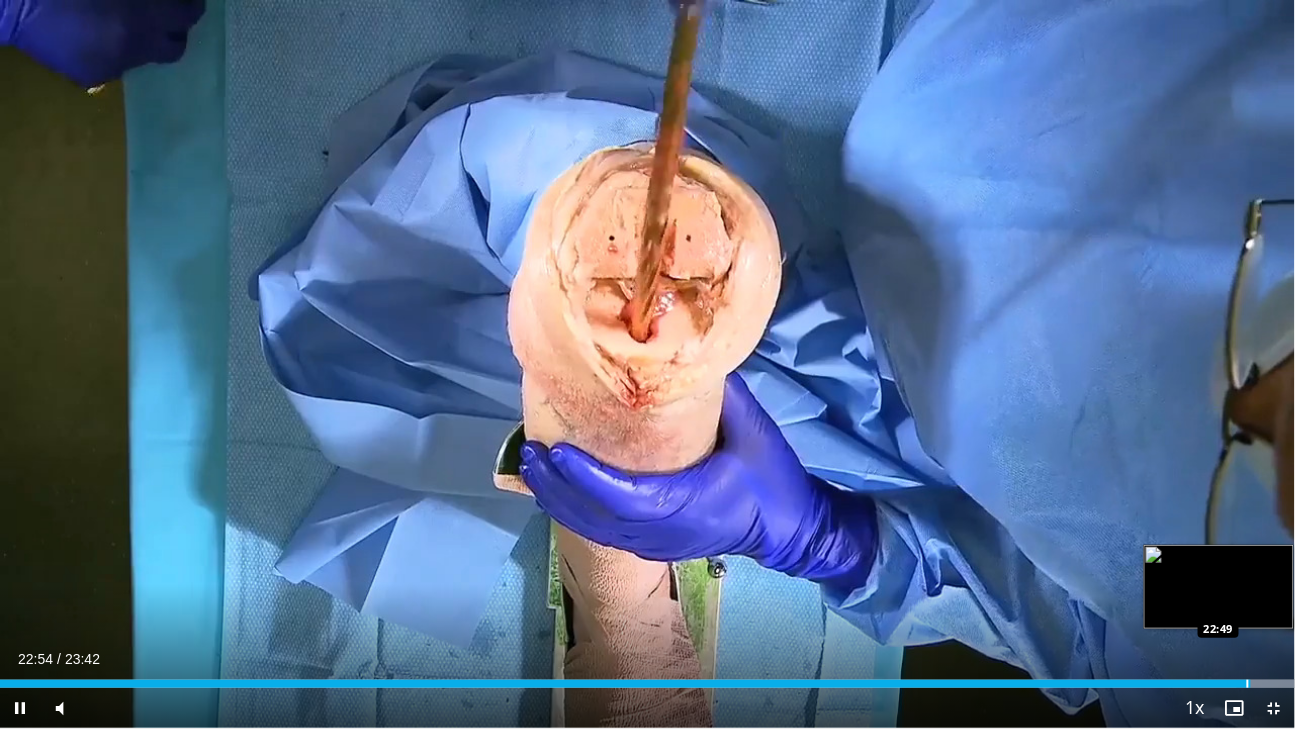 click on "Loaded :  100.00% 22:54 22:49" at bounding box center (647, 678) 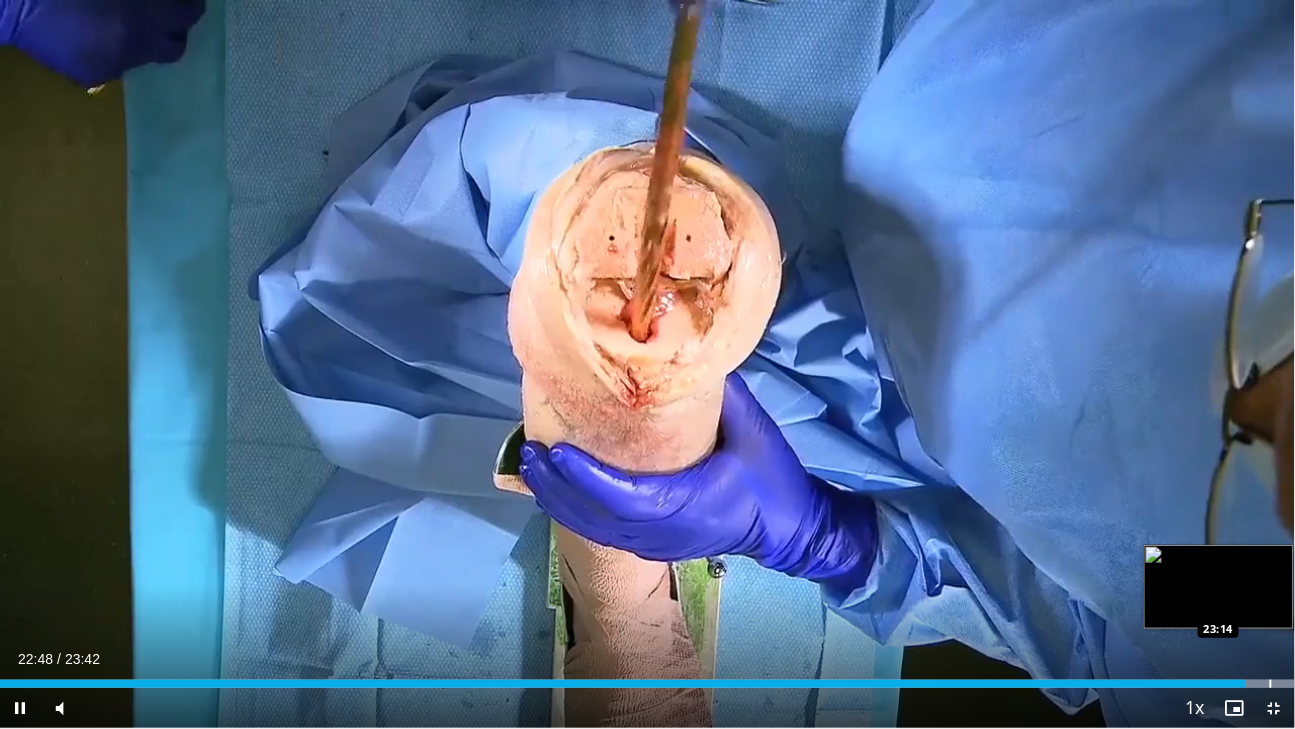 click at bounding box center (1271, 684) 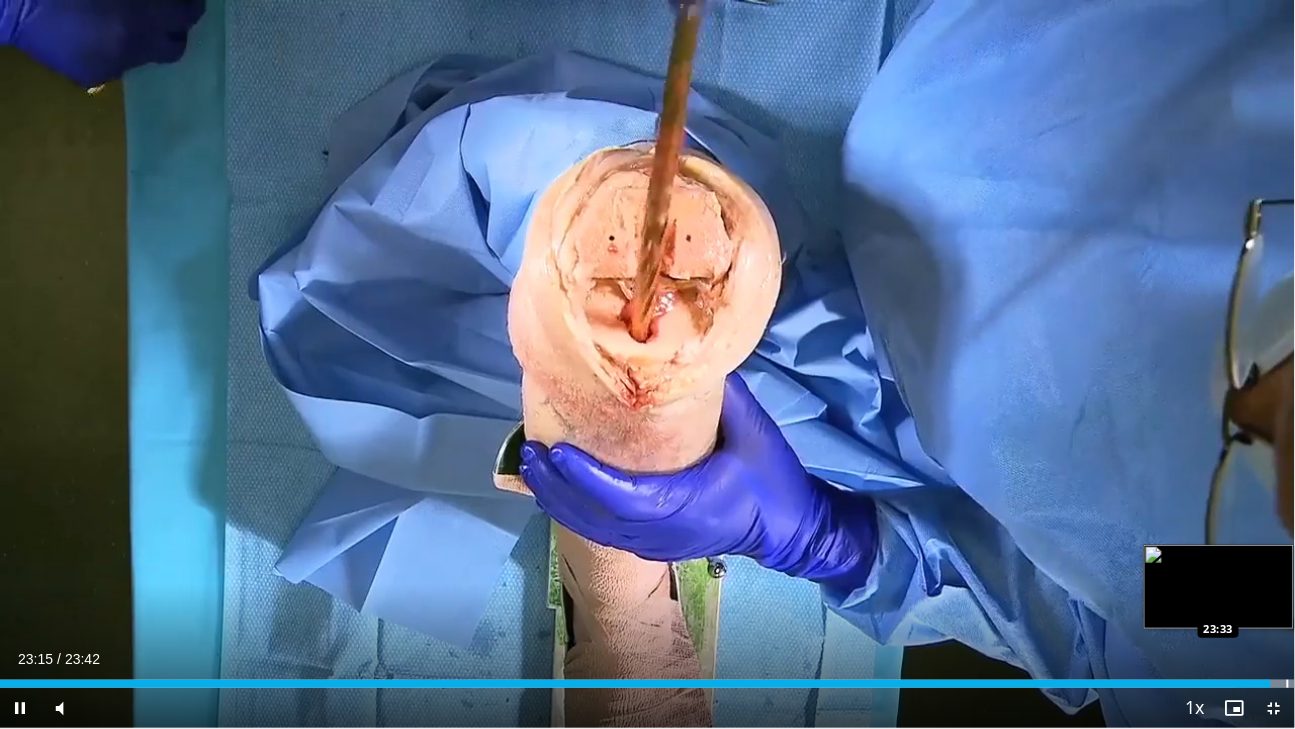 click on "Loaded :  100.00% 23:16 23:33" at bounding box center (647, 678) 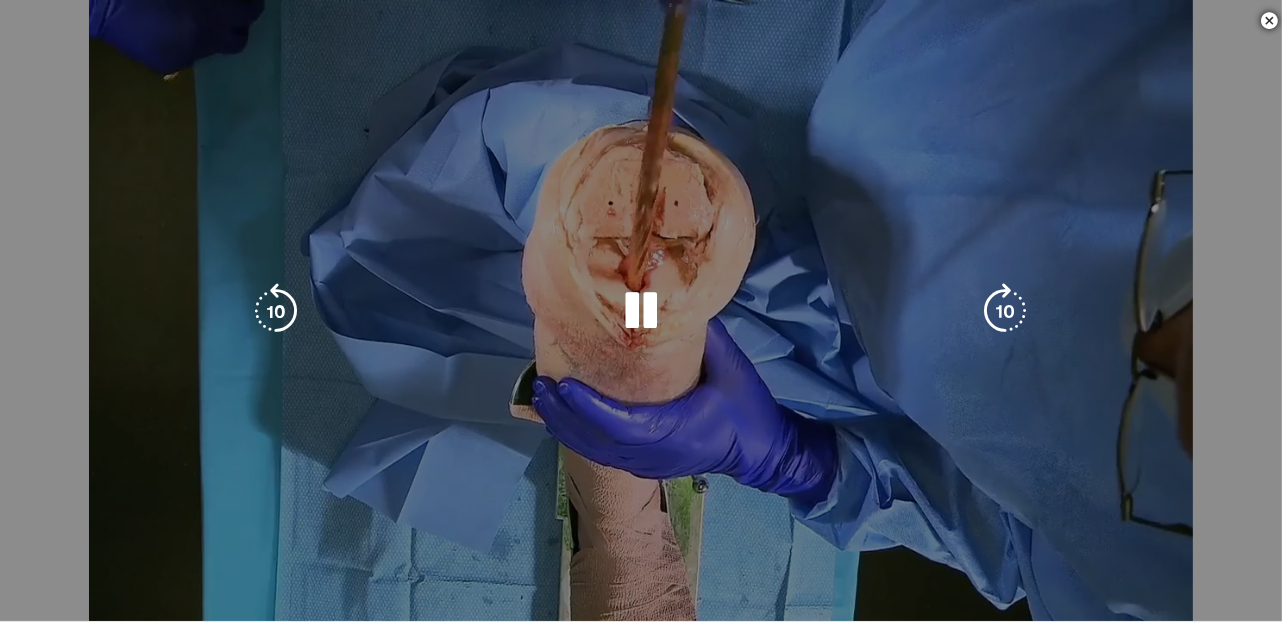 scroll, scrollTop: 545, scrollLeft: 0, axis: vertical 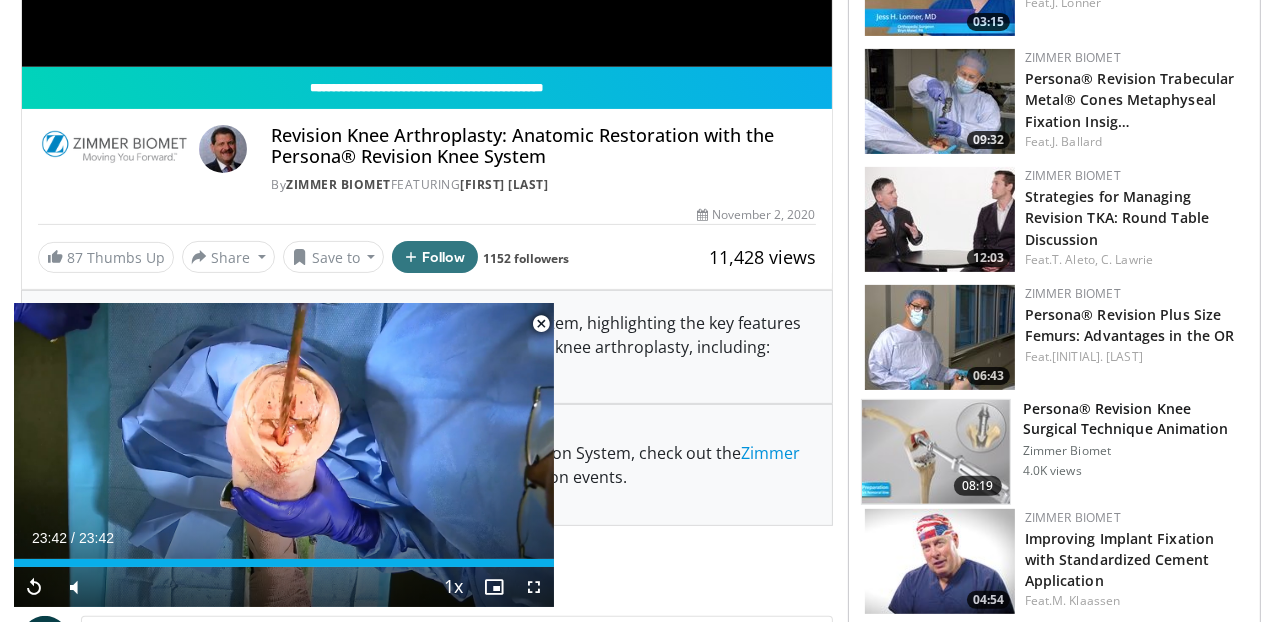 click at bounding box center (541, 324) 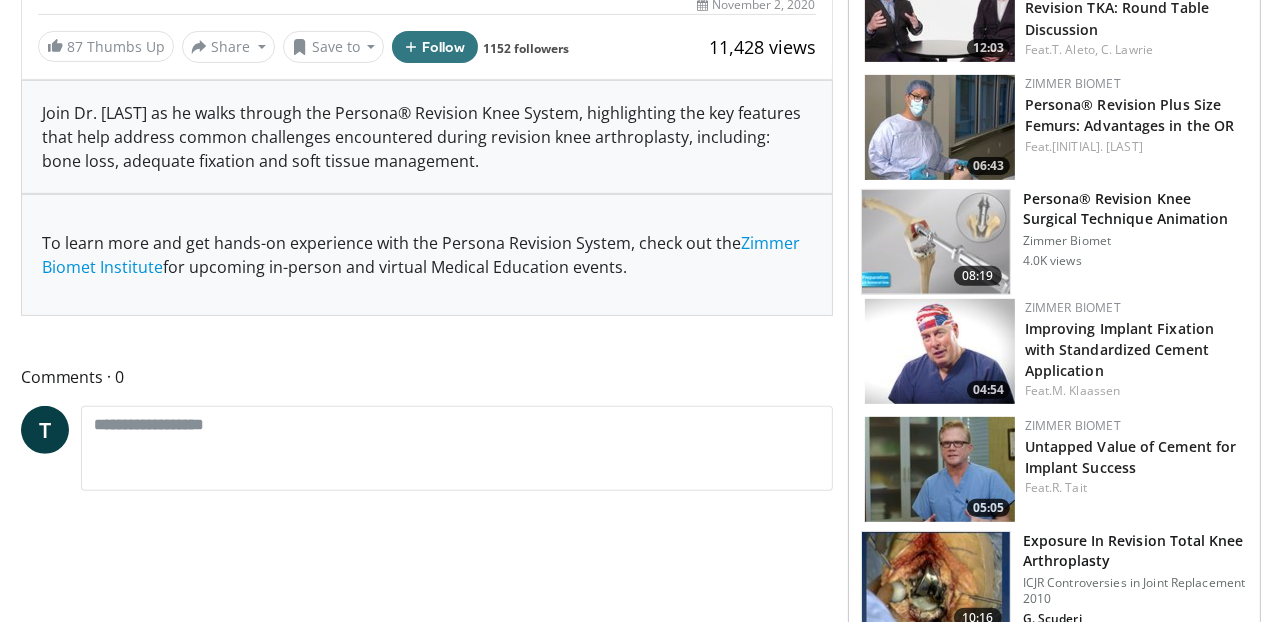 scroll, scrollTop: 818, scrollLeft: 0, axis: vertical 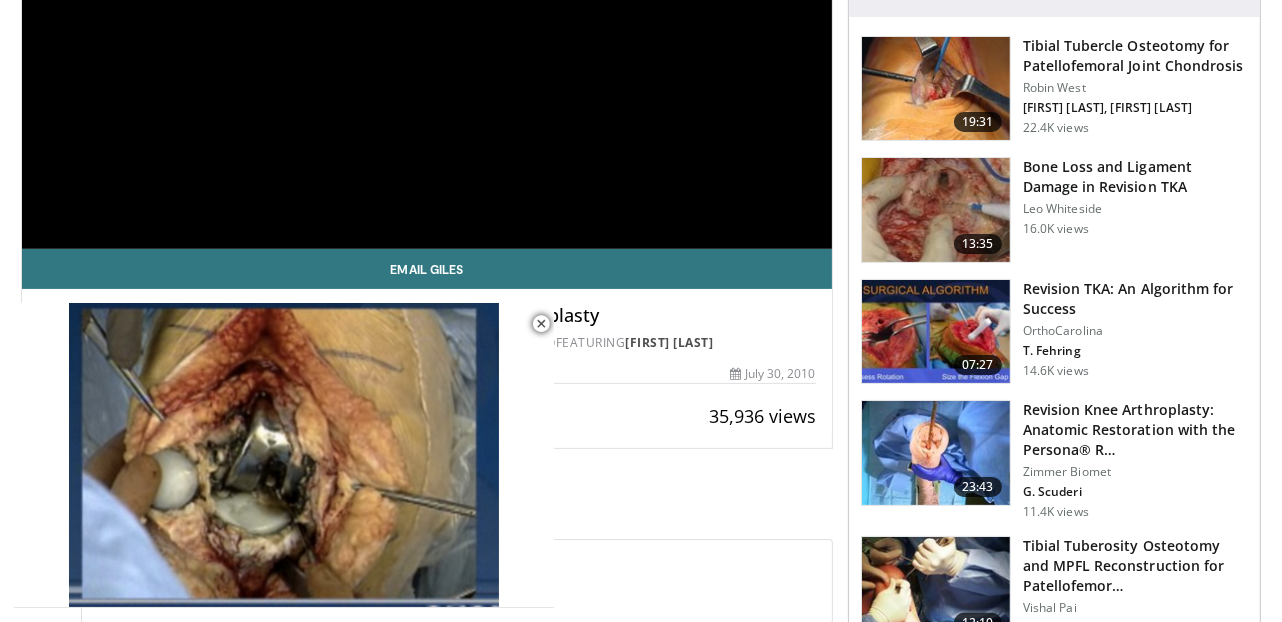 click on "19:31
Tibial Tubercle Osteotomy for Patellofemoral Joint Chondrosis
[FIRST] [LAST]
J. Zou,
[FIRST] [LAST]
22.4K views
13:35
Bone Loss and Ligament Damage in Revision TKA
[FIRST] [LAST]
16.0K views" at bounding box center (1054, 1334) 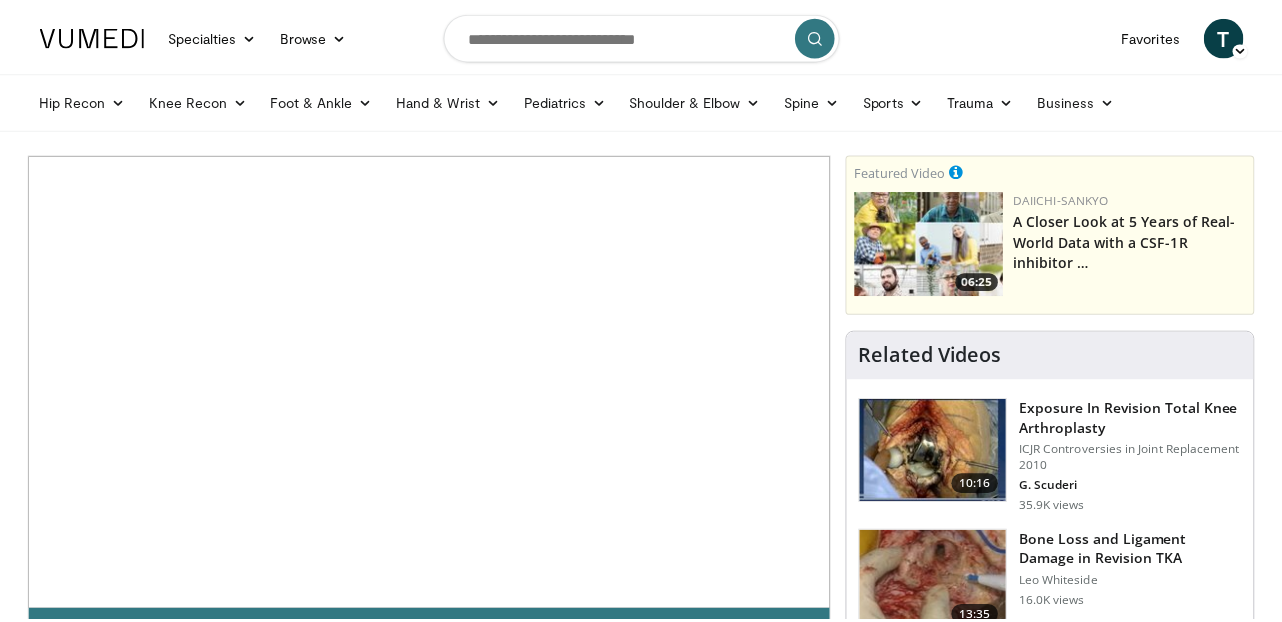 scroll, scrollTop: 0, scrollLeft: 0, axis: both 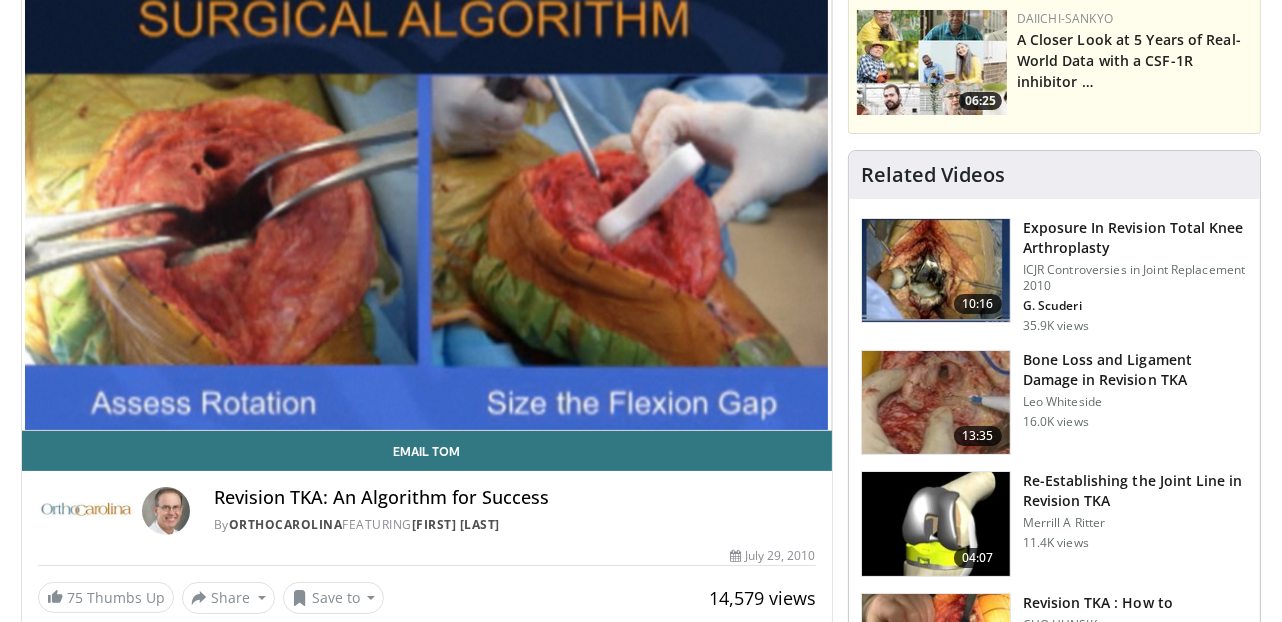 click on "Bone Loss and Ligament Damage in Revision TKA" at bounding box center [1135, 370] 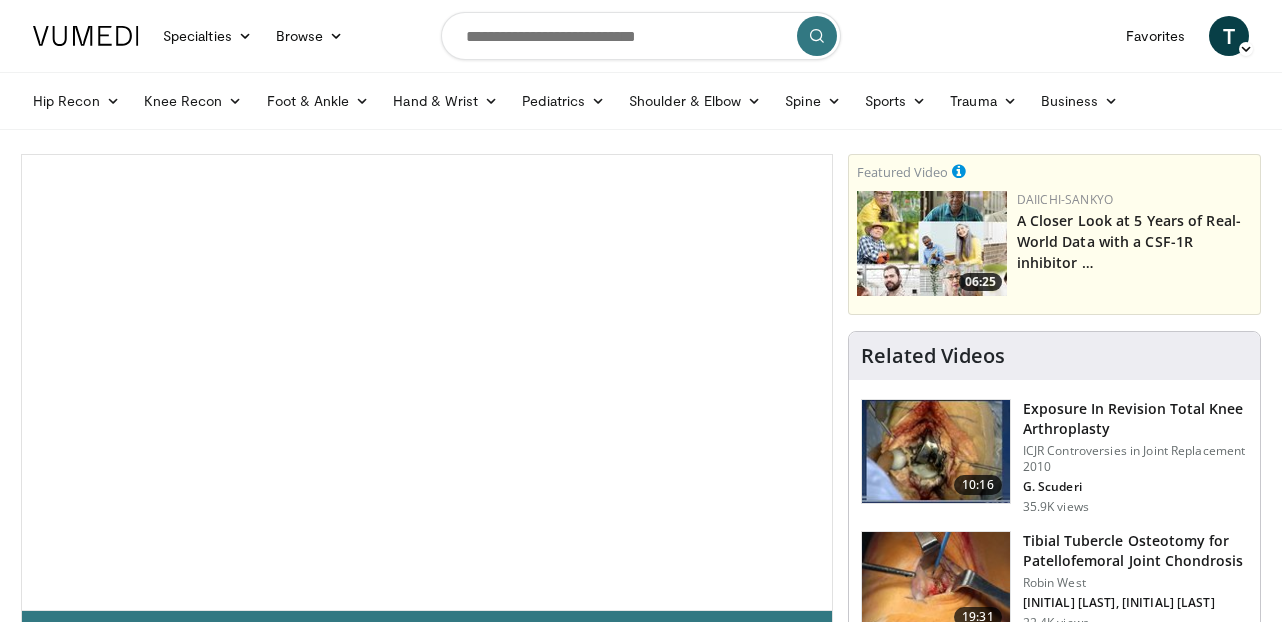 scroll, scrollTop: 0, scrollLeft: 0, axis: both 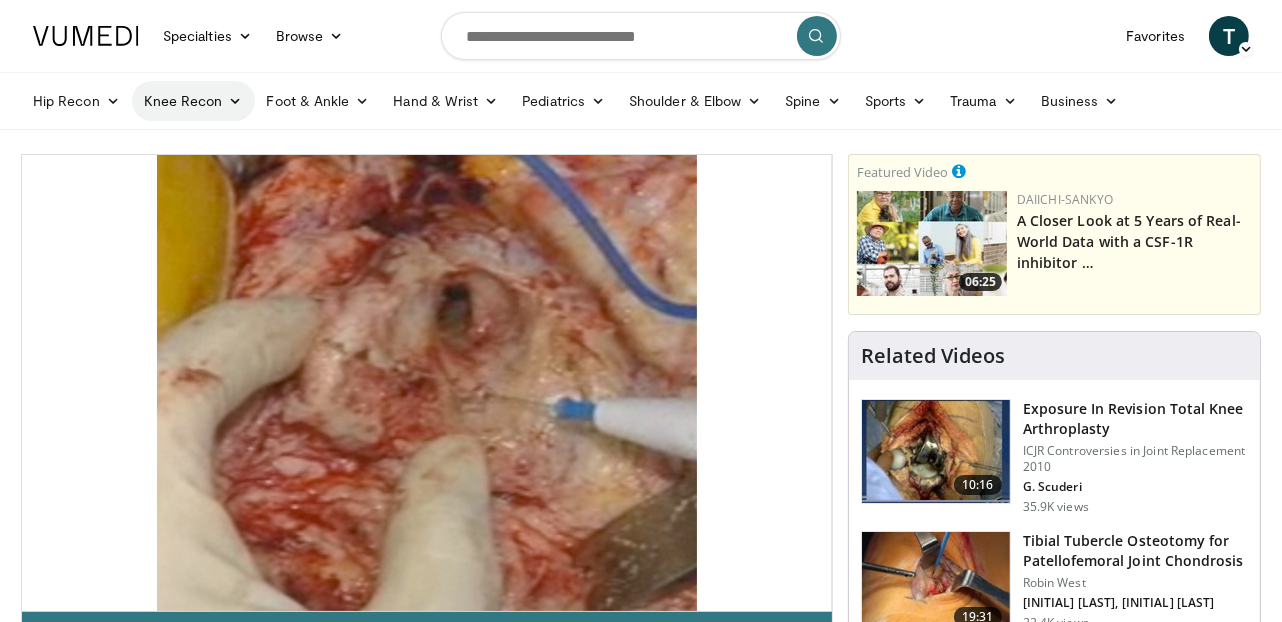 click on "Knee Recon" at bounding box center [193, 101] 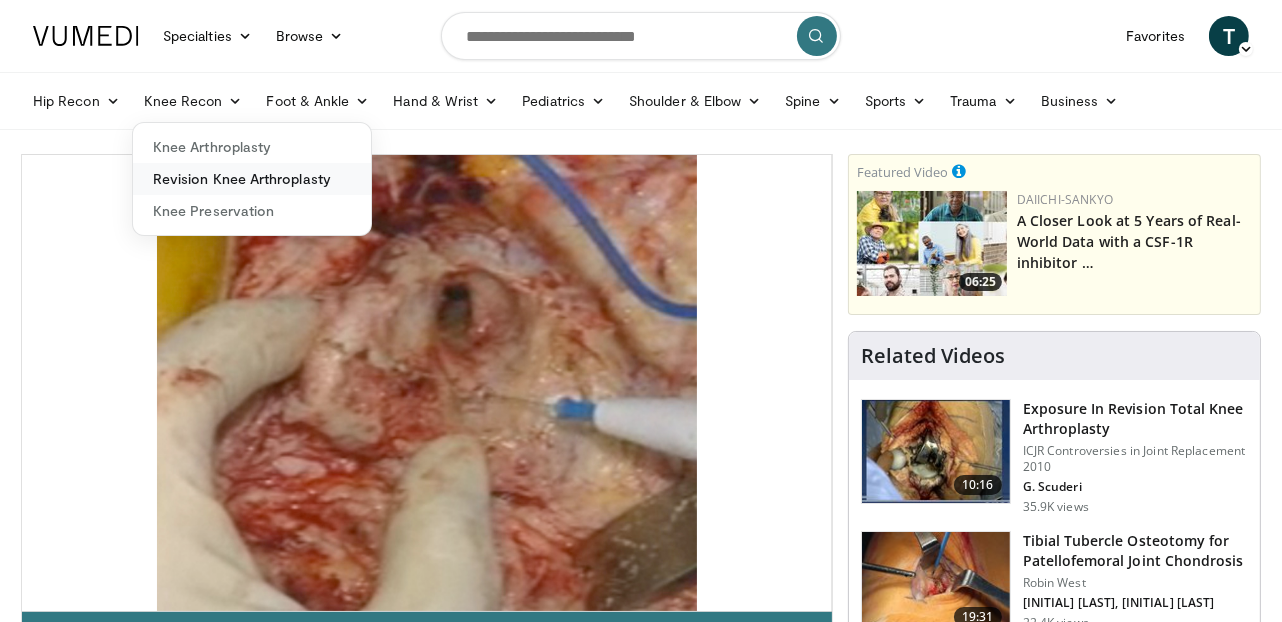 click on "Revision Knee Arthroplasty" at bounding box center (252, 179) 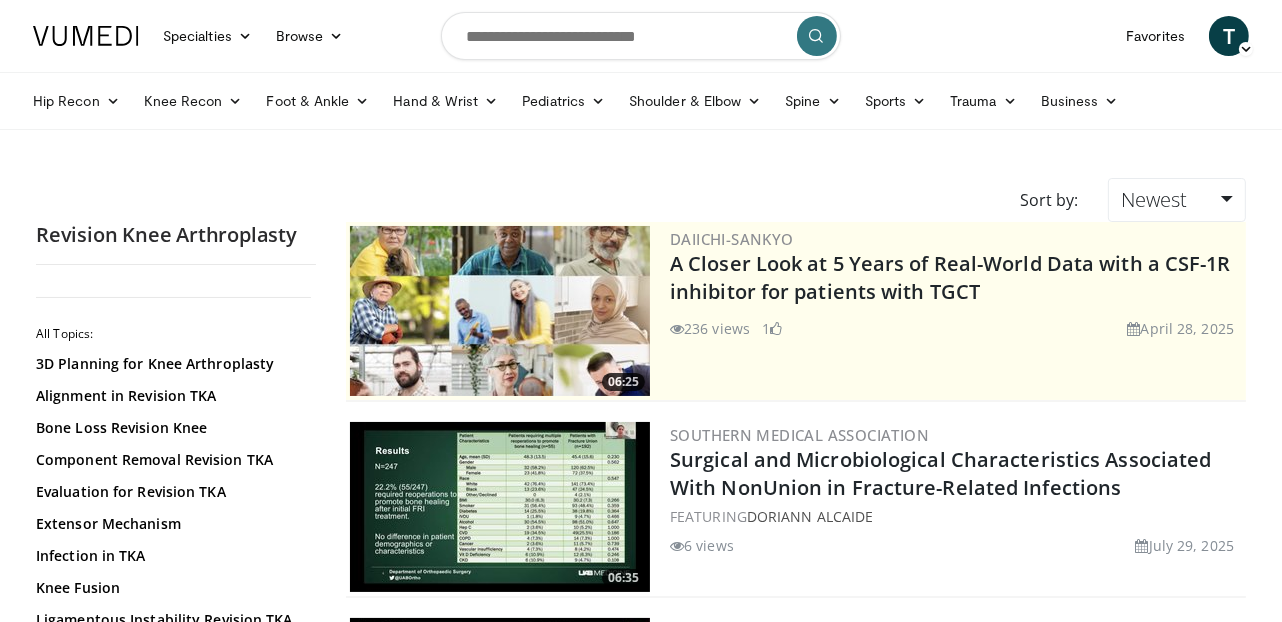 scroll, scrollTop: 363, scrollLeft: 0, axis: vertical 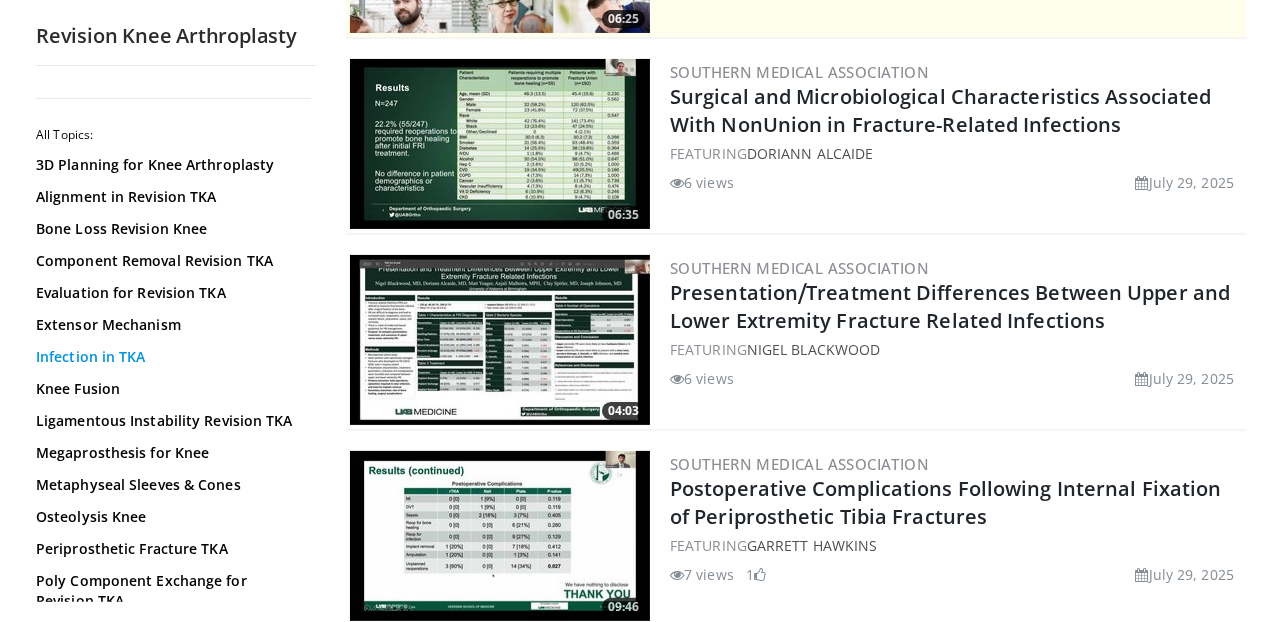 click on "Infection in TKA" 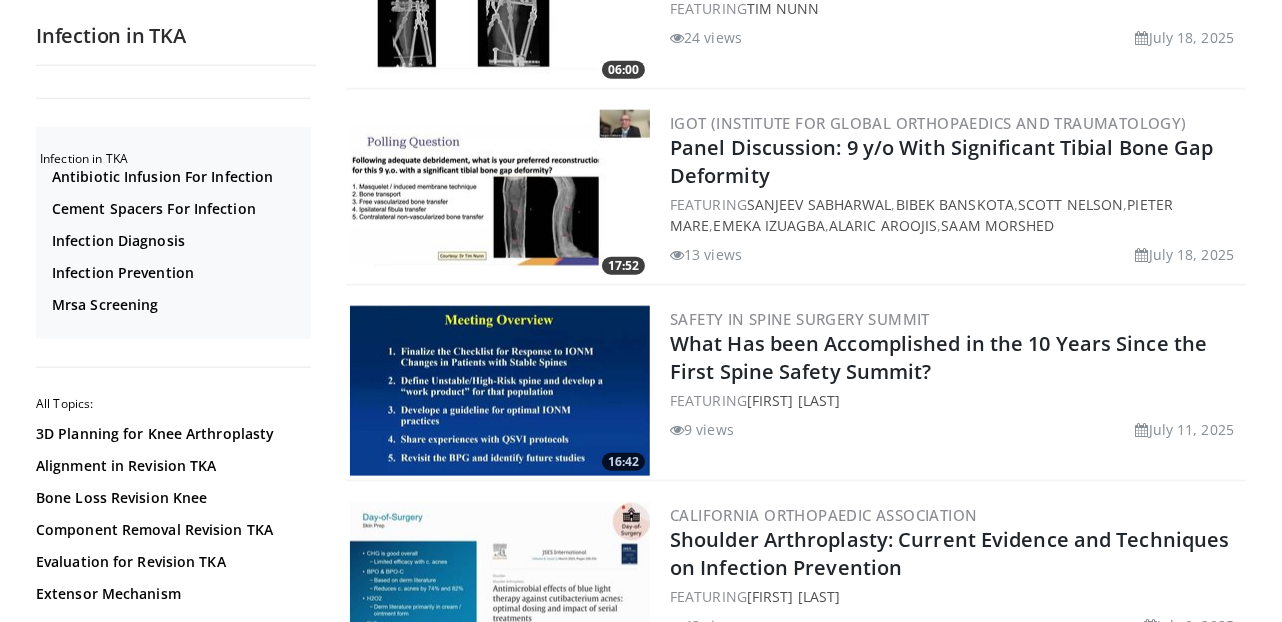 scroll, scrollTop: 2545, scrollLeft: 0, axis: vertical 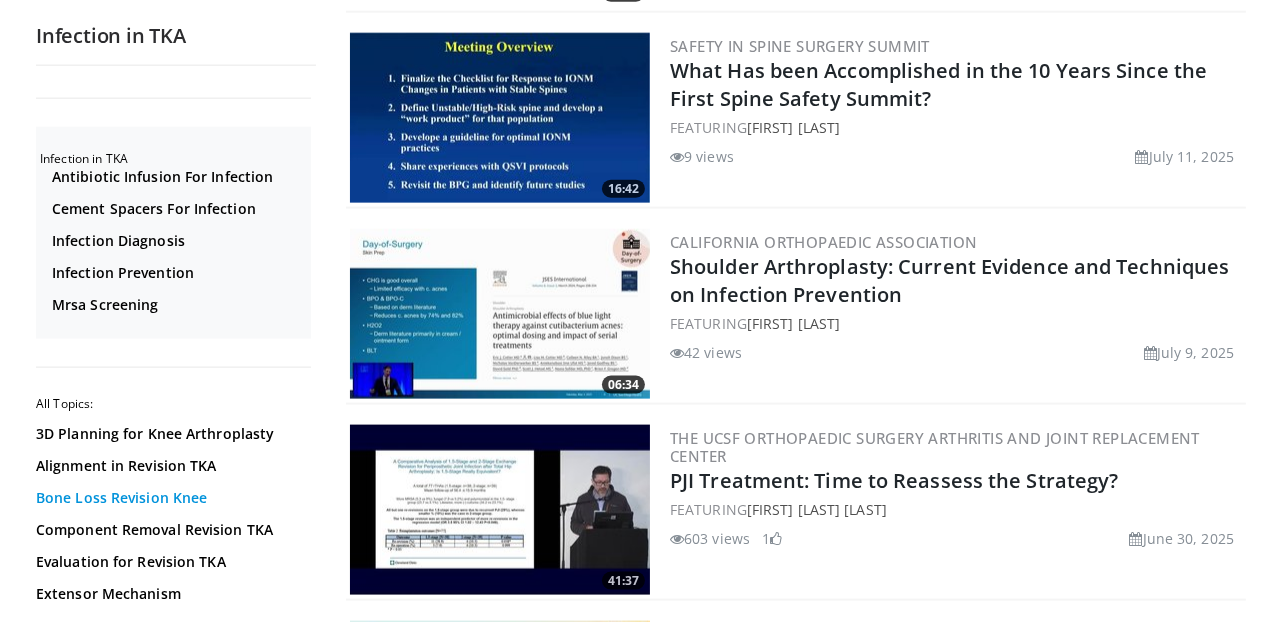 click on "Bone Loss Revision Knee" at bounding box center [171, 498] 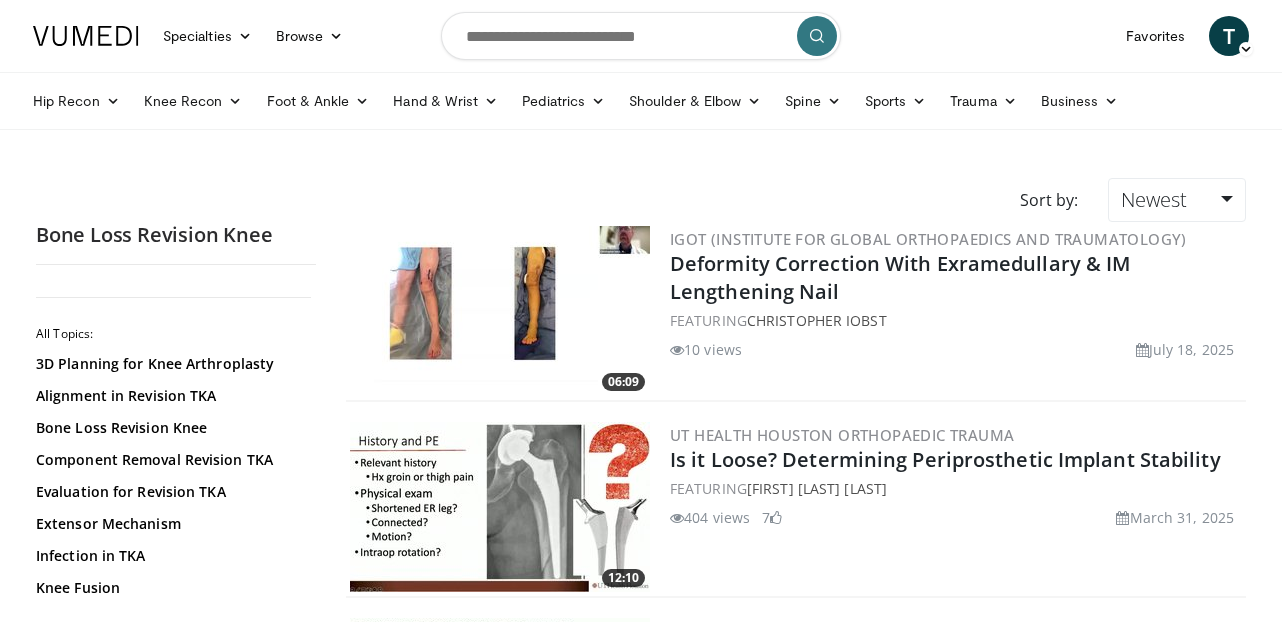 scroll, scrollTop: 0, scrollLeft: 0, axis: both 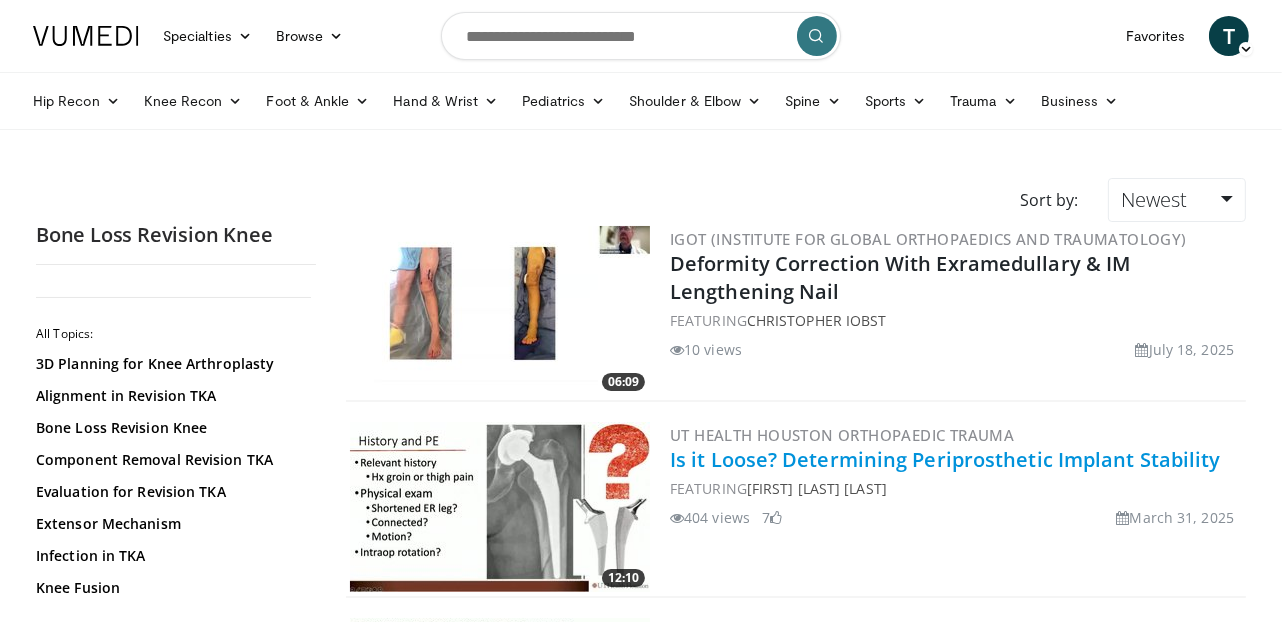 click on "Is it Loose? Determining Periprosthetic Implant Stability" at bounding box center [945, 459] 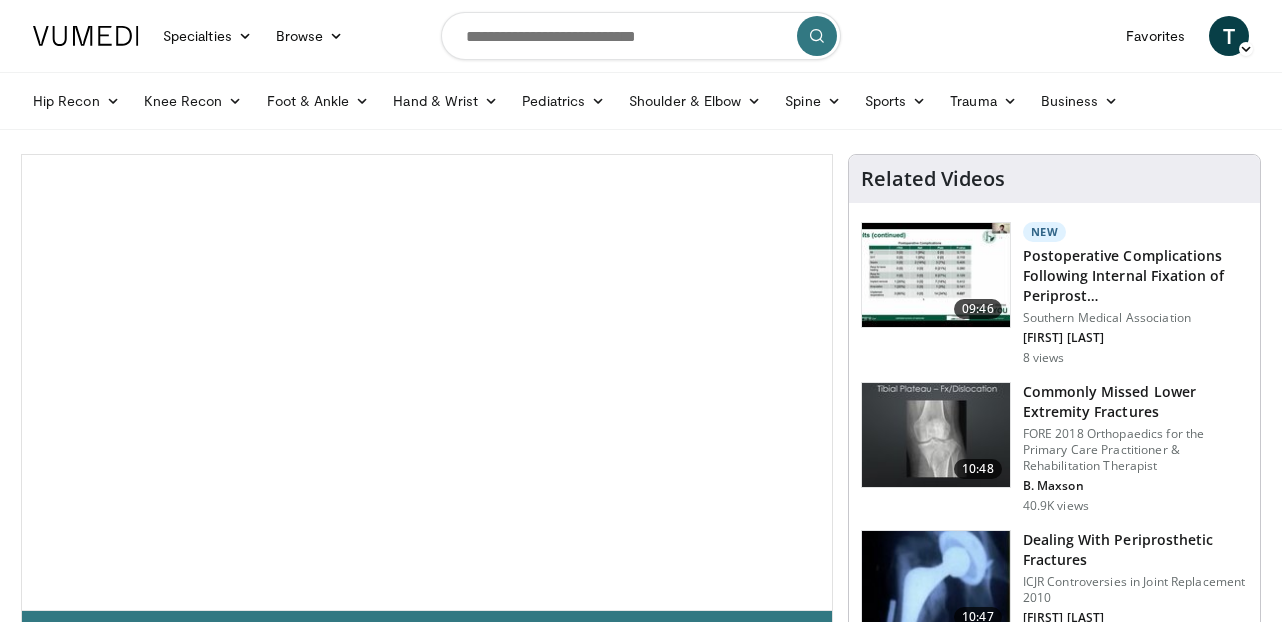 scroll, scrollTop: 0, scrollLeft: 0, axis: both 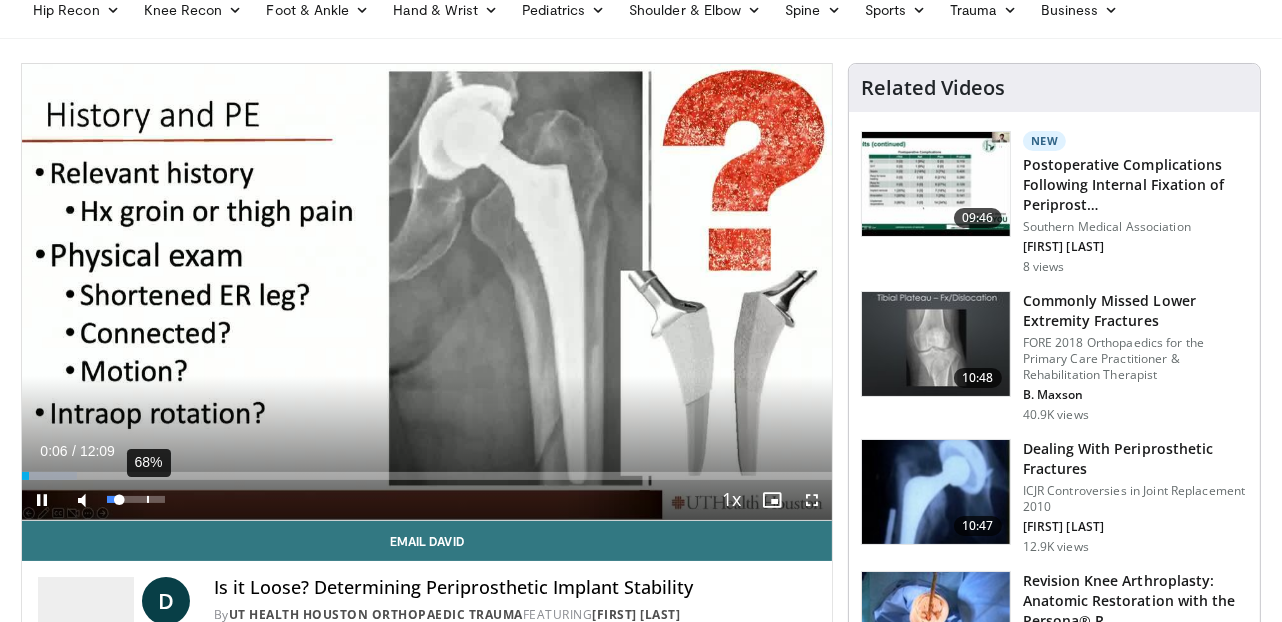 click on "68%" at bounding box center [136, 500] 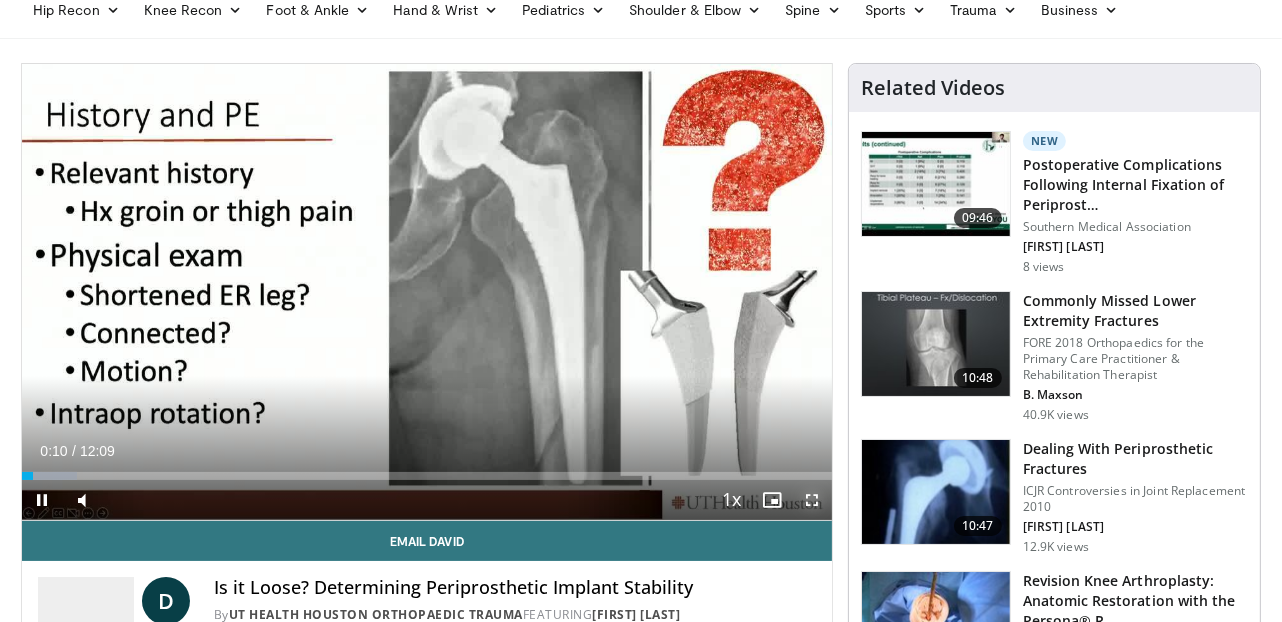 click at bounding box center (812, 500) 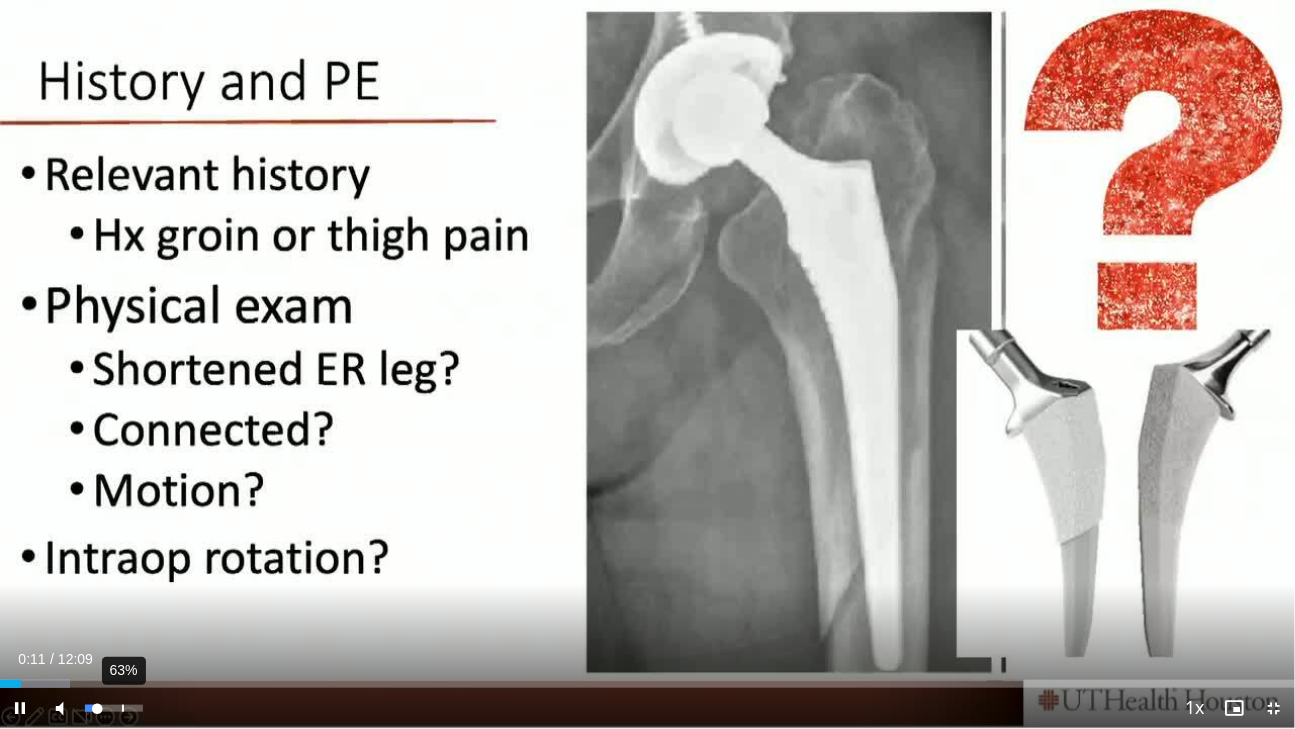 click on "63%" at bounding box center [114, 708] 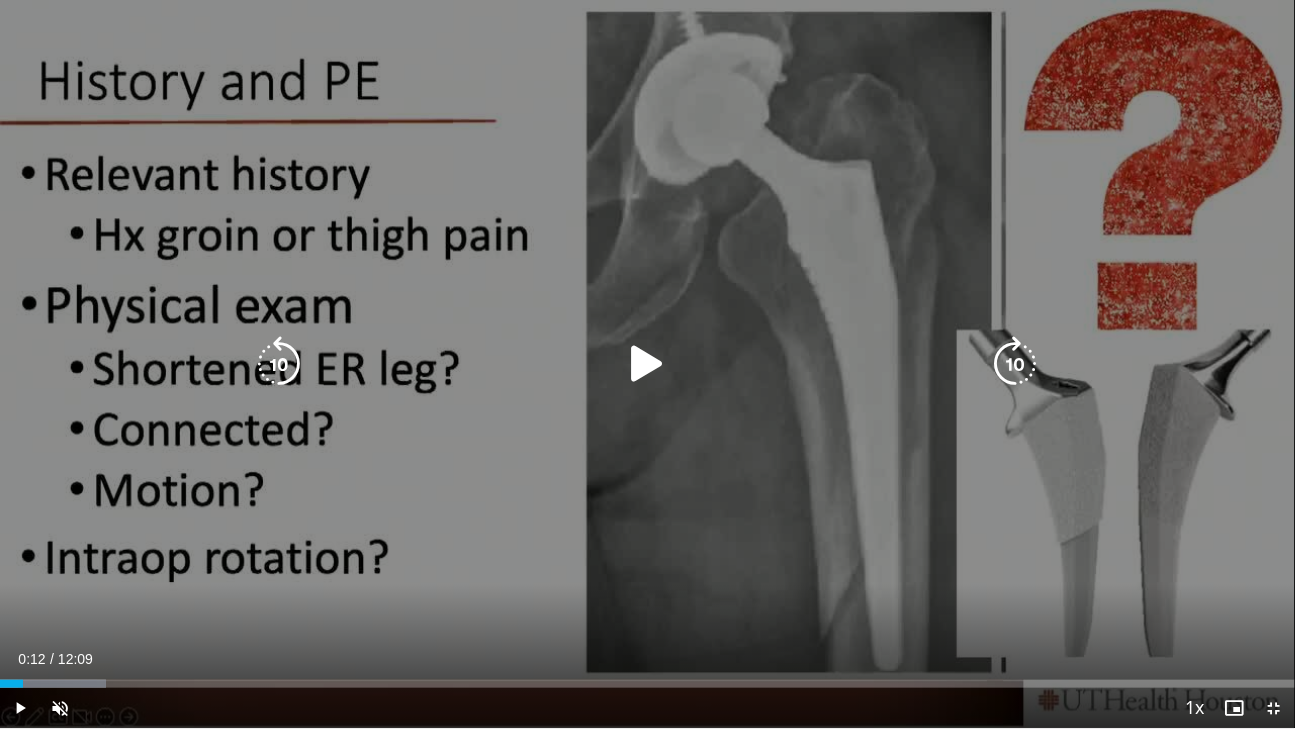 click on "10 seconds
Tap to unmute" at bounding box center [647, 364] 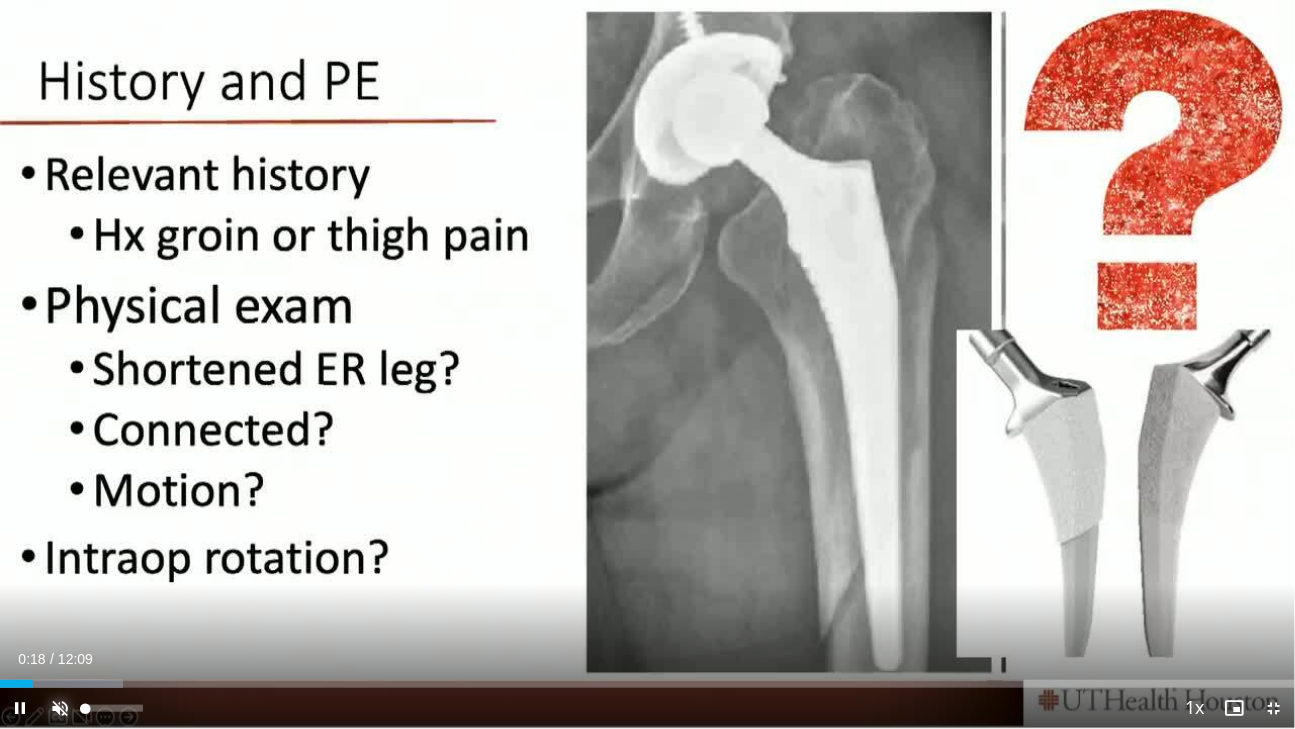 click at bounding box center [60, 708] 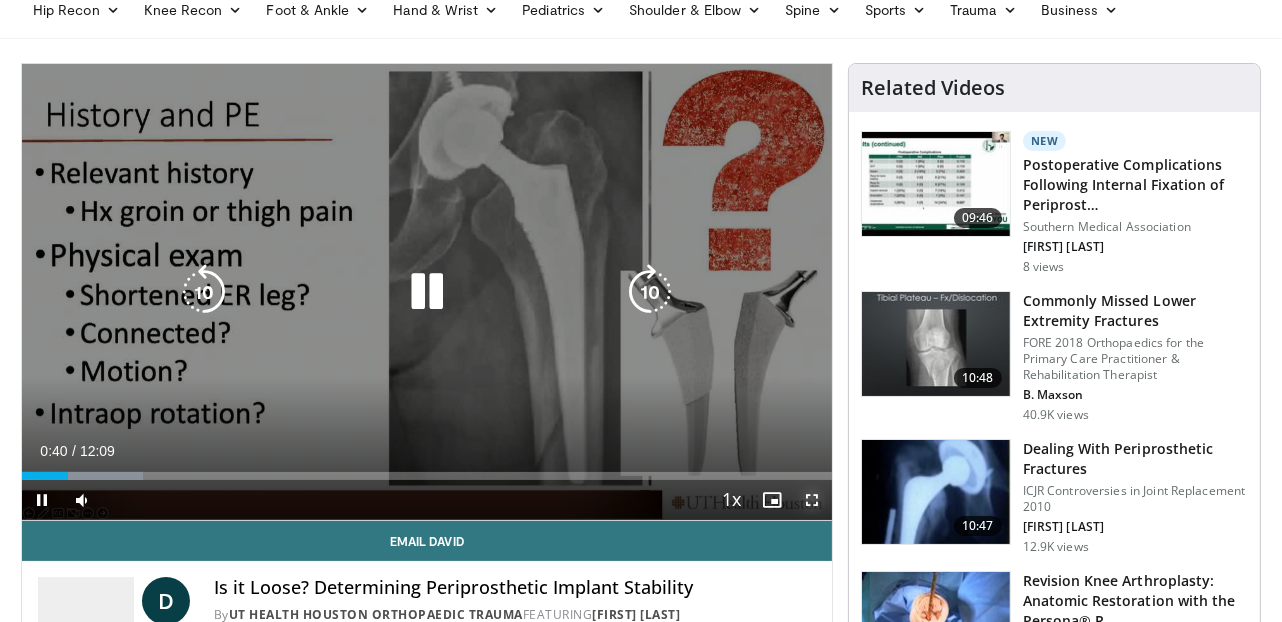drag, startPoint x: 817, startPoint y: 495, endPoint x: 816, endPoint y: 574, distance: 79.00633 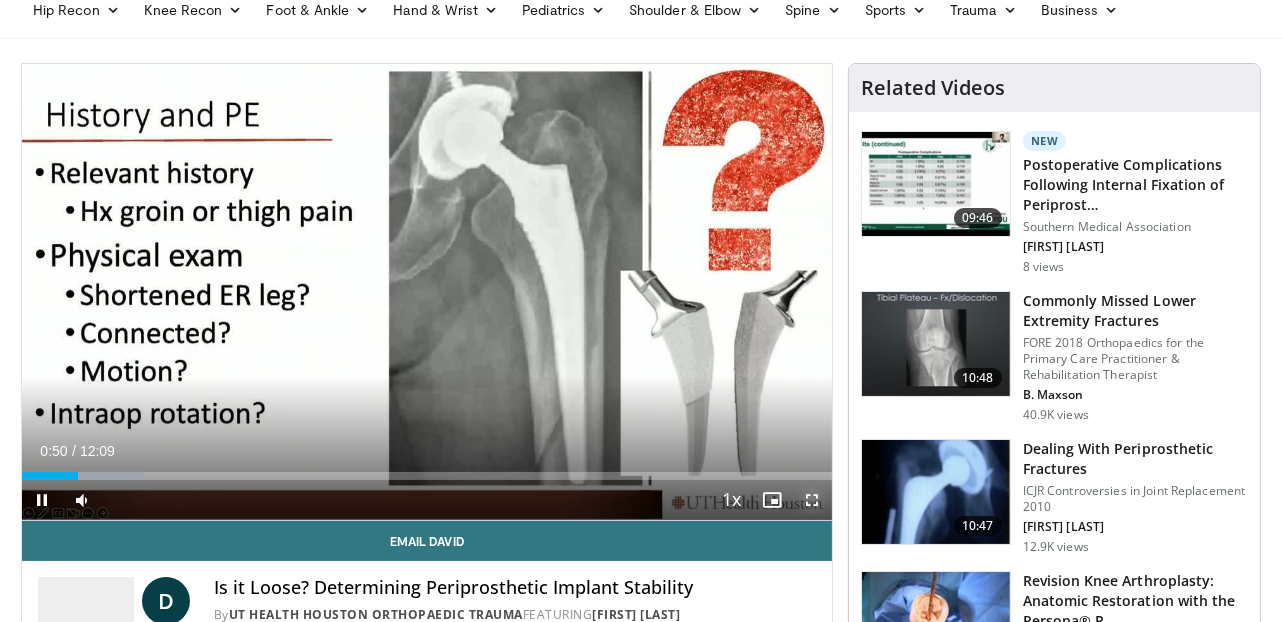 click at bounding box center (812, 500) 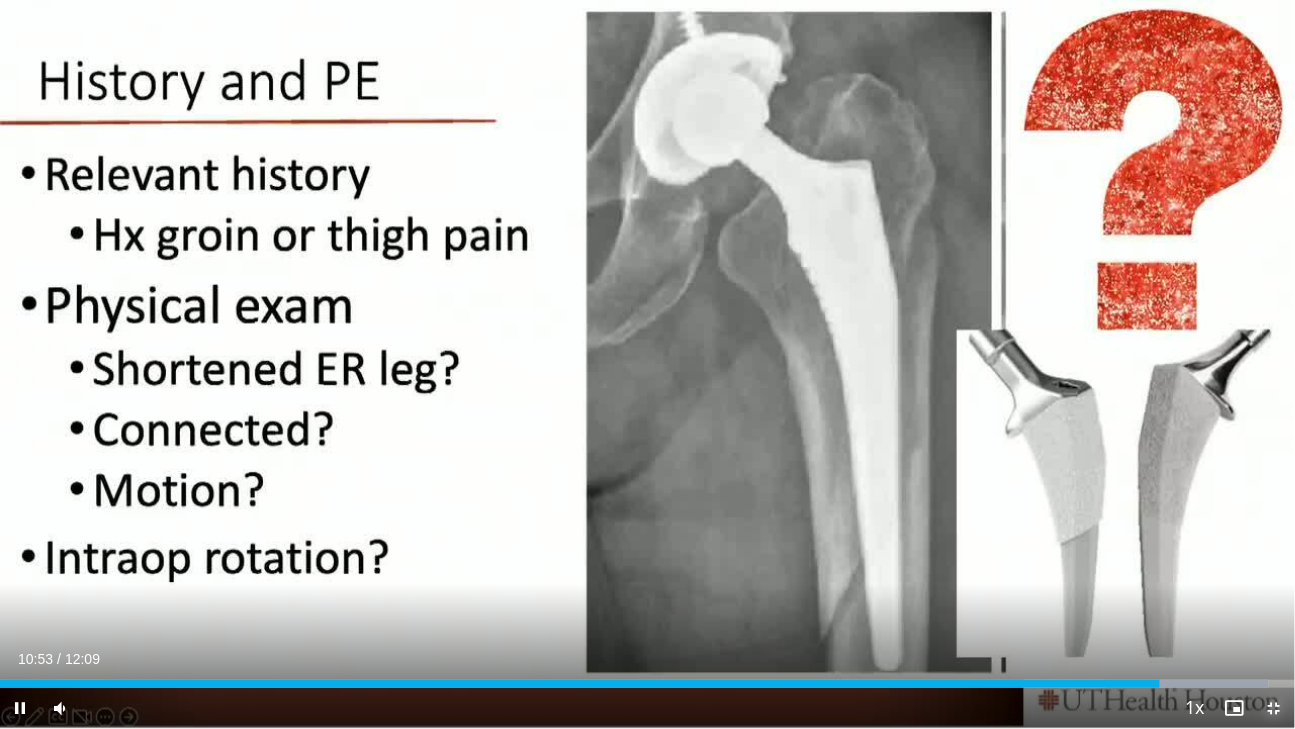 click at bounding box center (1275, 708) 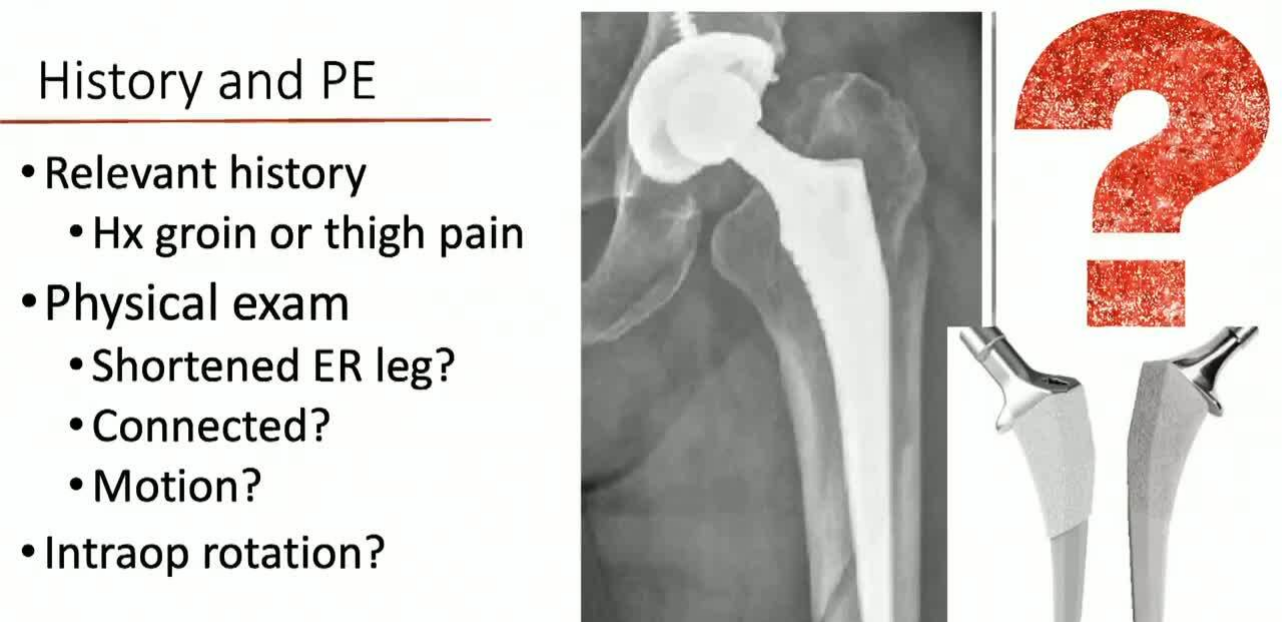scroll, scrollTop: 91, scrollLeft: 0, axis: vertical 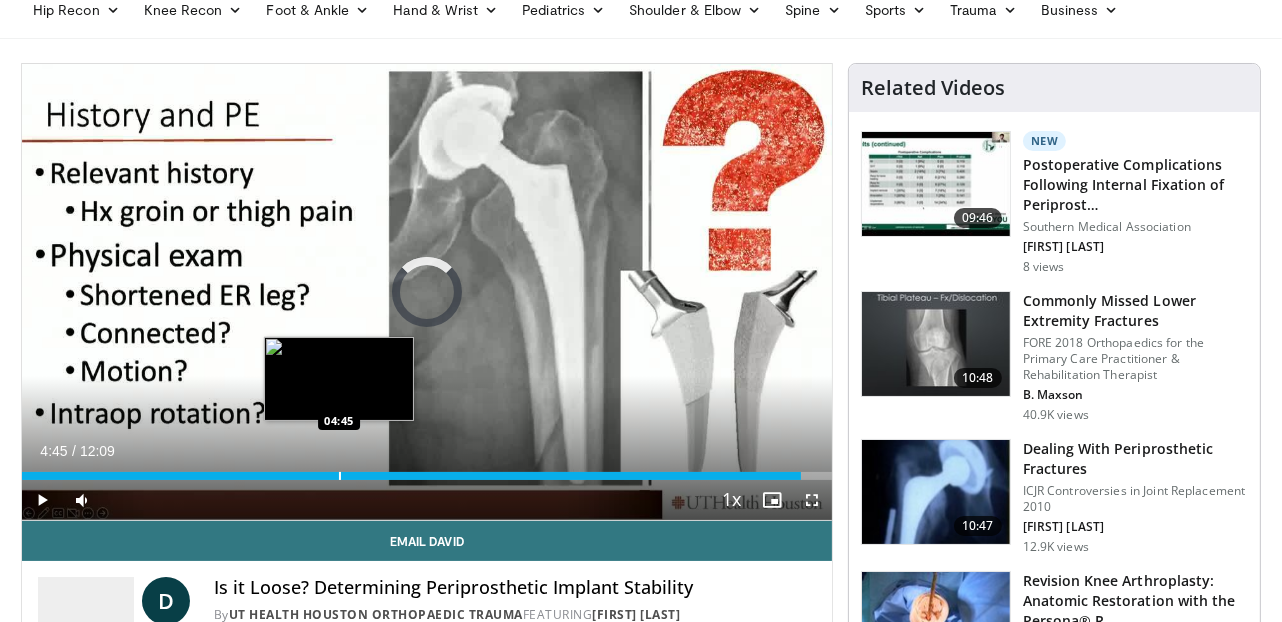 click on "04:45" at bounding box center [411, 476] 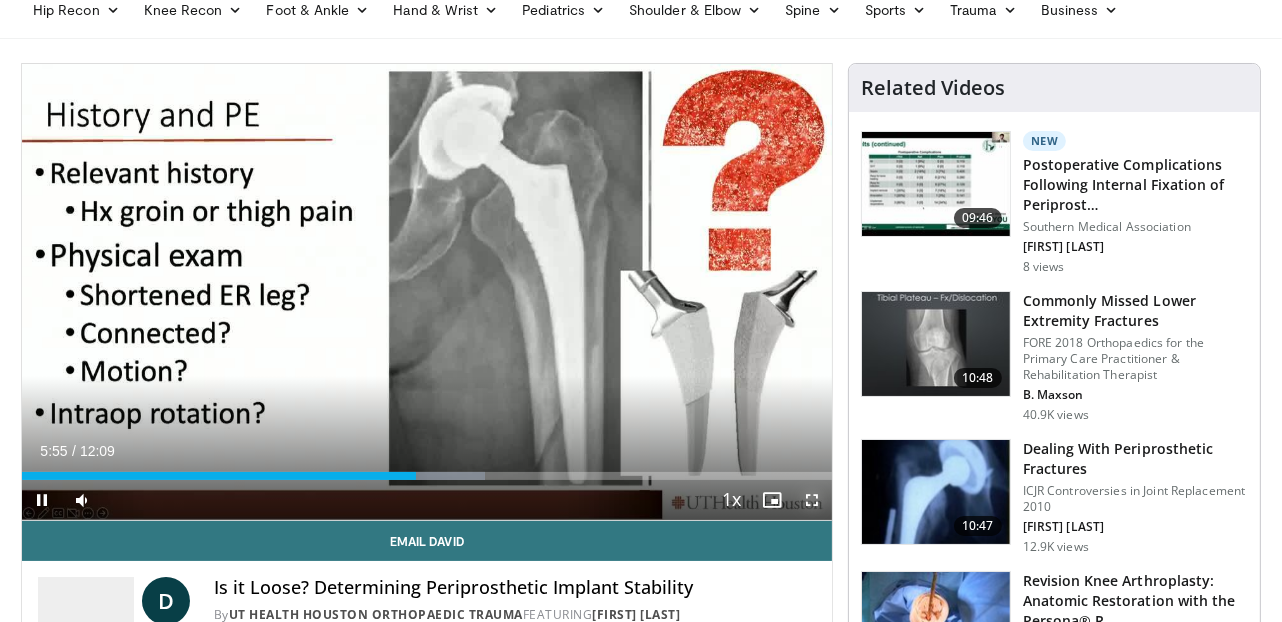 click at bounding box center [812, 500] 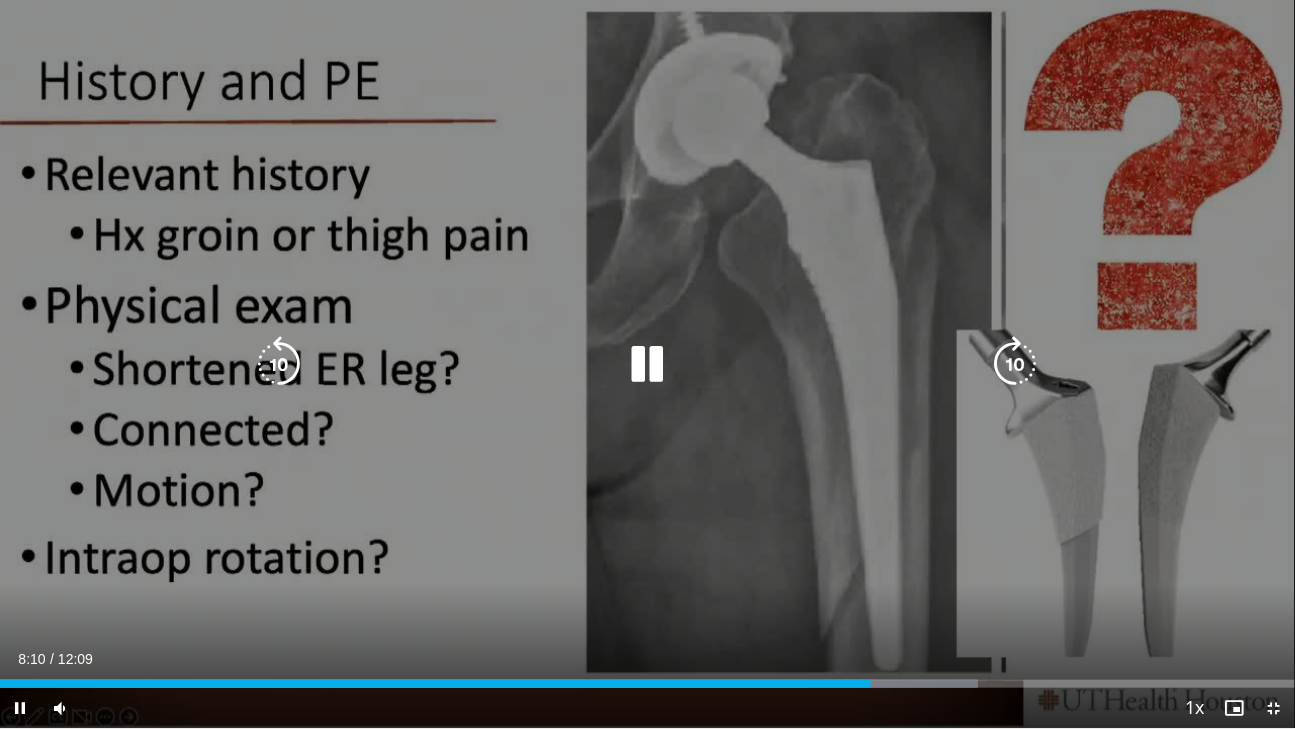 drag, startPoint x: 823, startPoint y: 574, endPoint x: 1216, endPoint y: 402, distance: 428.99066 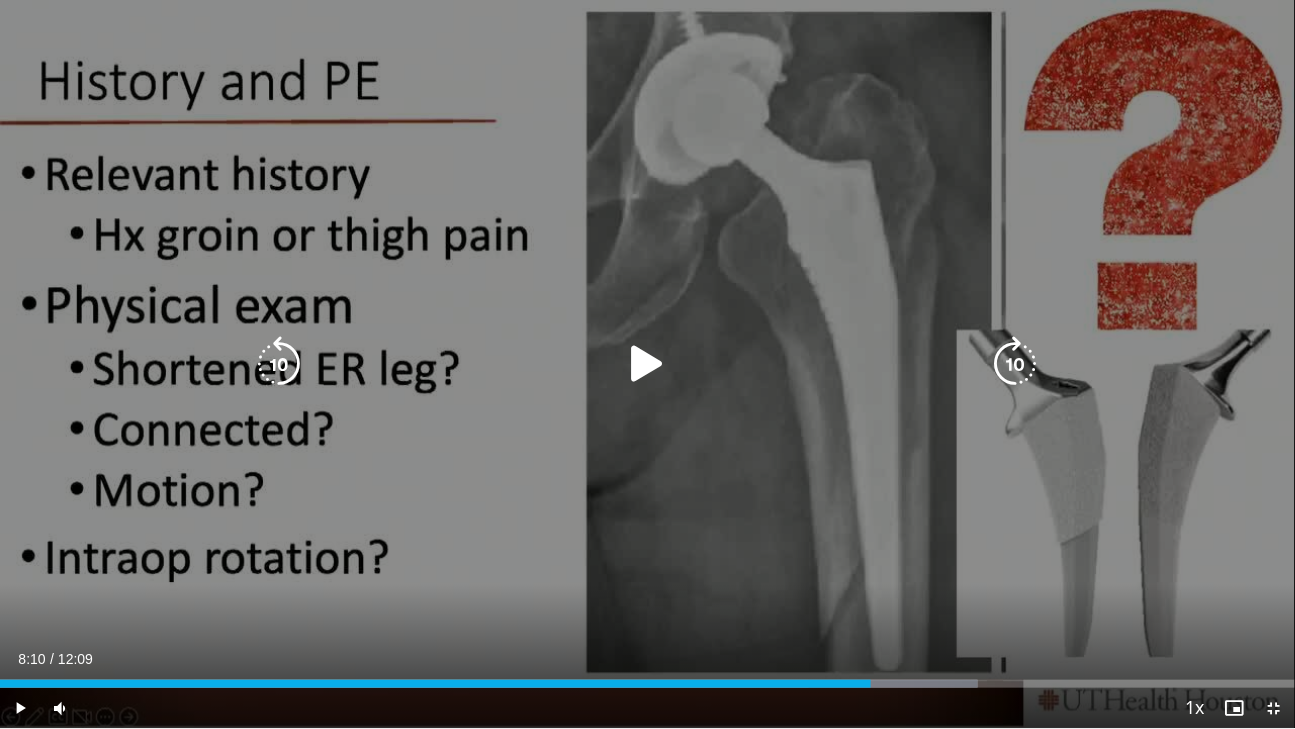click on "10 seconds
Tap to unmute" at bounding box center (647, 364) 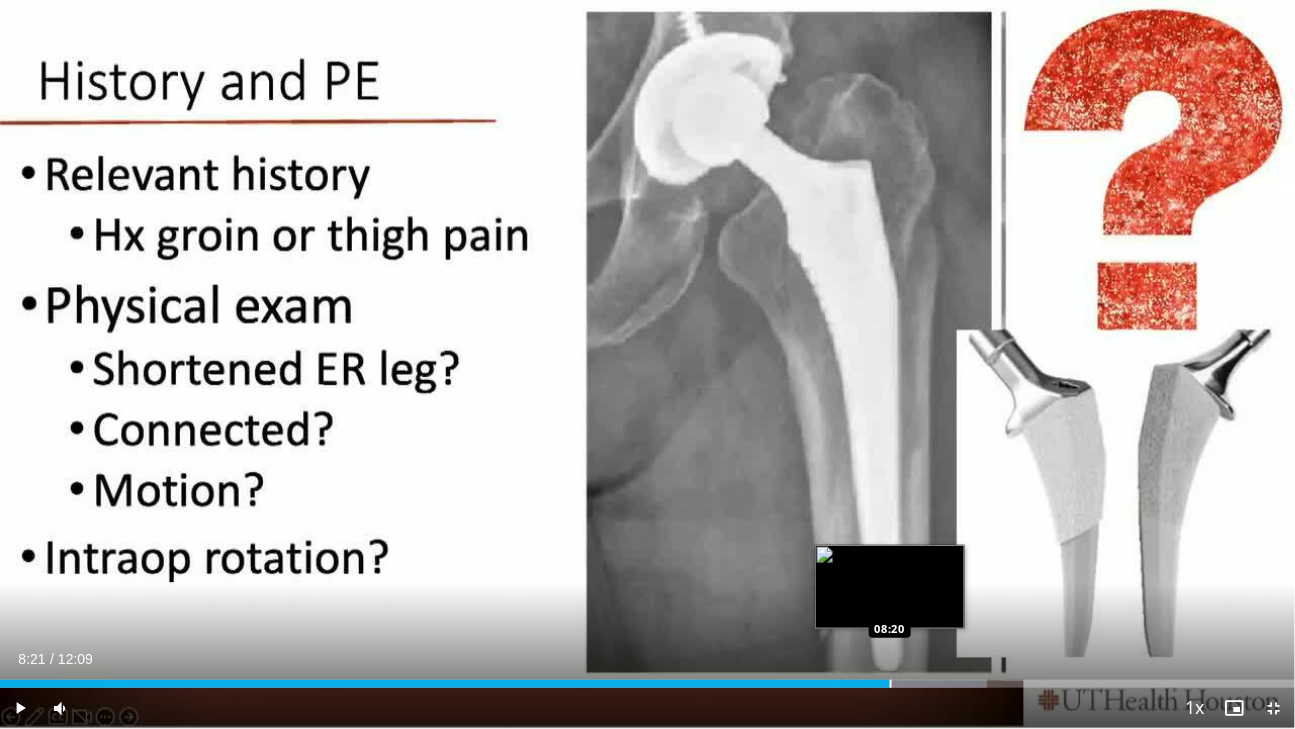 click on "Loaded :  76.19% 08:21 08:20" at bounding box center (647, 678) 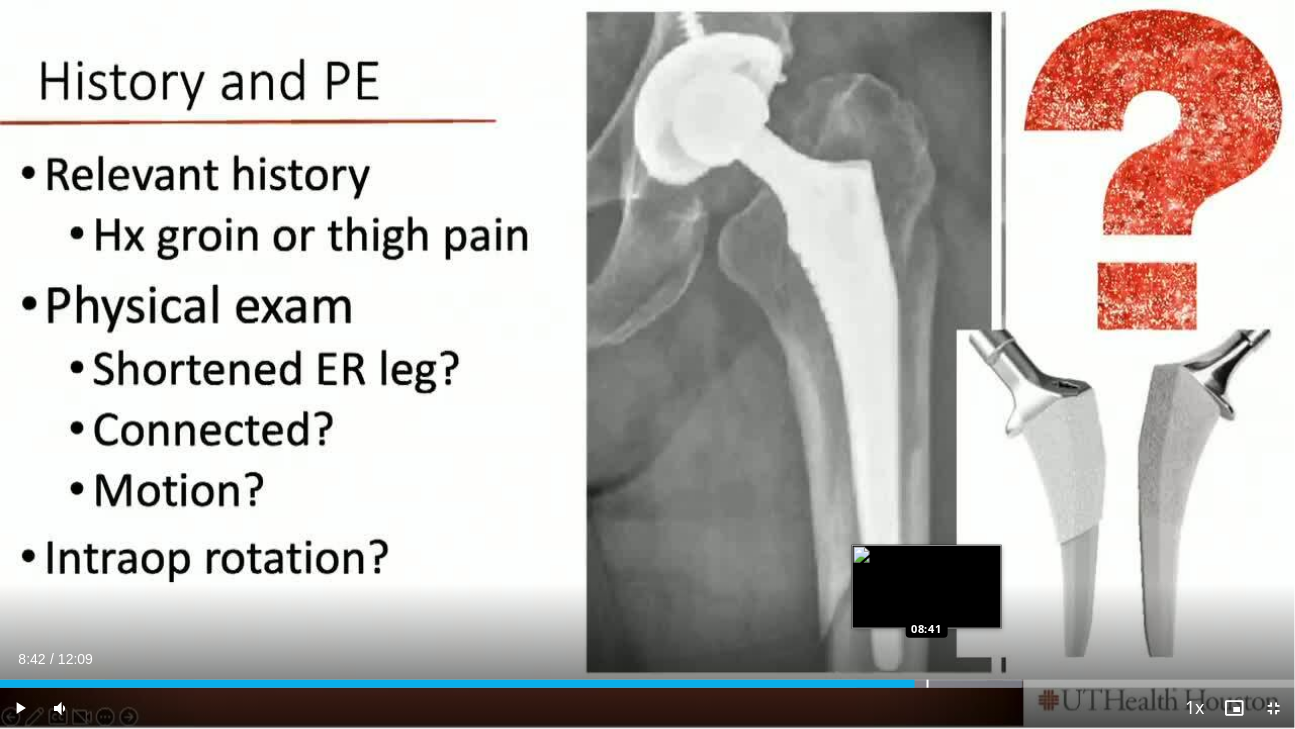 click on "Loaded :  78.91% 08:35 08:41" at bounding box center (647, 678) 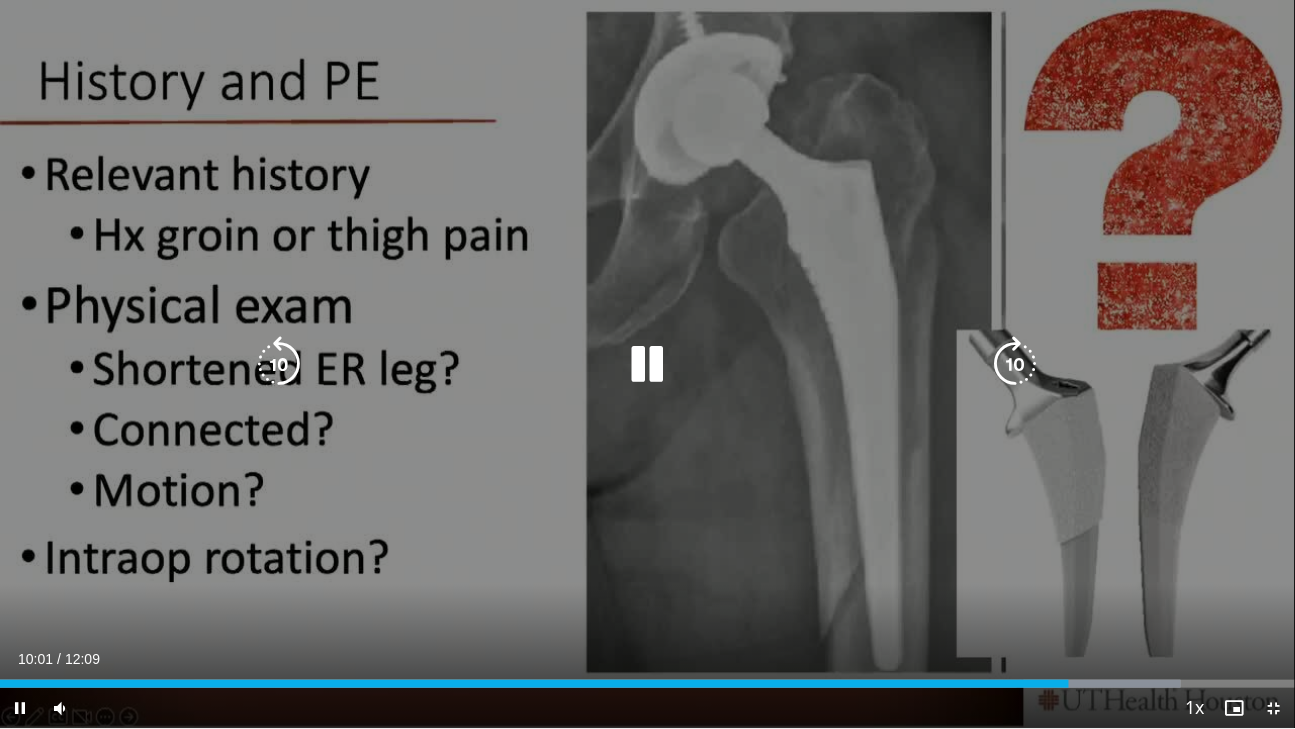 drag, startPoint x: 1215, startPoint y: 668, endPoint x: 343, endPoint y: 515, distance: 885.32086 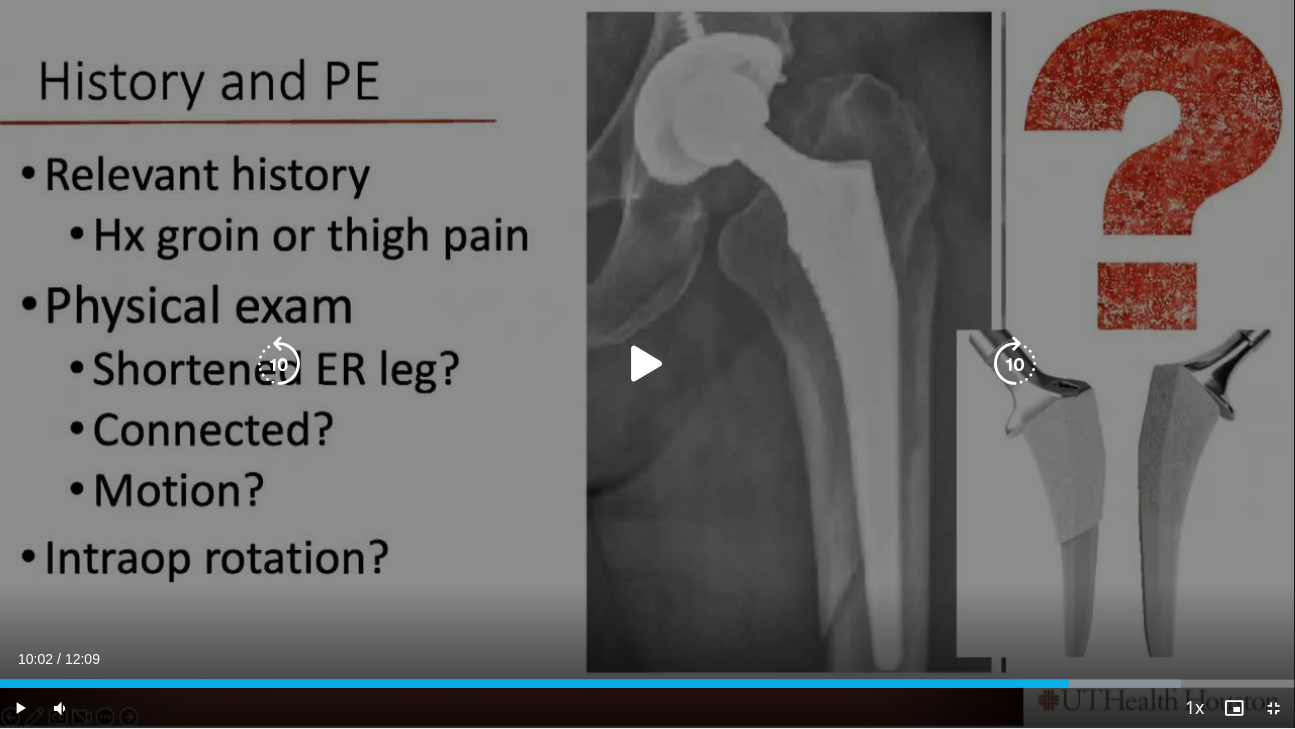 click at bounding box center (648, 364) 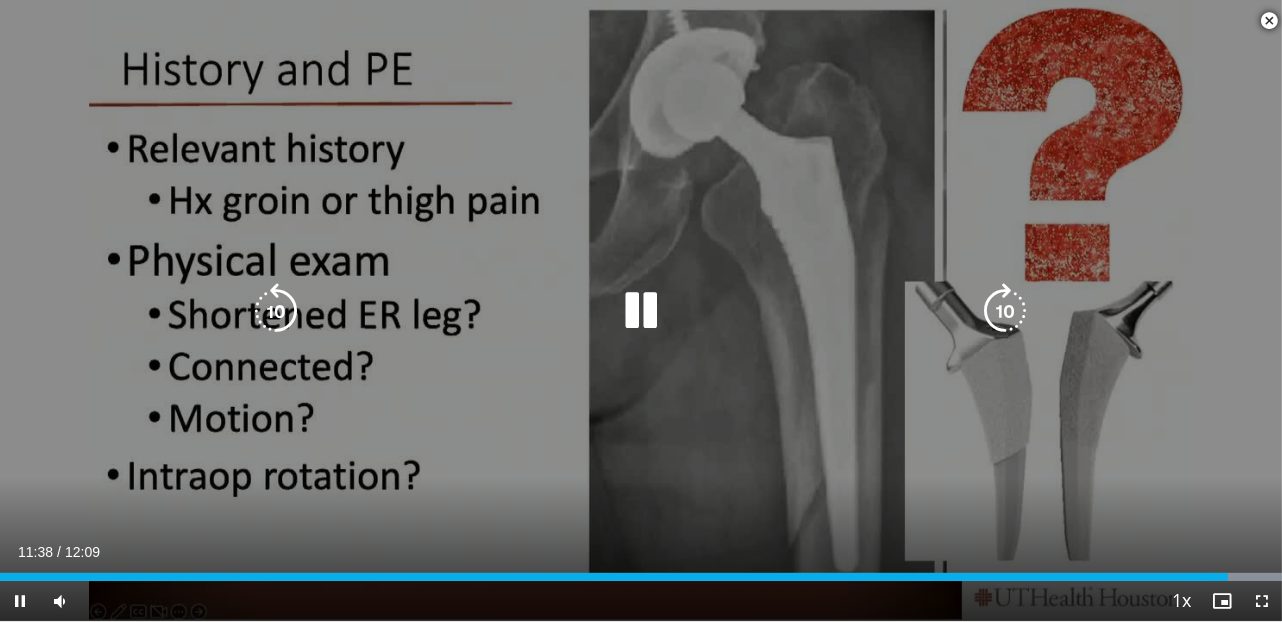 scroll, scrollTop: 454, scrollLeft: 0, axis: vertical 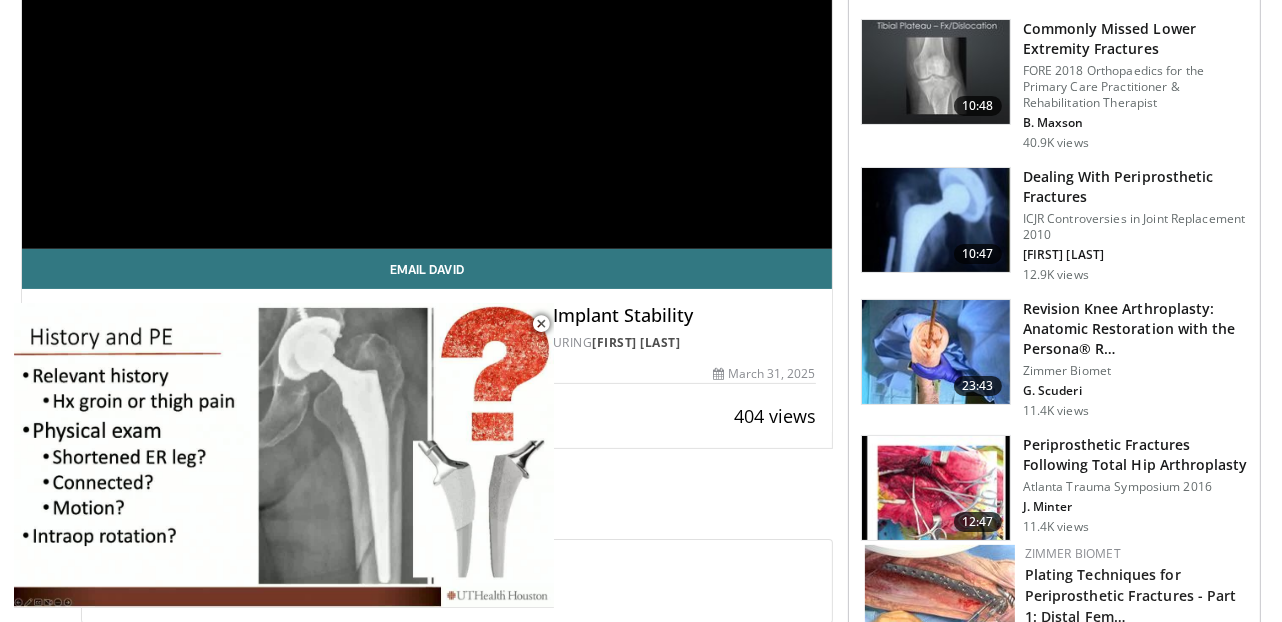 click on "Periprosthetic Fractures Following Total Hip Arthroplasty" at bounding box center [1135, 455] 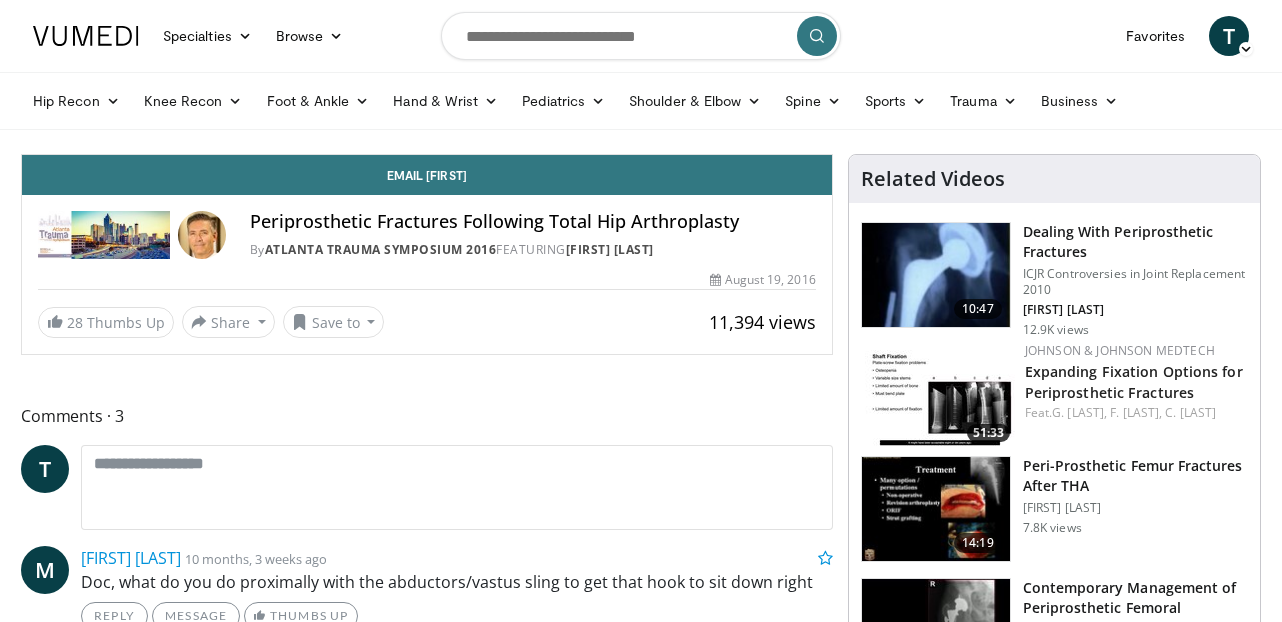 scroll, scrollTop: 0, scrollLeft: 0, axis: both 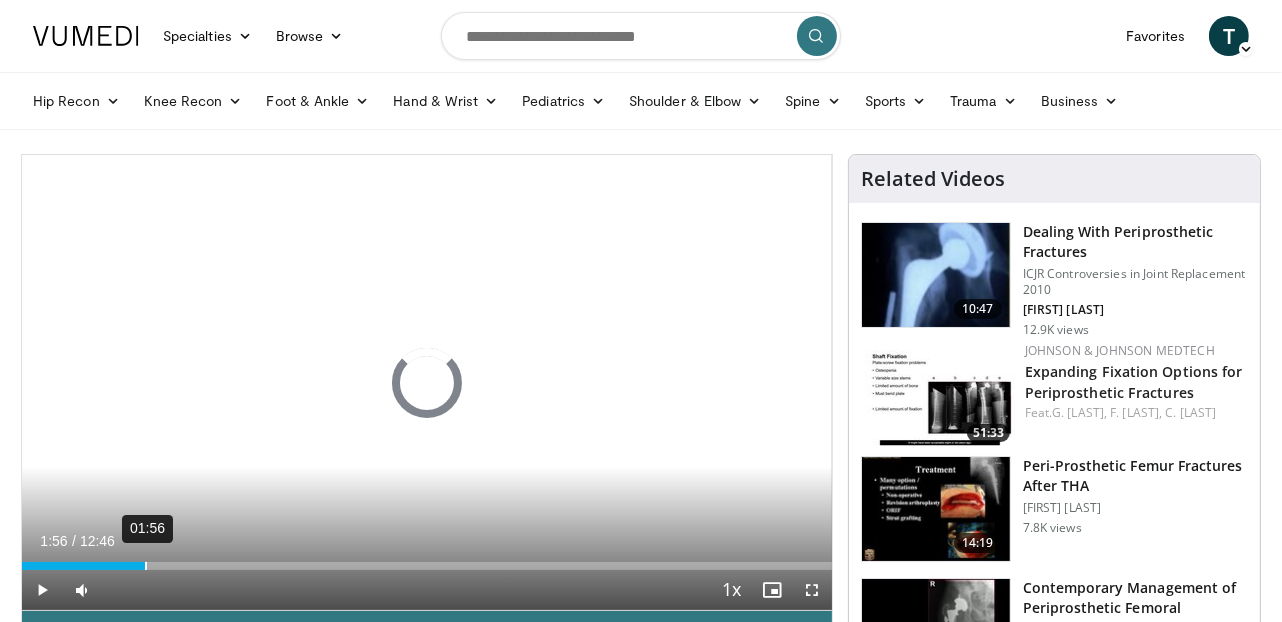 click on "Loaded :  0.00% 01:56 00:00" at bounding box center [427, 560] 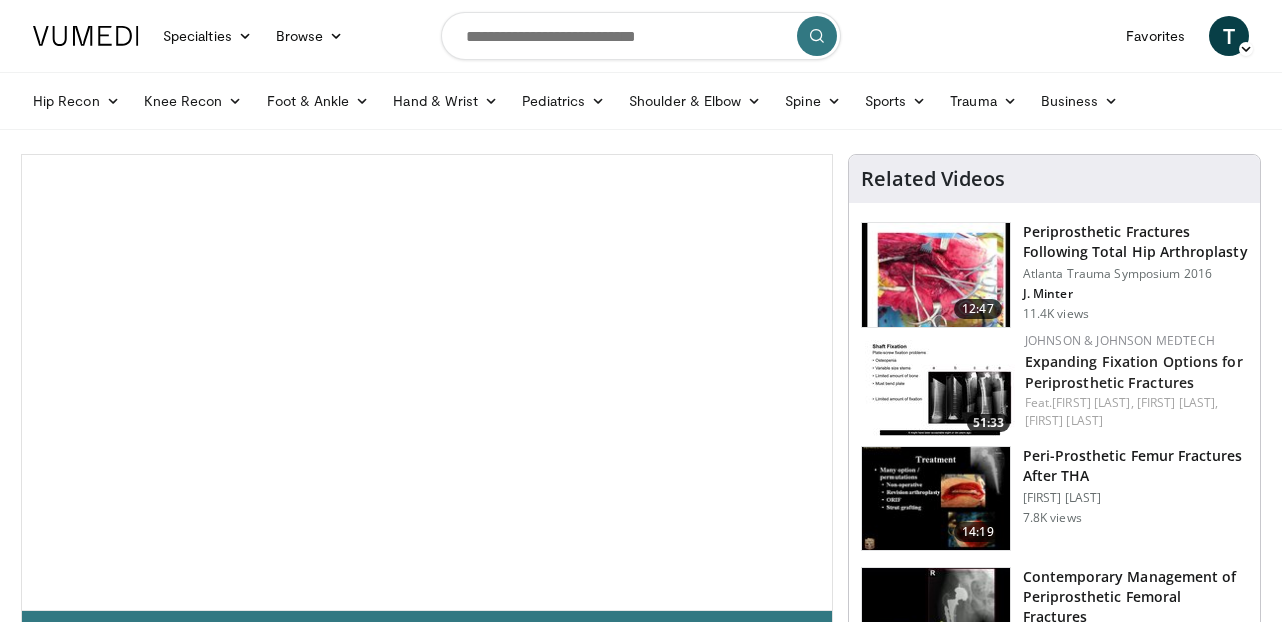scroll, scrollTop: 0, scrollLeft: 0, axis: both 